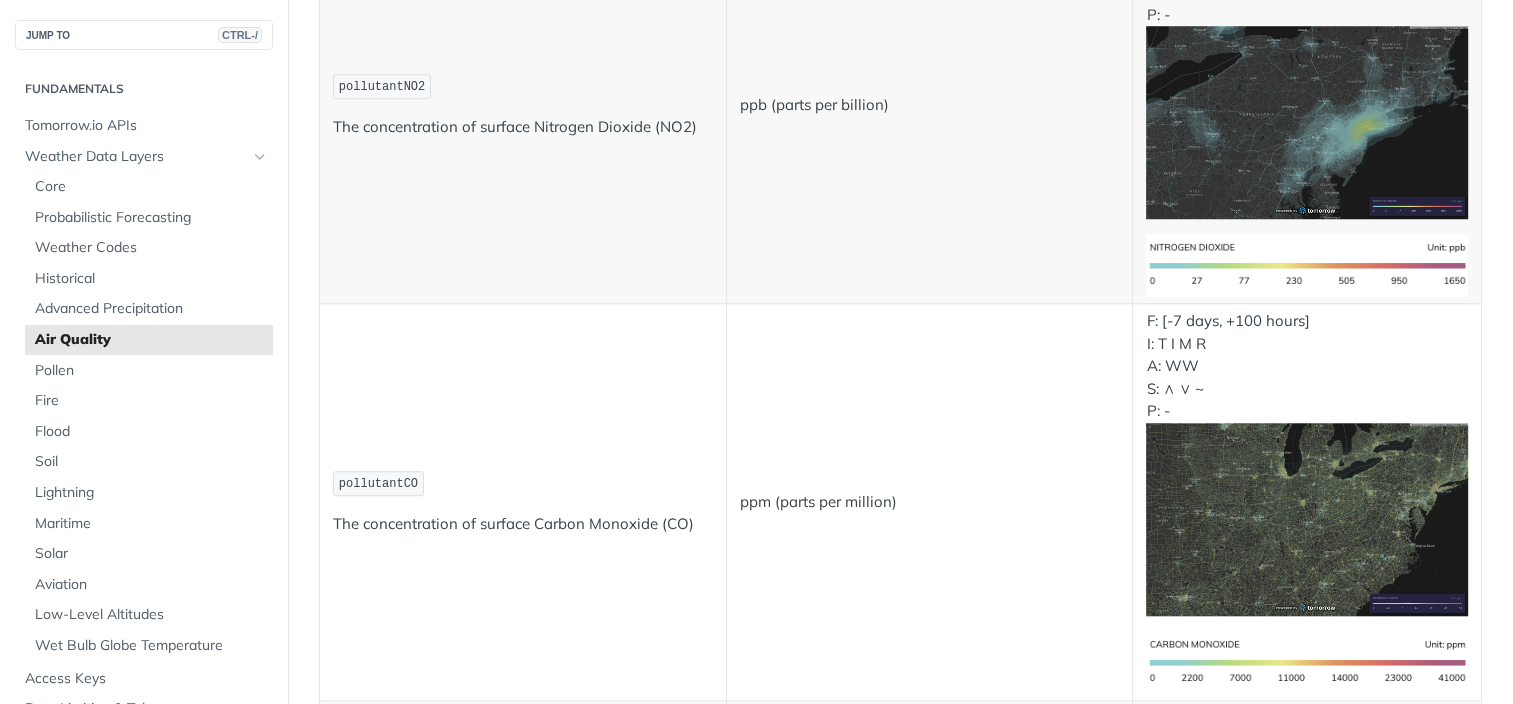 scroll, scrollTop: 1900, scrollLeft: 0, axis: vertical 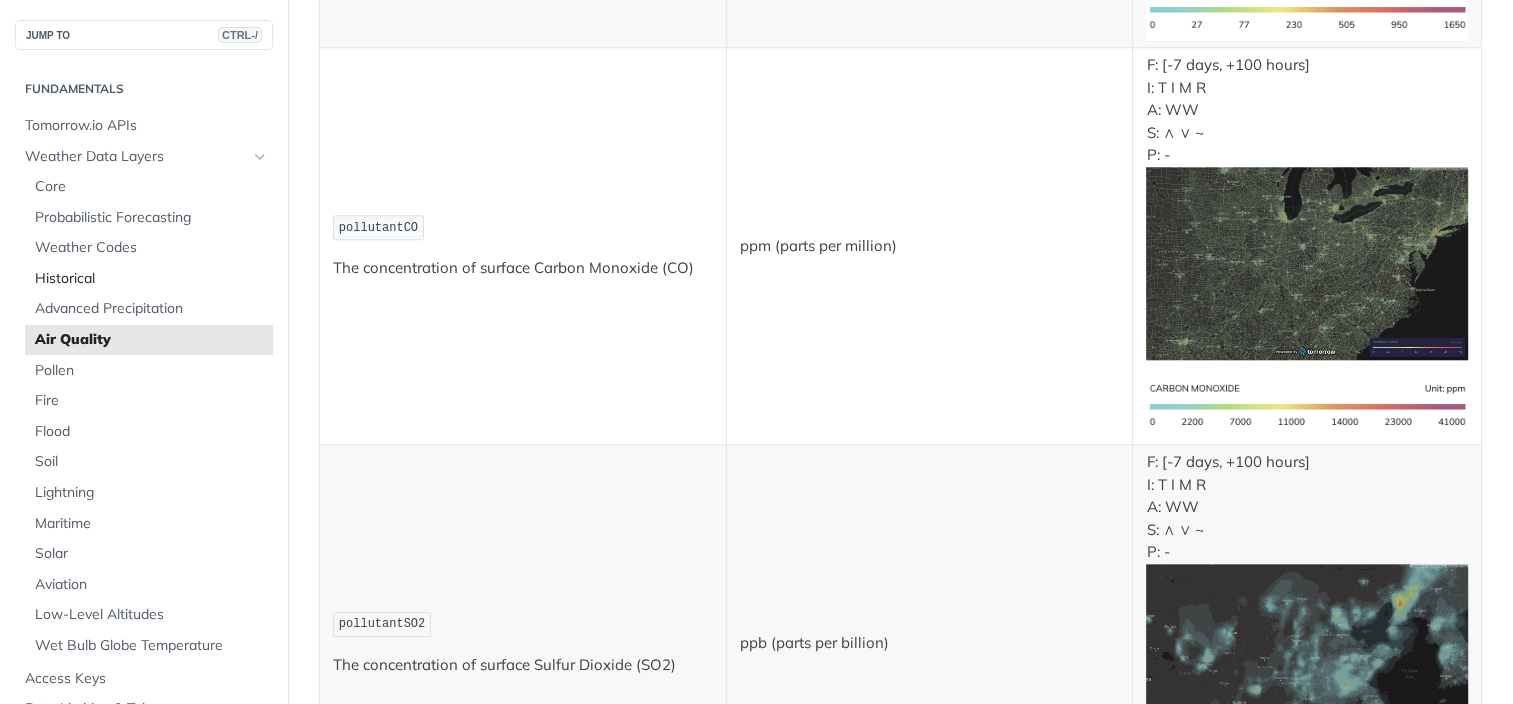 click on "Historical" at bounding box center (151, 279) 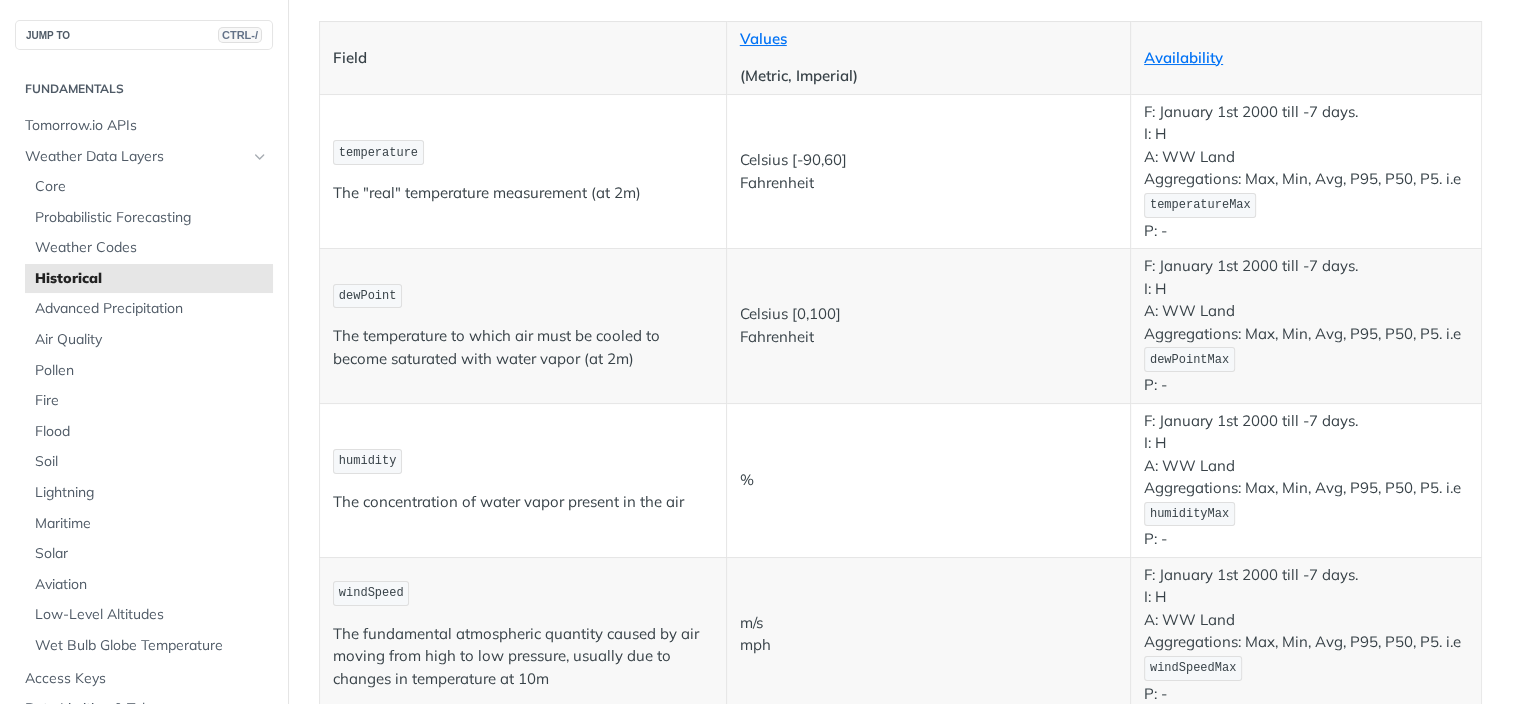 scroll, scrollTop: 0, scrollLeft: 0, axis: both 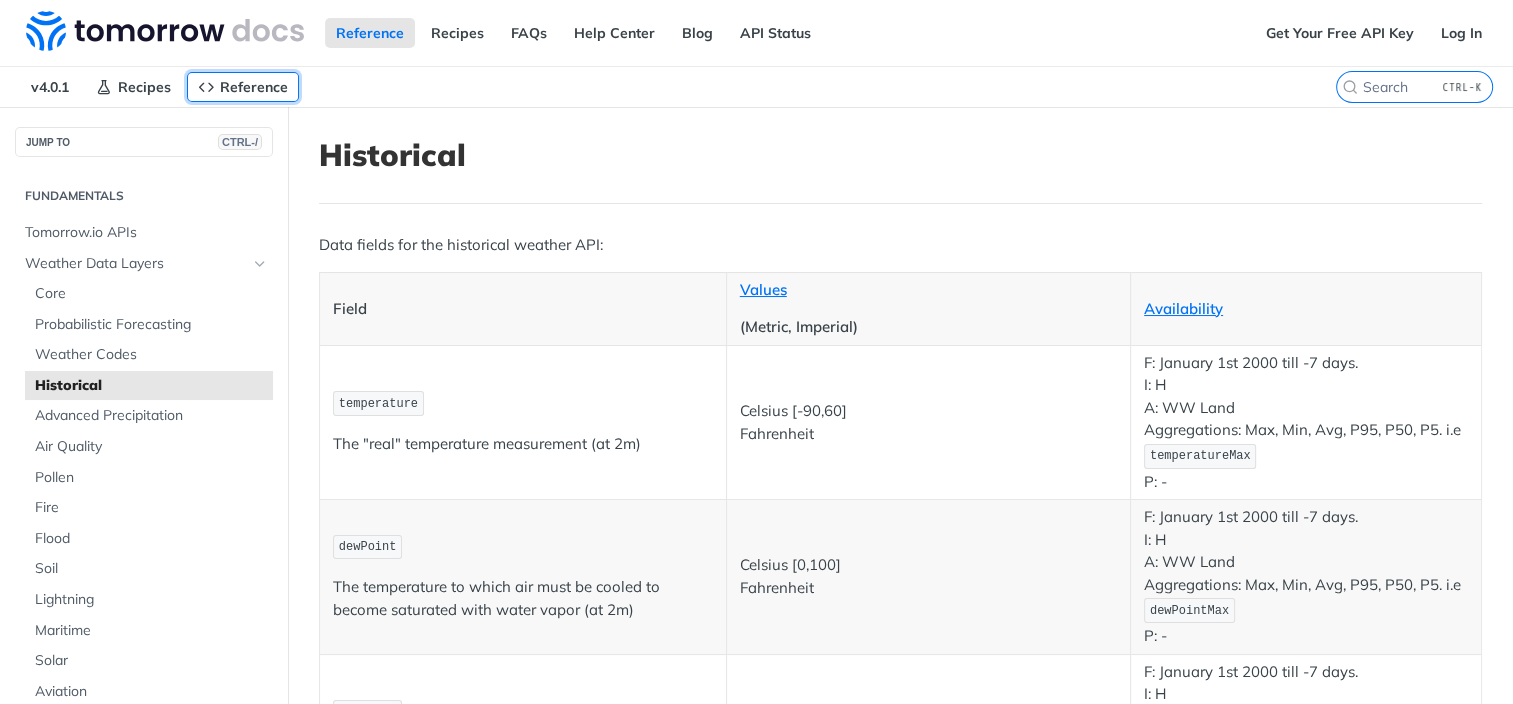 click at bounding box center [206, 87] 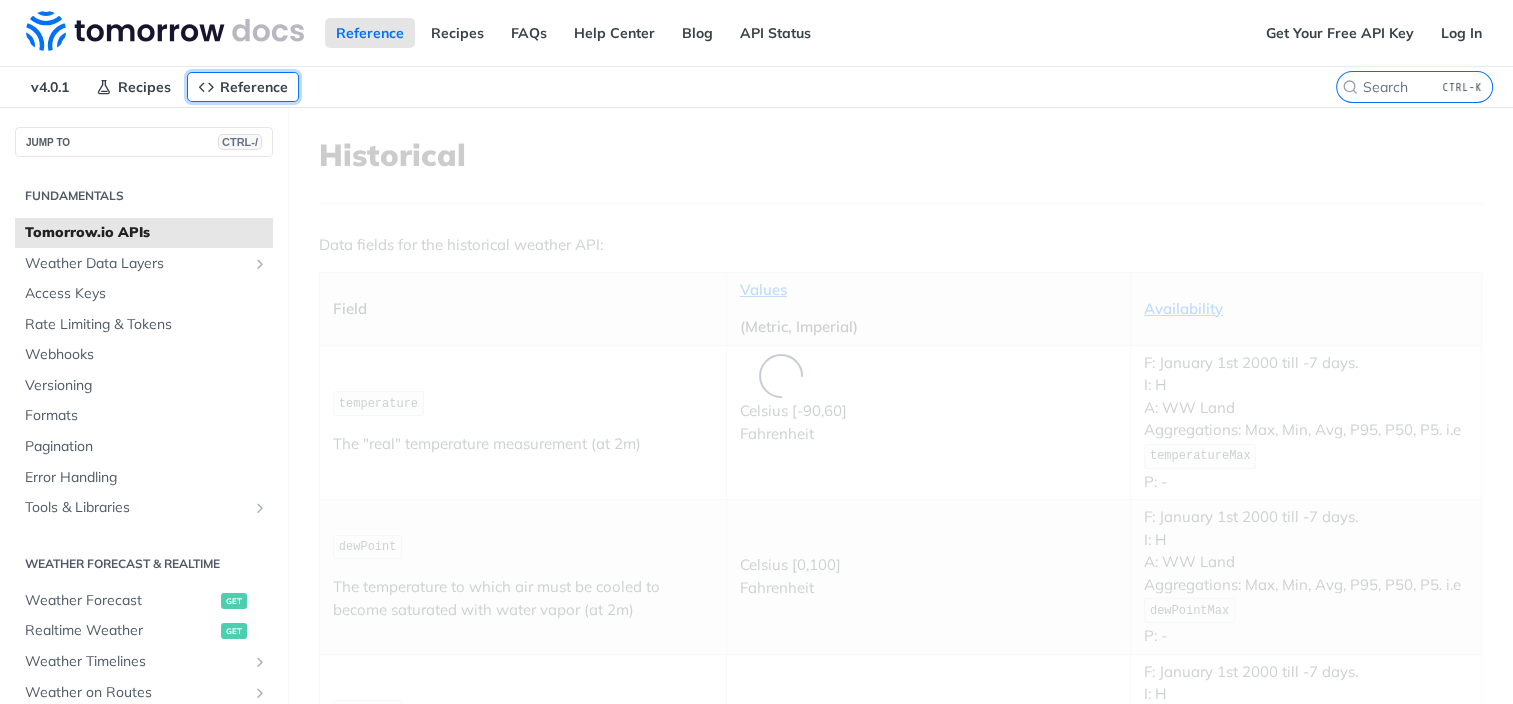 click at bounding box center [206, 87] 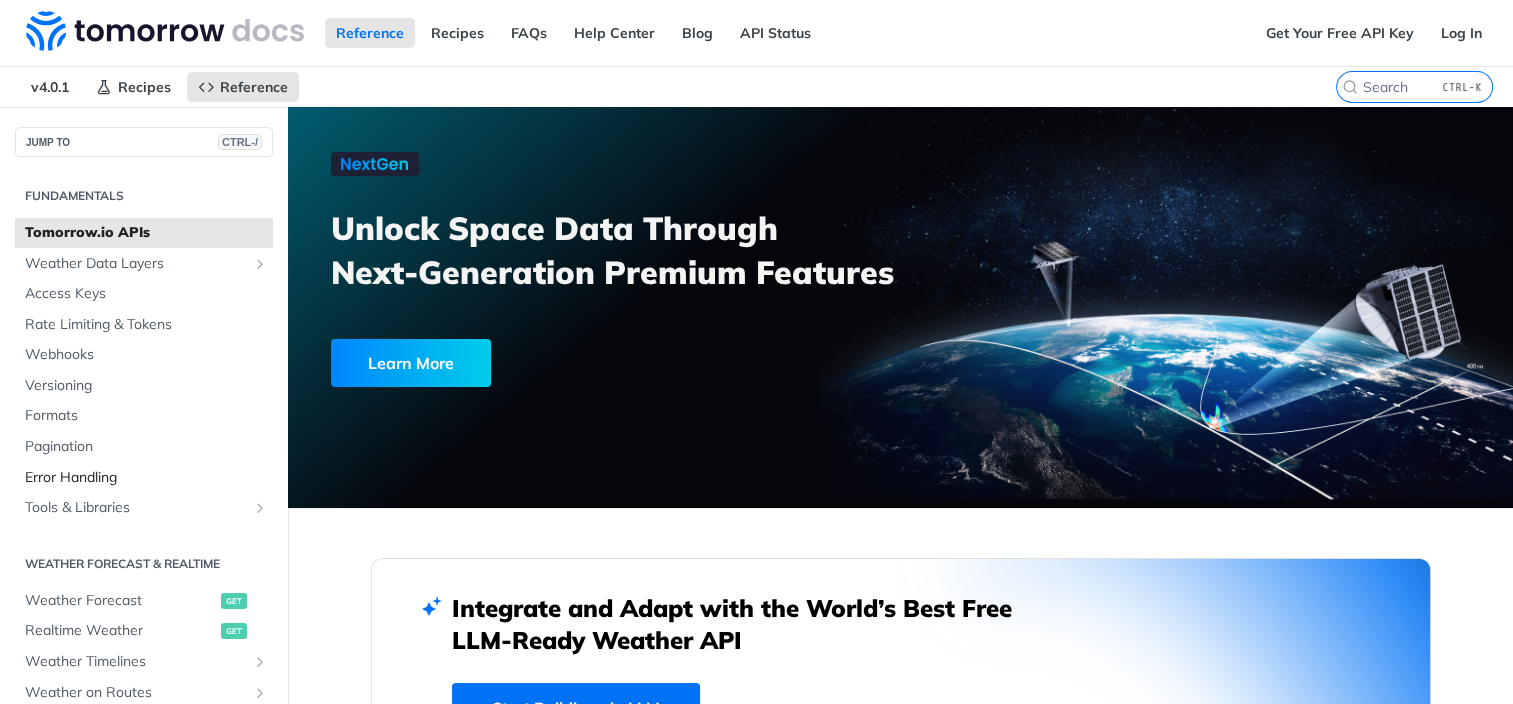 scroll, scrollTop: 500, scrollLeft: 0, axis: vertical 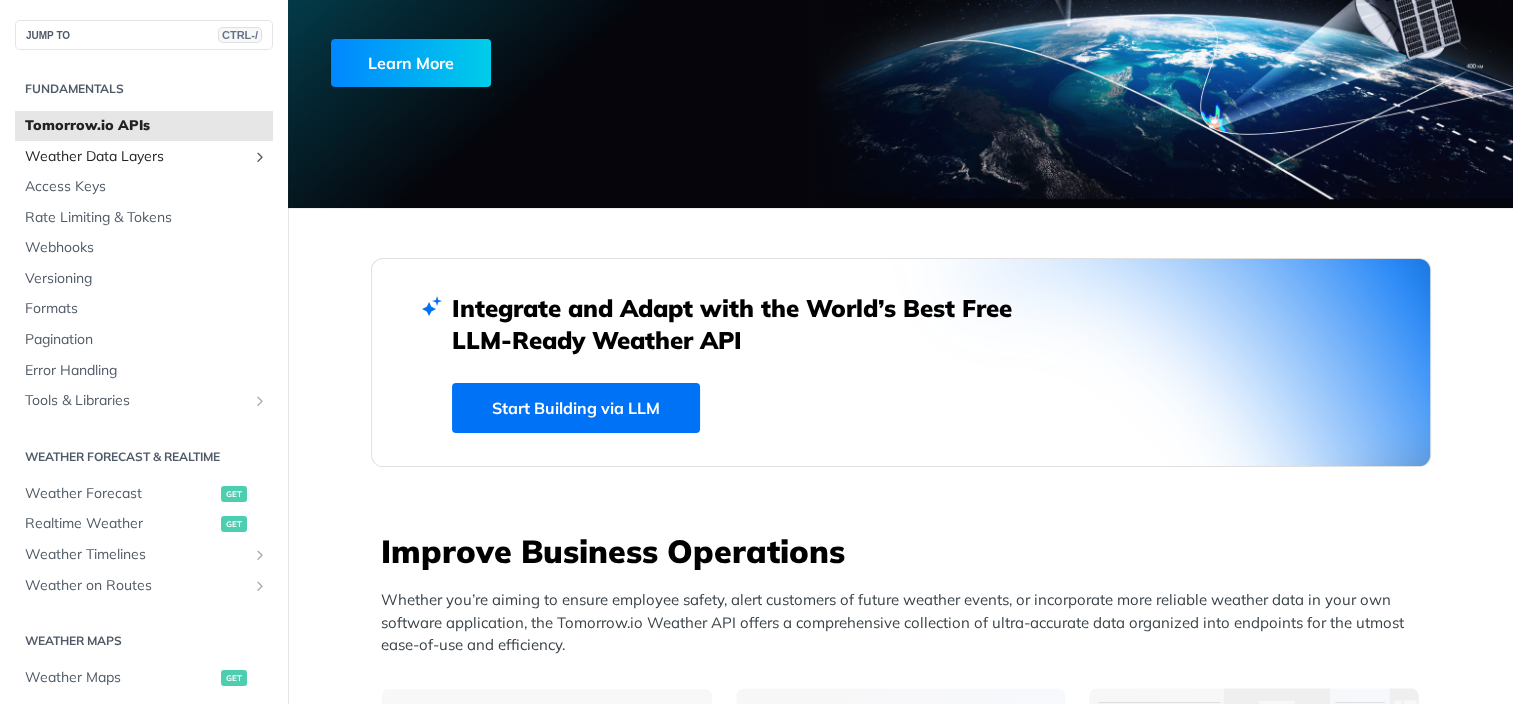 click on "Weather Data Layers" at bounding box center (136, 157) 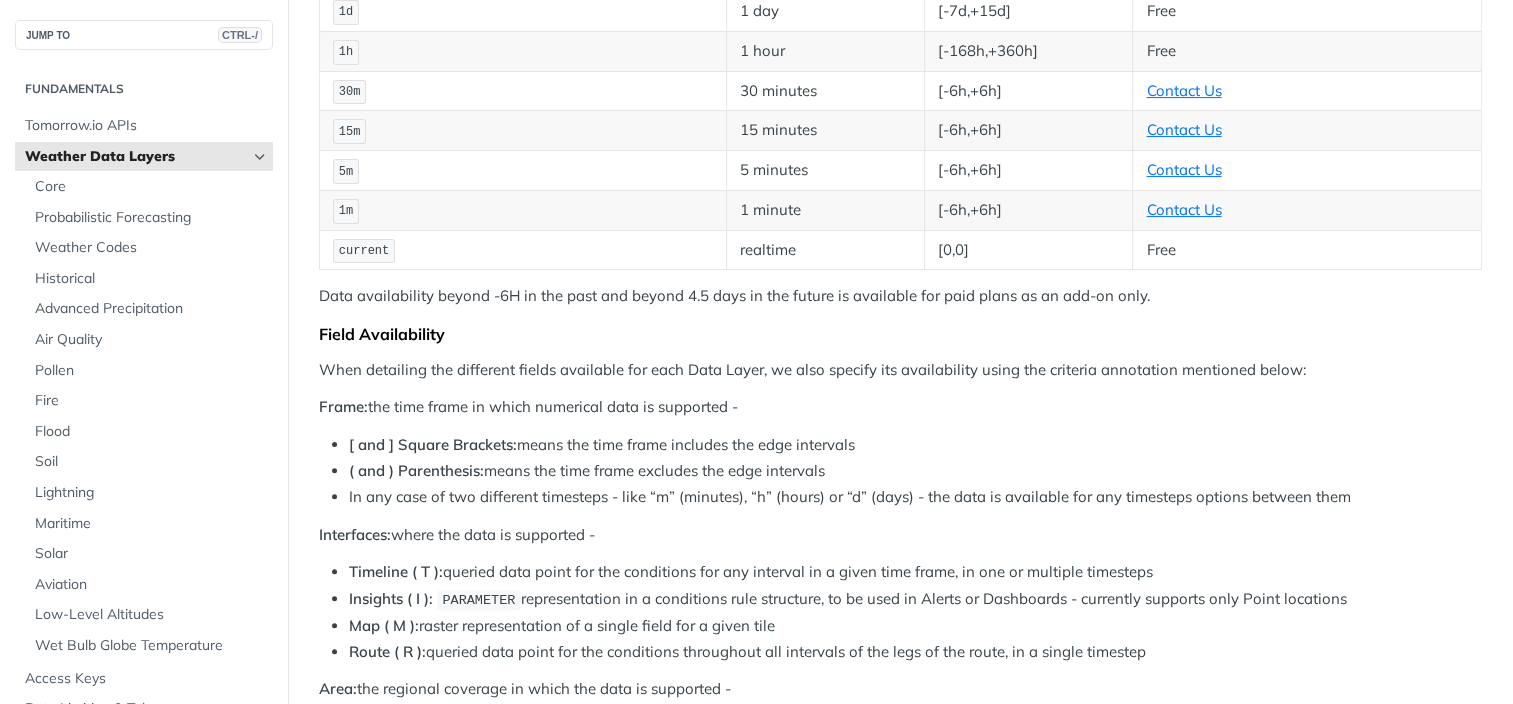 scroll, scrollTop: 500, scrollLeft: 0, axis: vertical 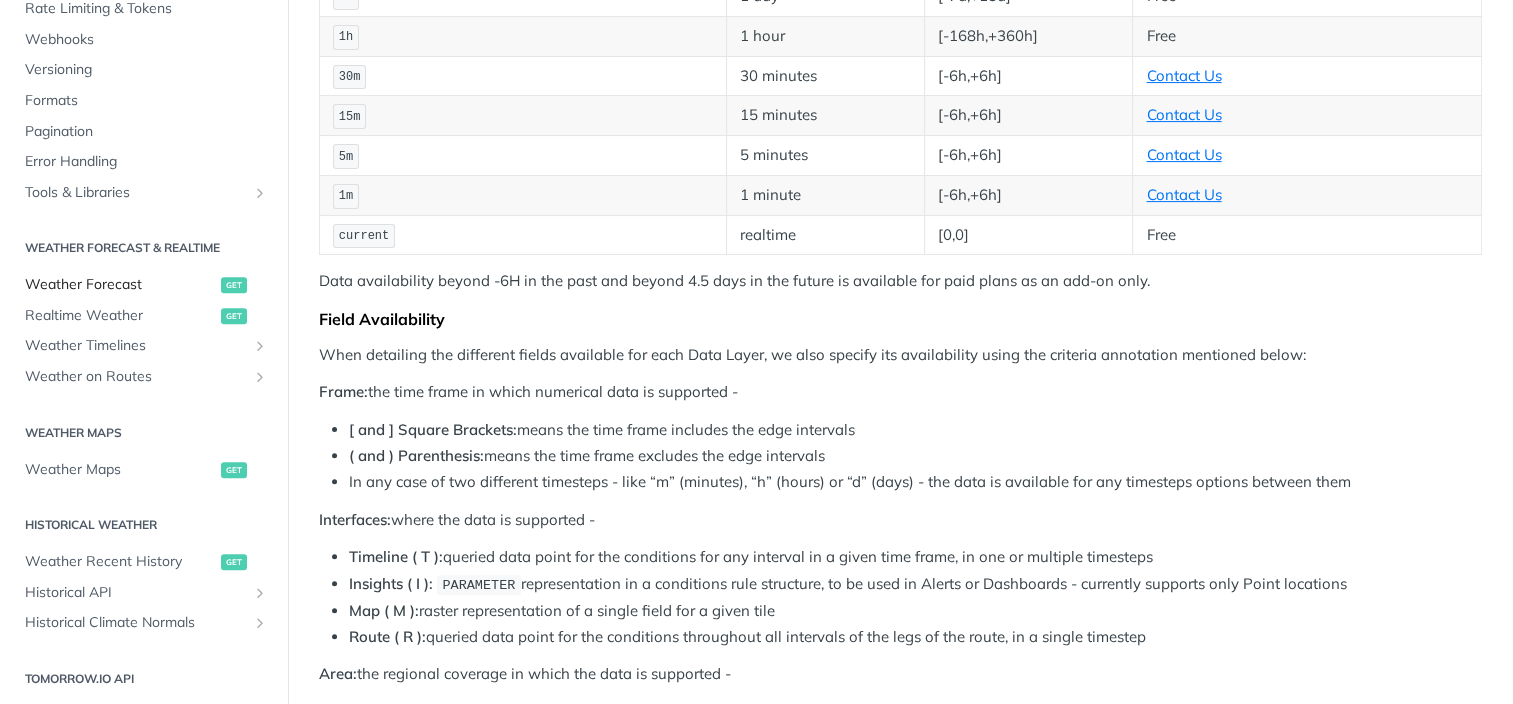 click on "Weather Forecast" at bounding box center [120, 285] 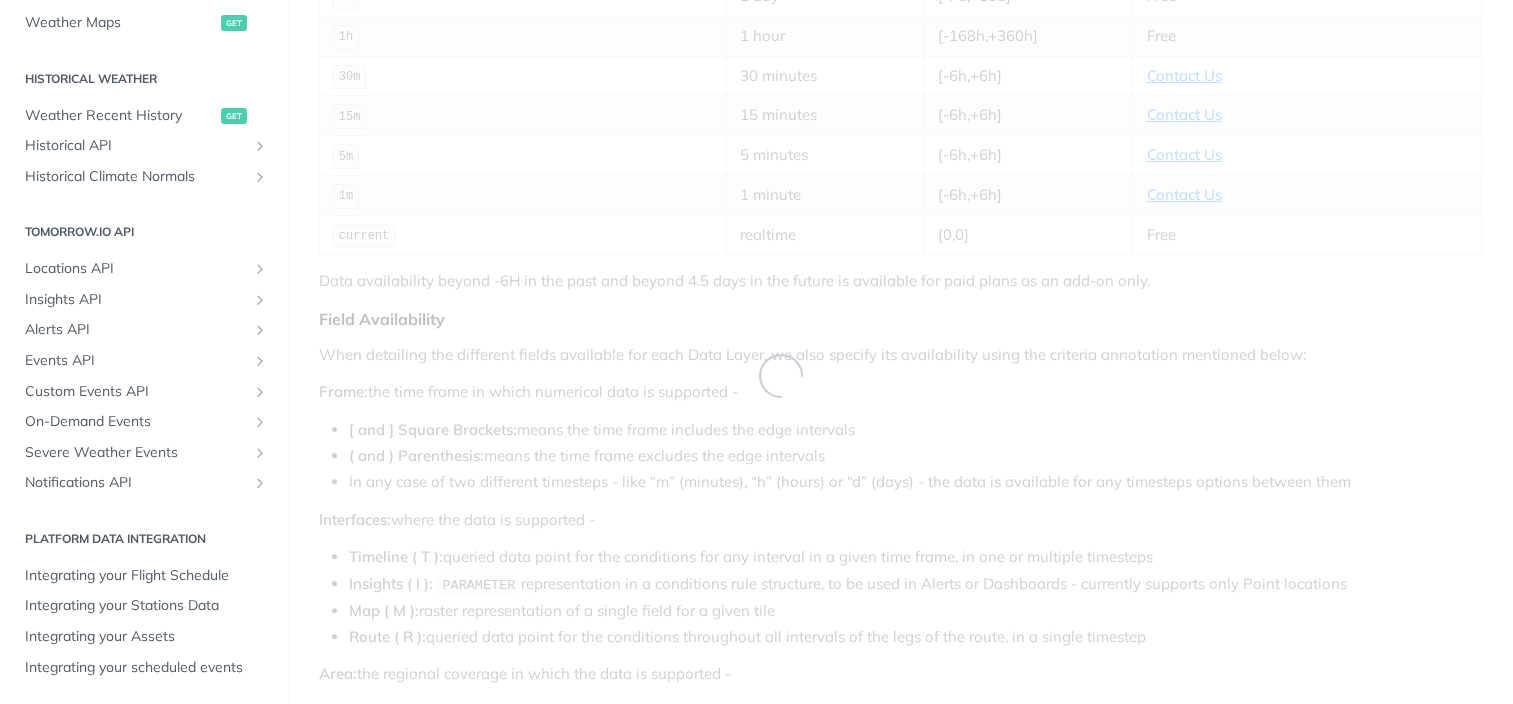scroll, scrollTop: 198, scrollLeft: 0, axis: vertical 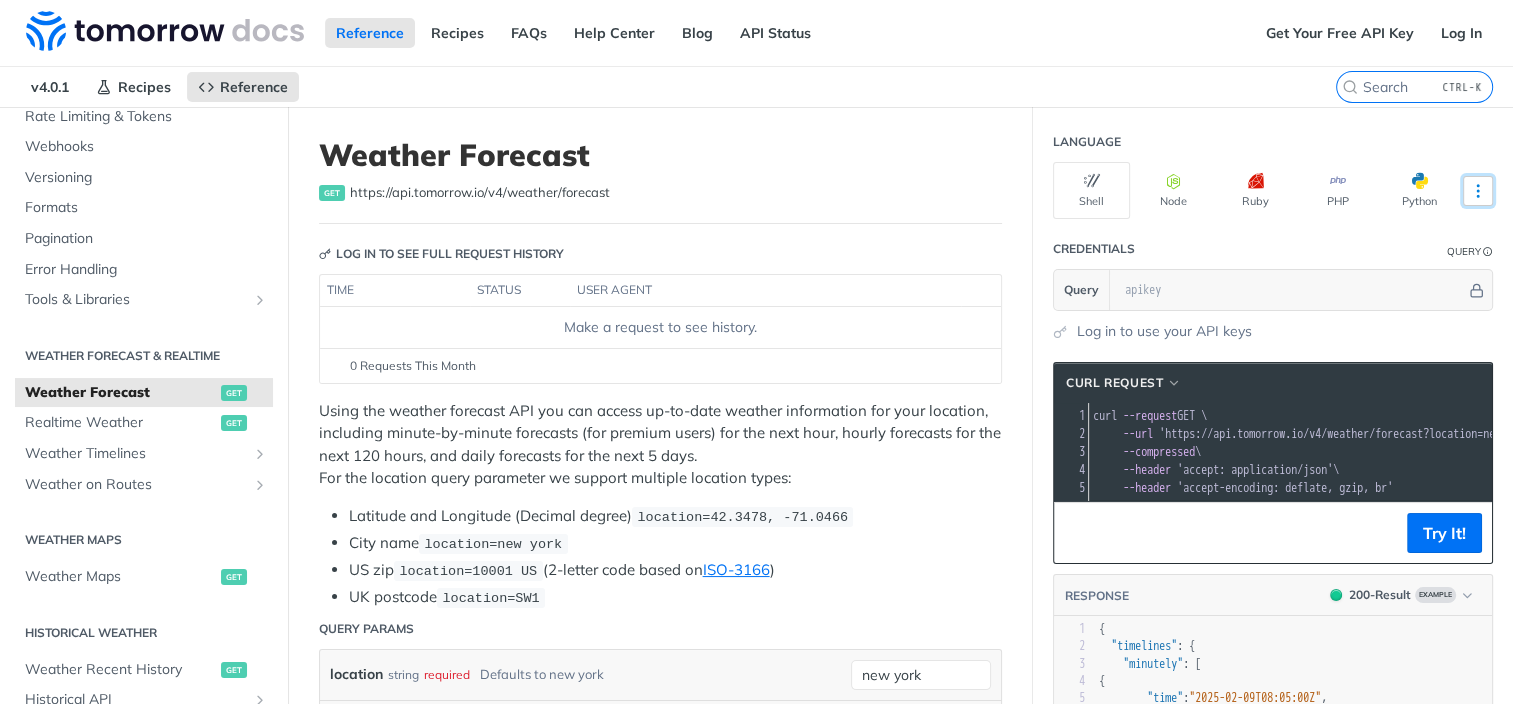 click 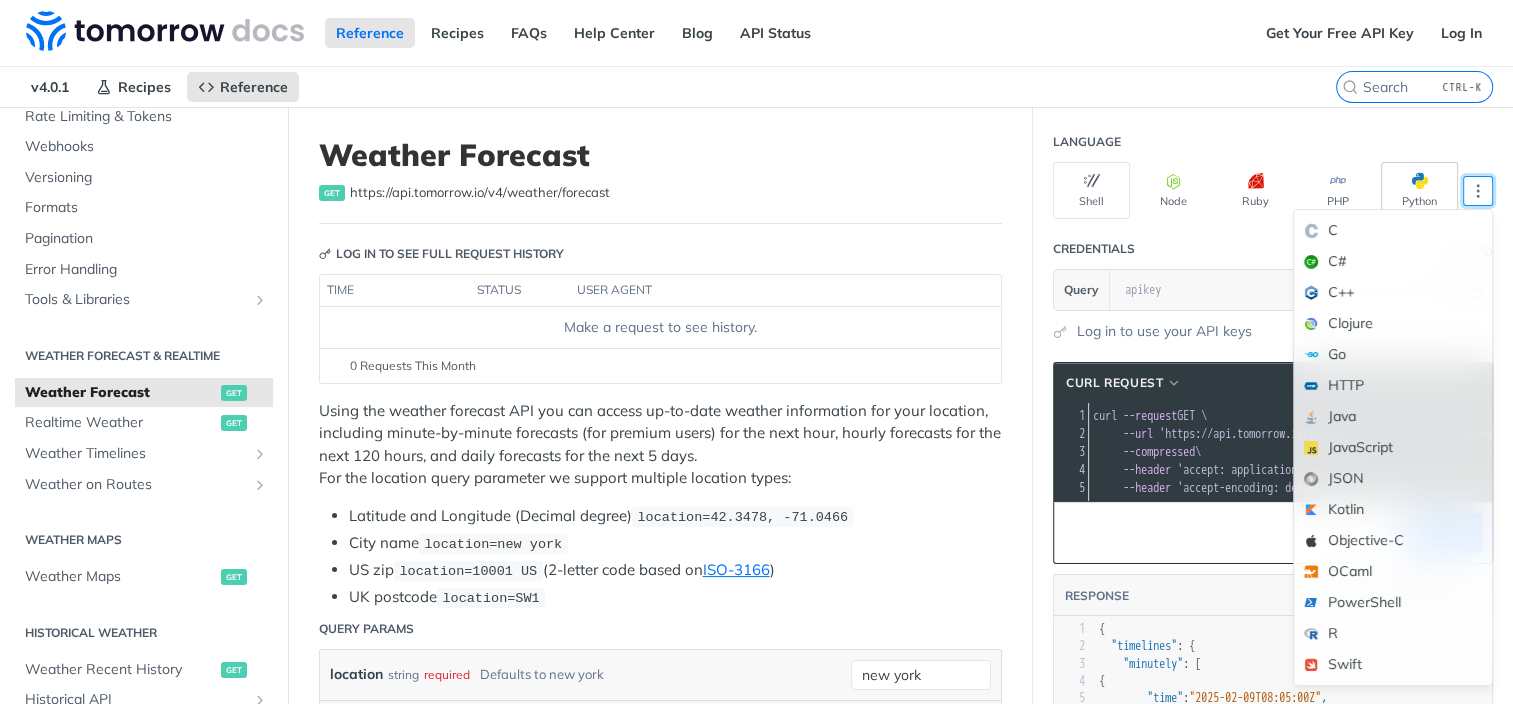 click on "Python" at bounding box center (1419, 190) 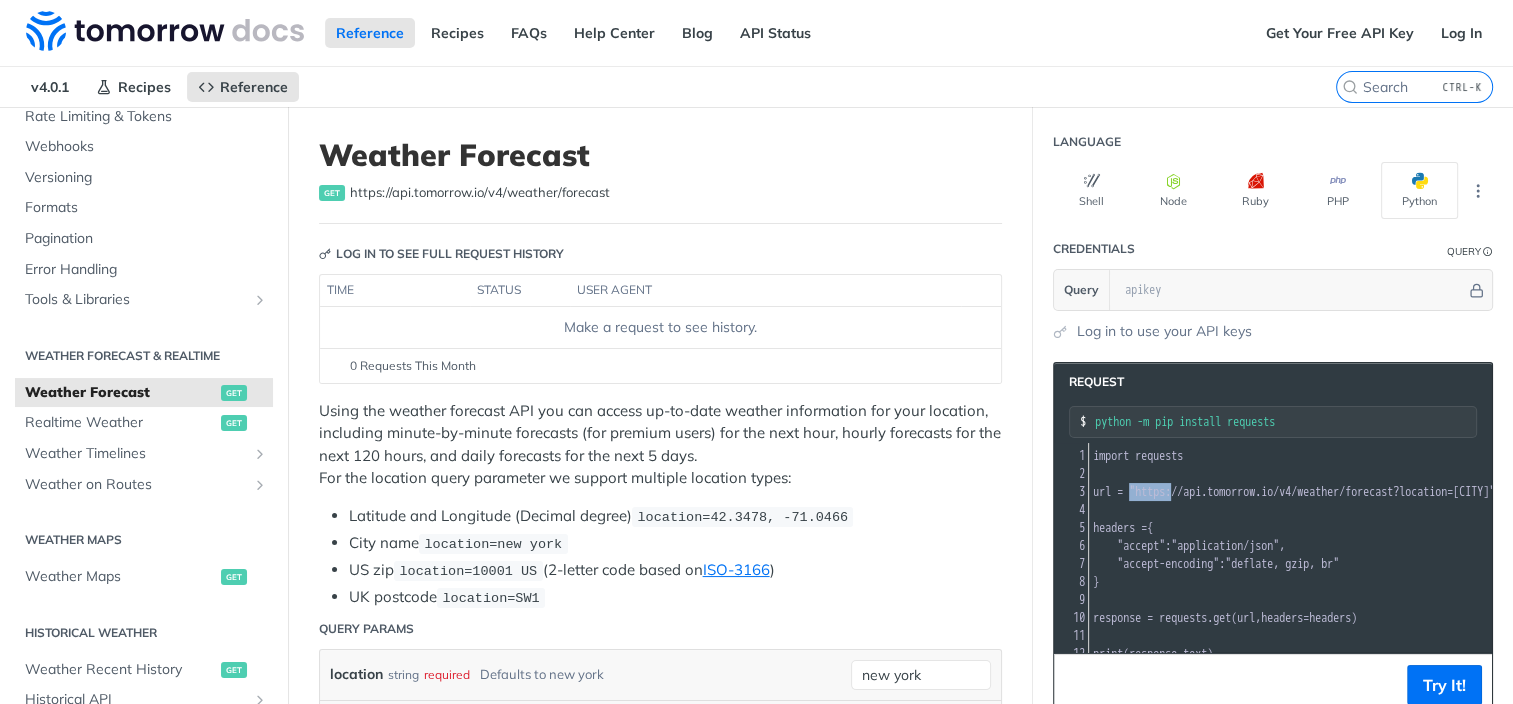drag, startPoint x: 1135, startPoint y: 489, endPoint x: 1177, endPoint y: 490, distance: 42.0119 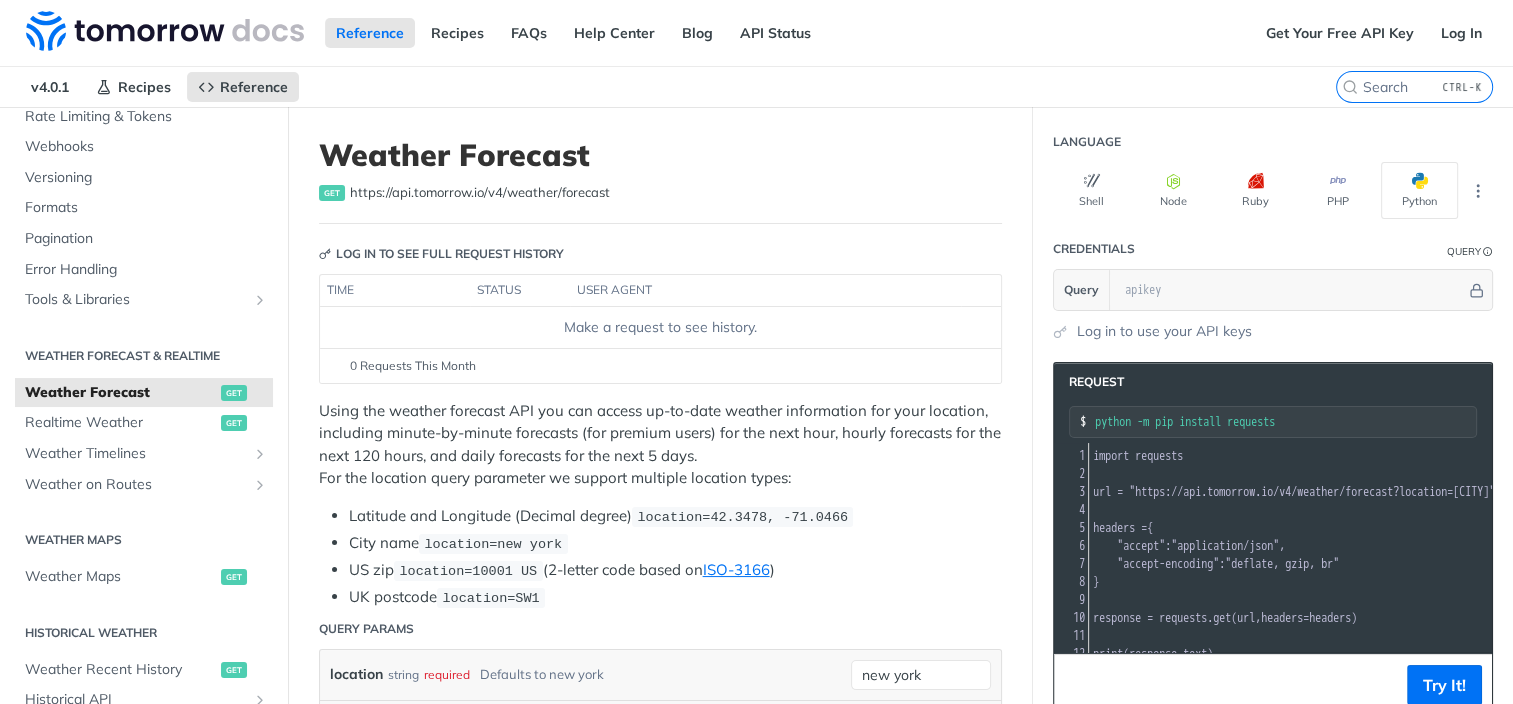 click on ""https://api.tomorrow.io/v4/weather/forecast?location=new%20york"" at bounding box center [1312, 492] 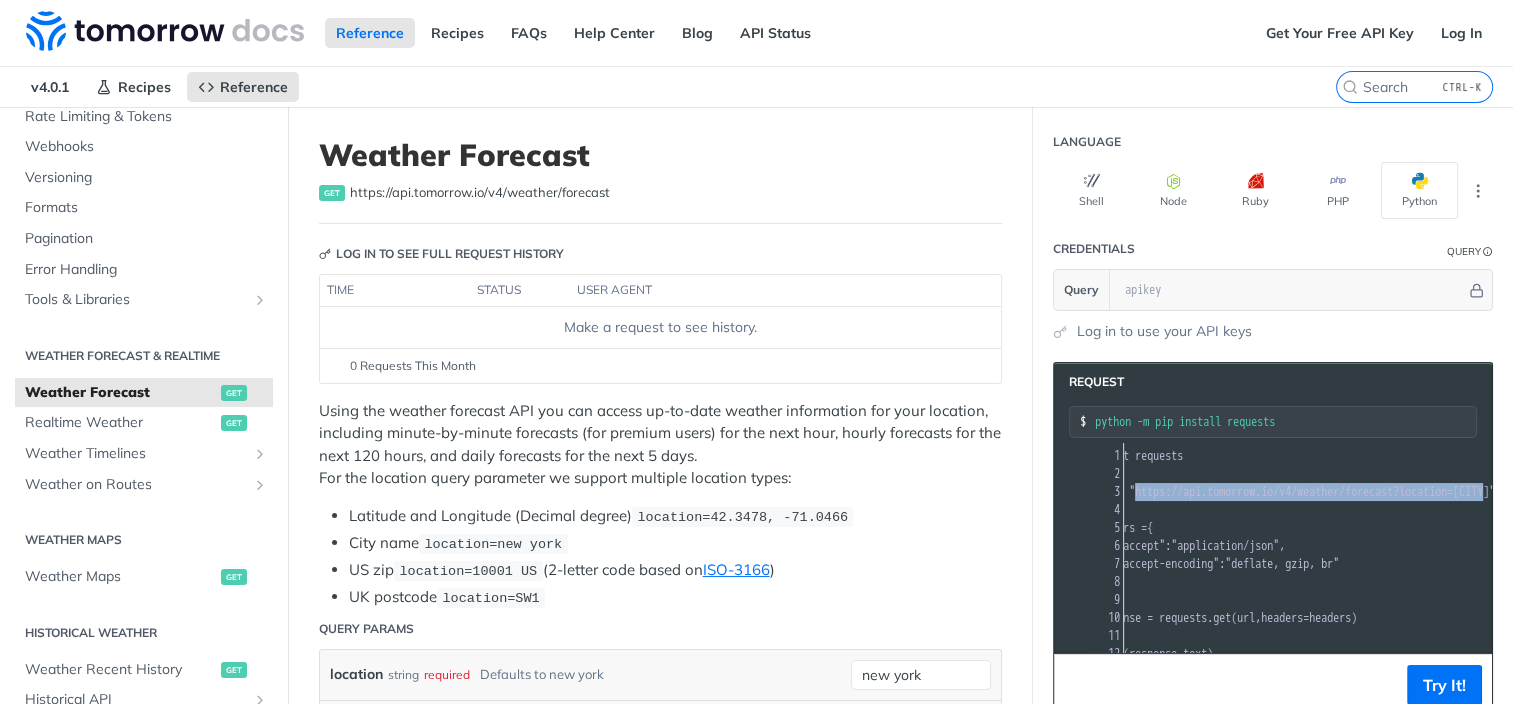 scroll, scrollTop: 0, scrollLeft: 86, axis: horizontal 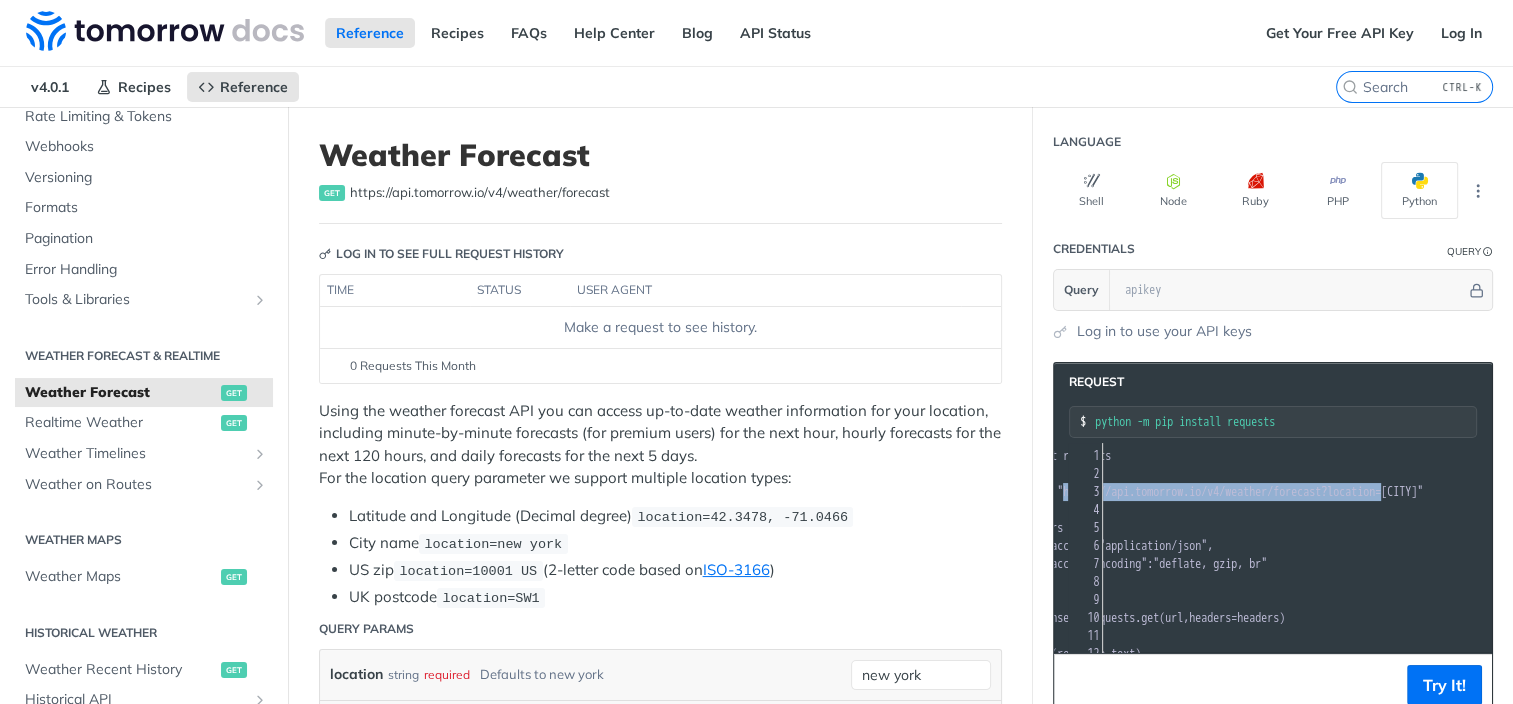 drag, startPoint x: 1139, startPoint y: 490, endPoint x: 1467, endPoint y: 488, distance: 328.0061 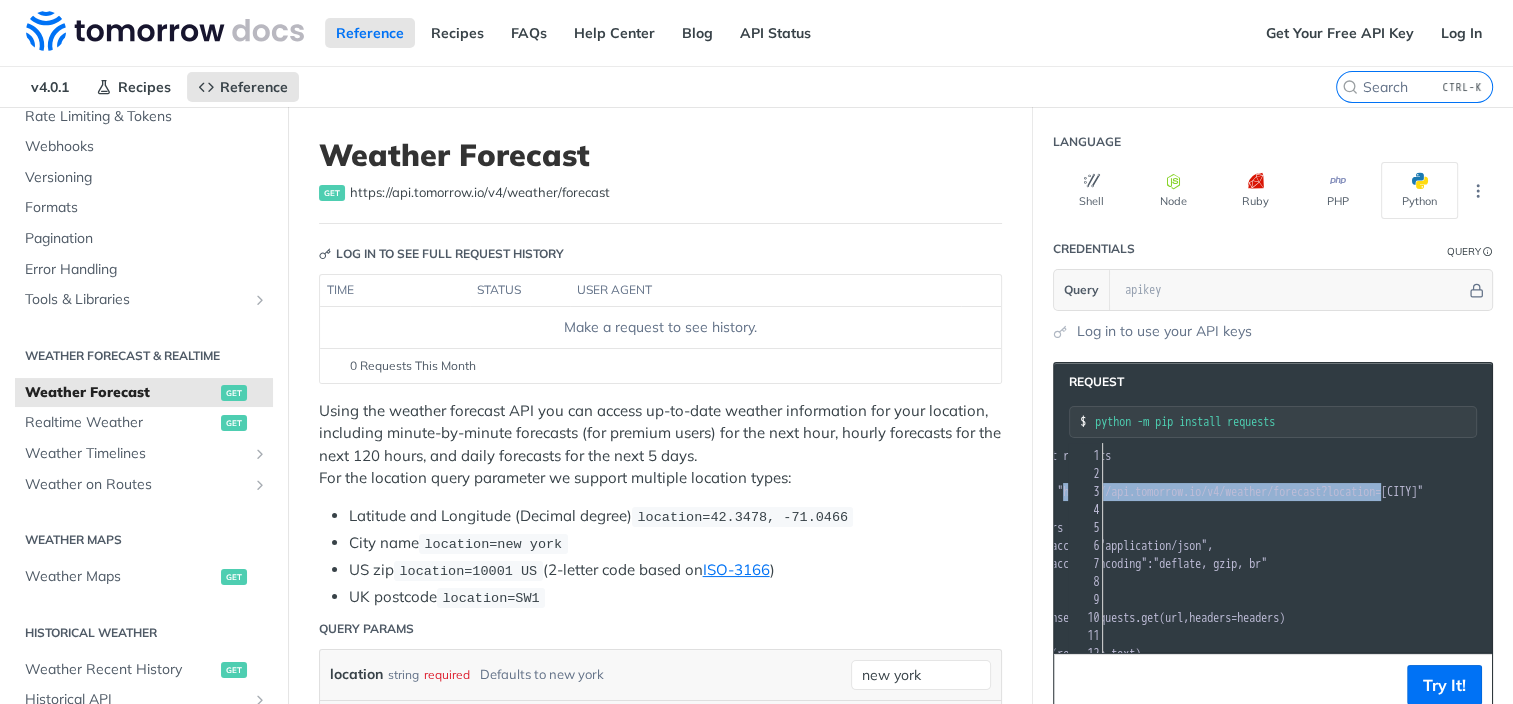 click on ""https://api.tomorrow.io/v4/weather/forecast?location=new%20york"" at bounding box center (1240, 492) 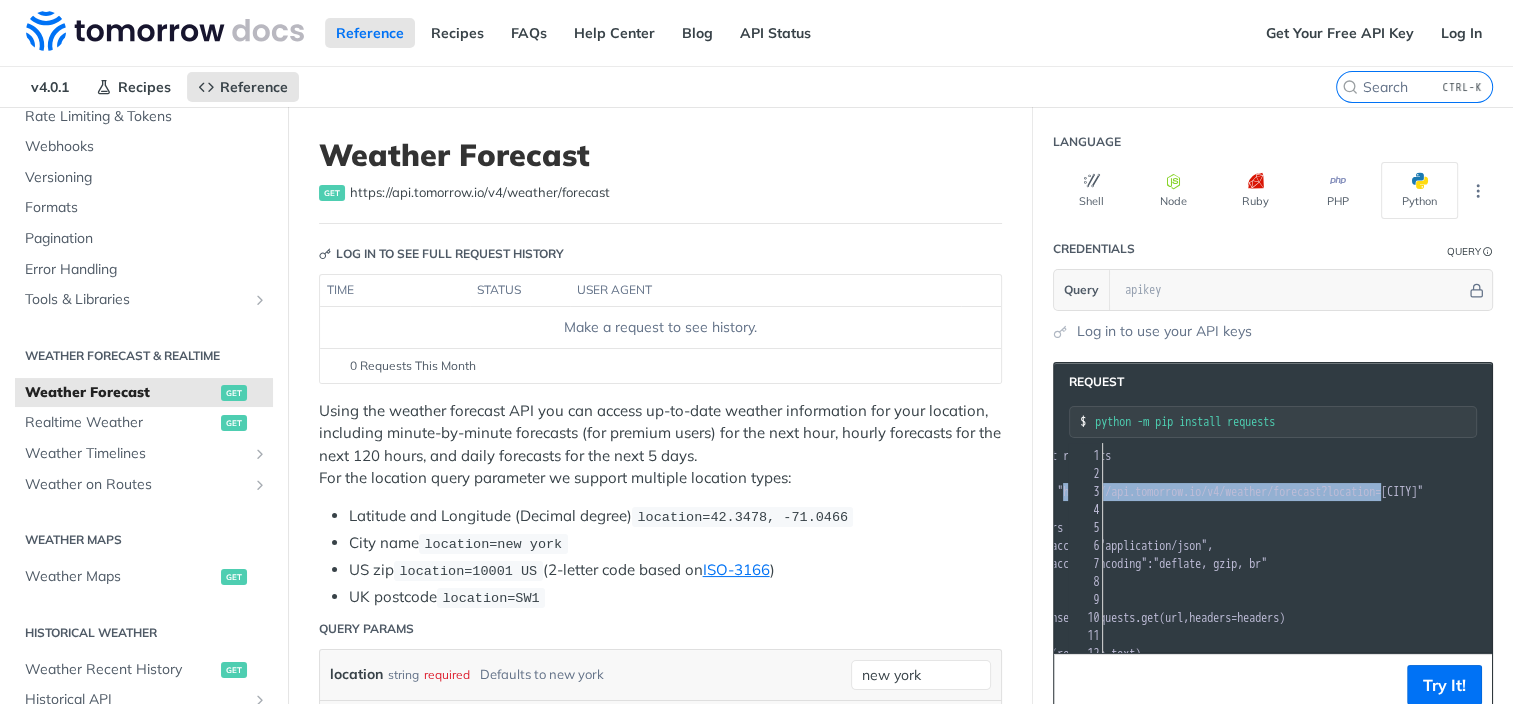 copy on "https://api.tomorrow.io/v4/weather/forecast?location=new%20york" 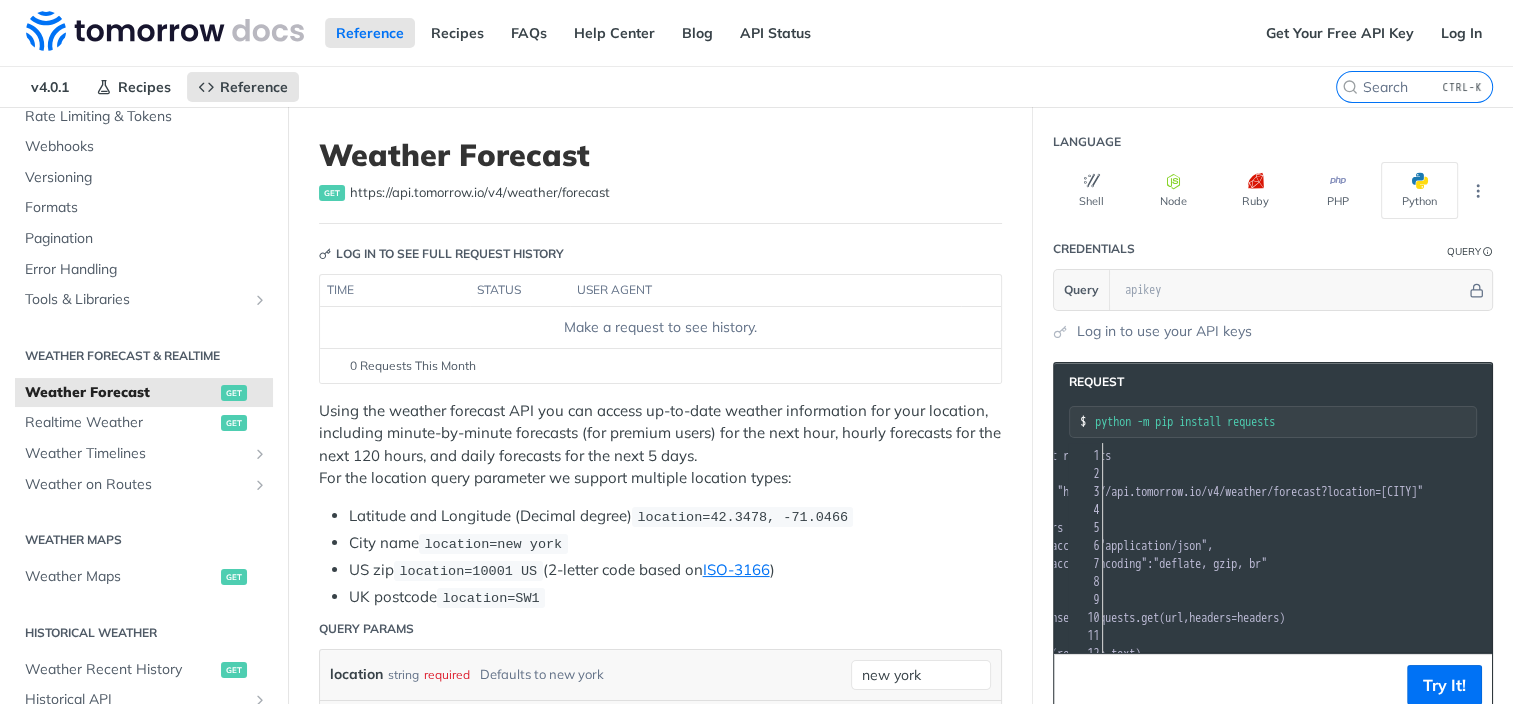 click on ""accept-encoding" :  "deflate, gzip, br"" at bounding box center (1254, 564) 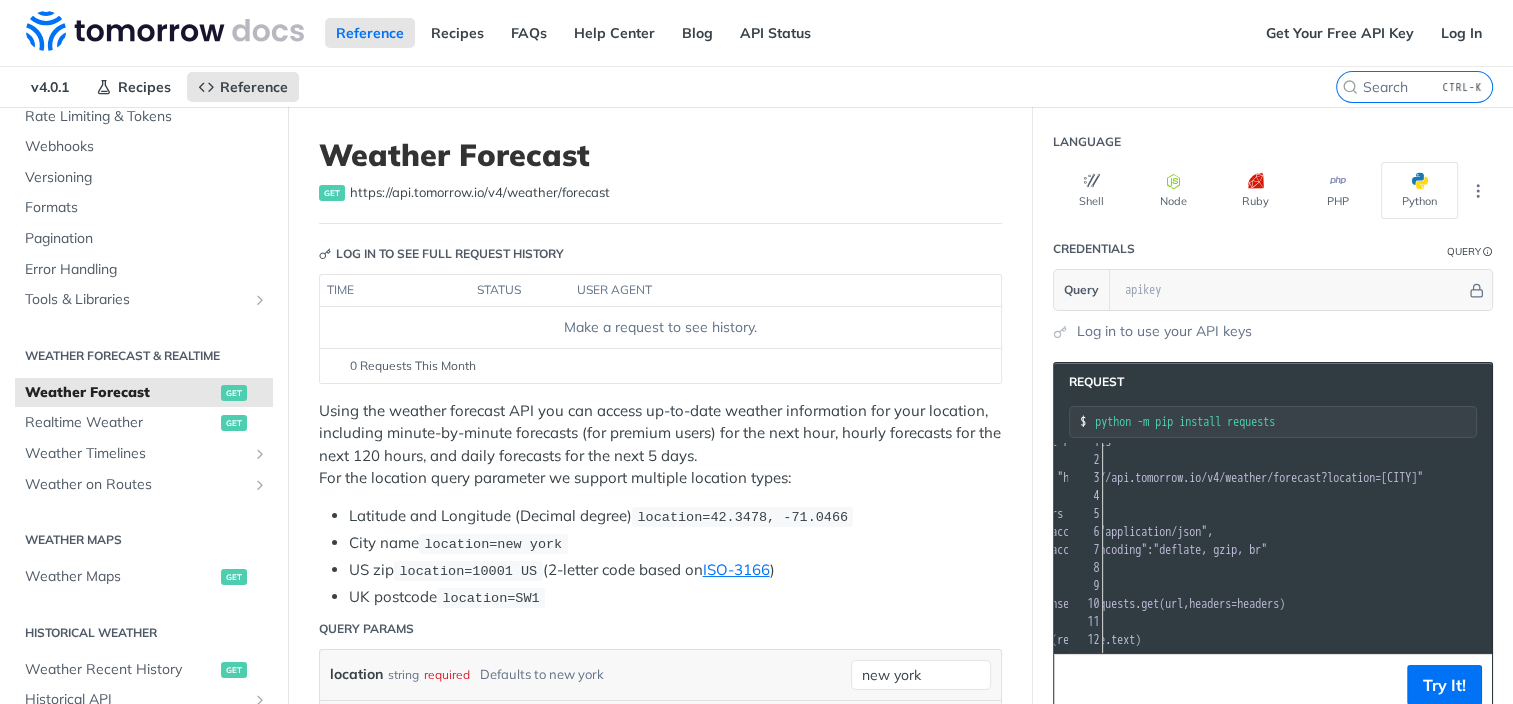 scroll, scrollTop: 20, scrollLeft: 0, axis: vertical 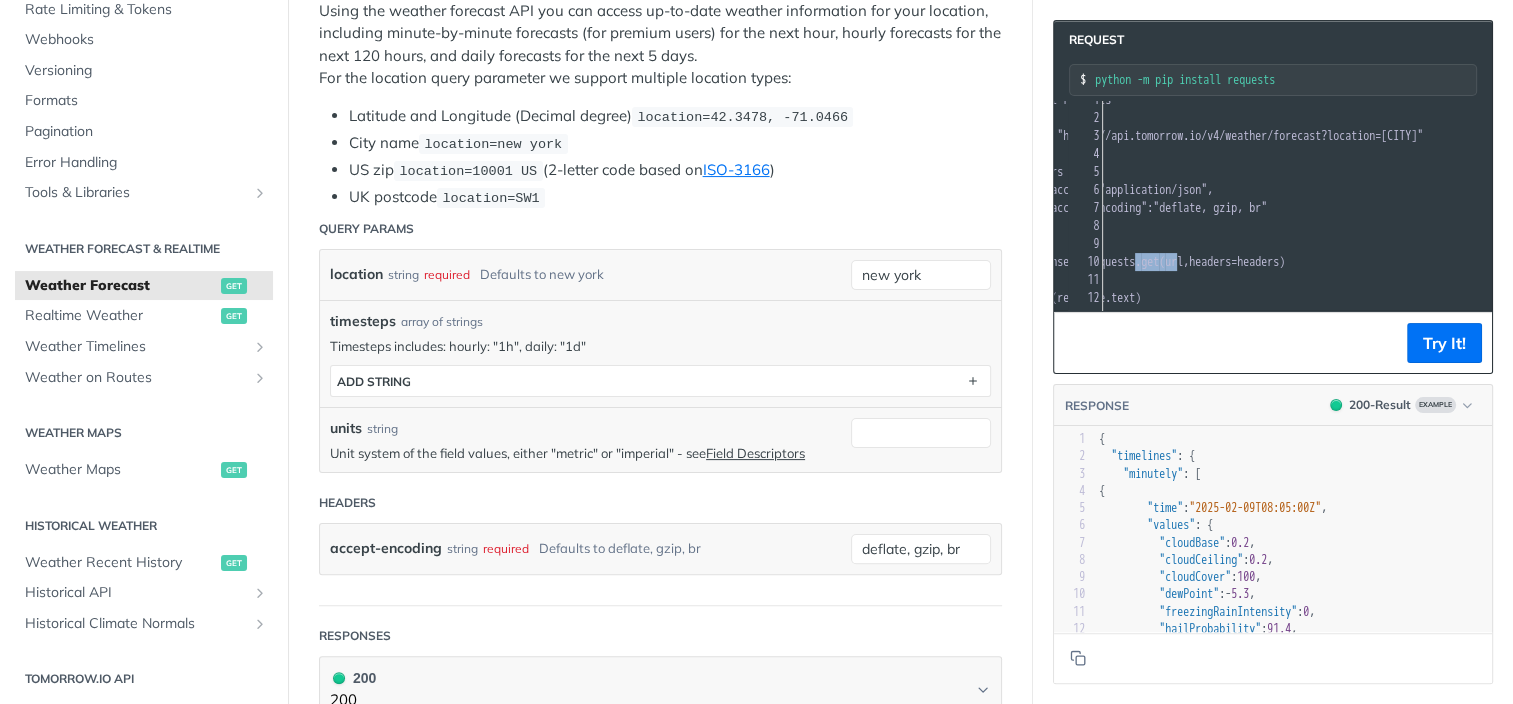 drag, startPoint x: 1131, startPoint y: 248, endPoint x: 1183, endPoint y: 254, distance: 52.34501 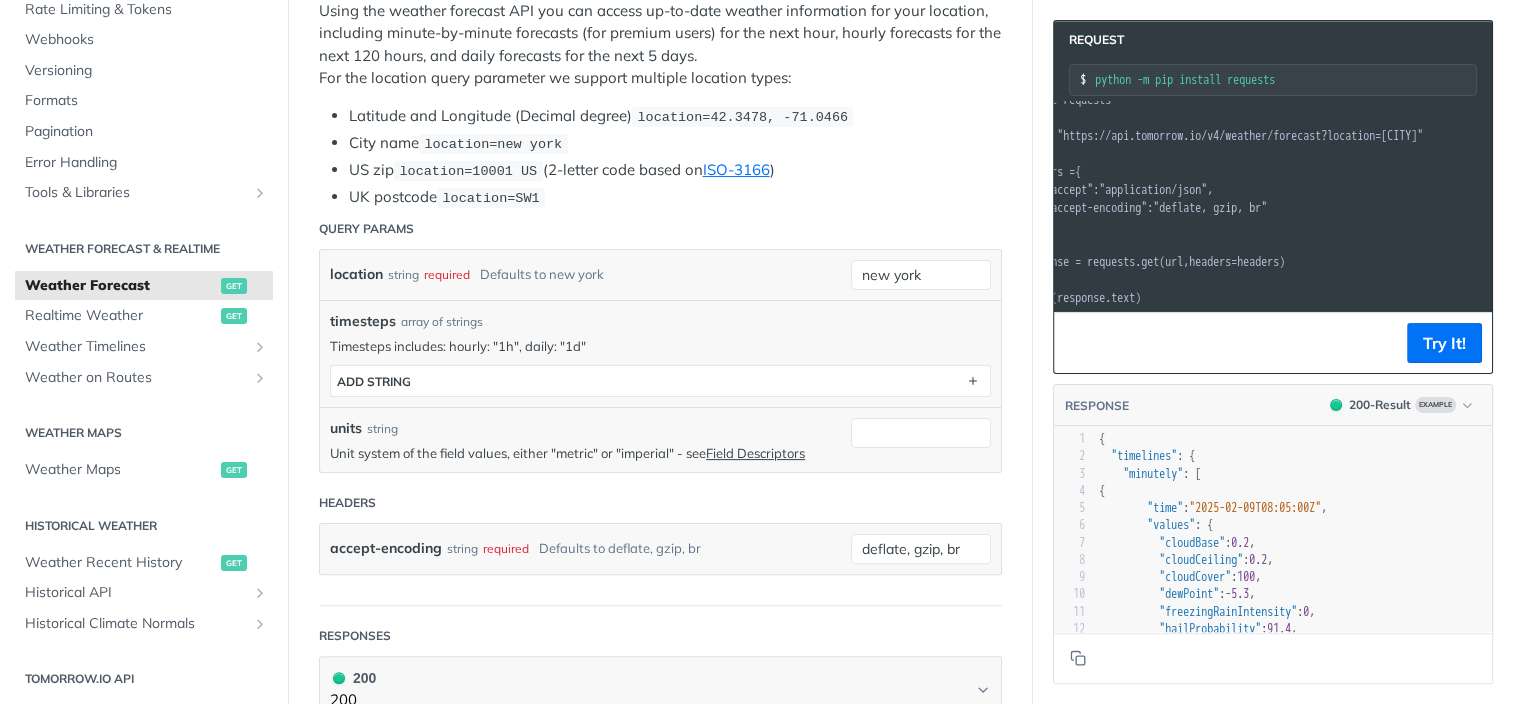 click on "​" at bounding box center [1254, 280] 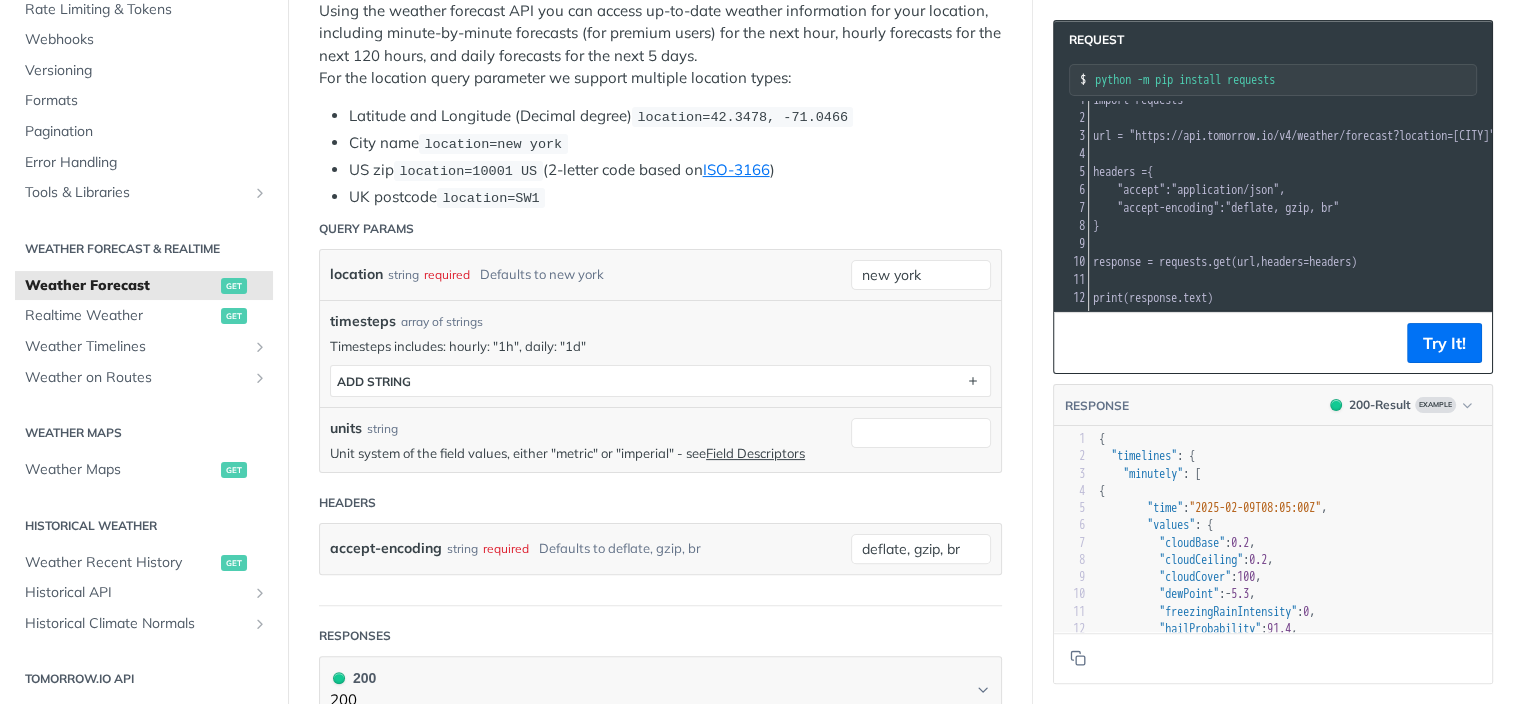 scroll, scrollTop: 8, scrollLeft: 0, axis: vertical 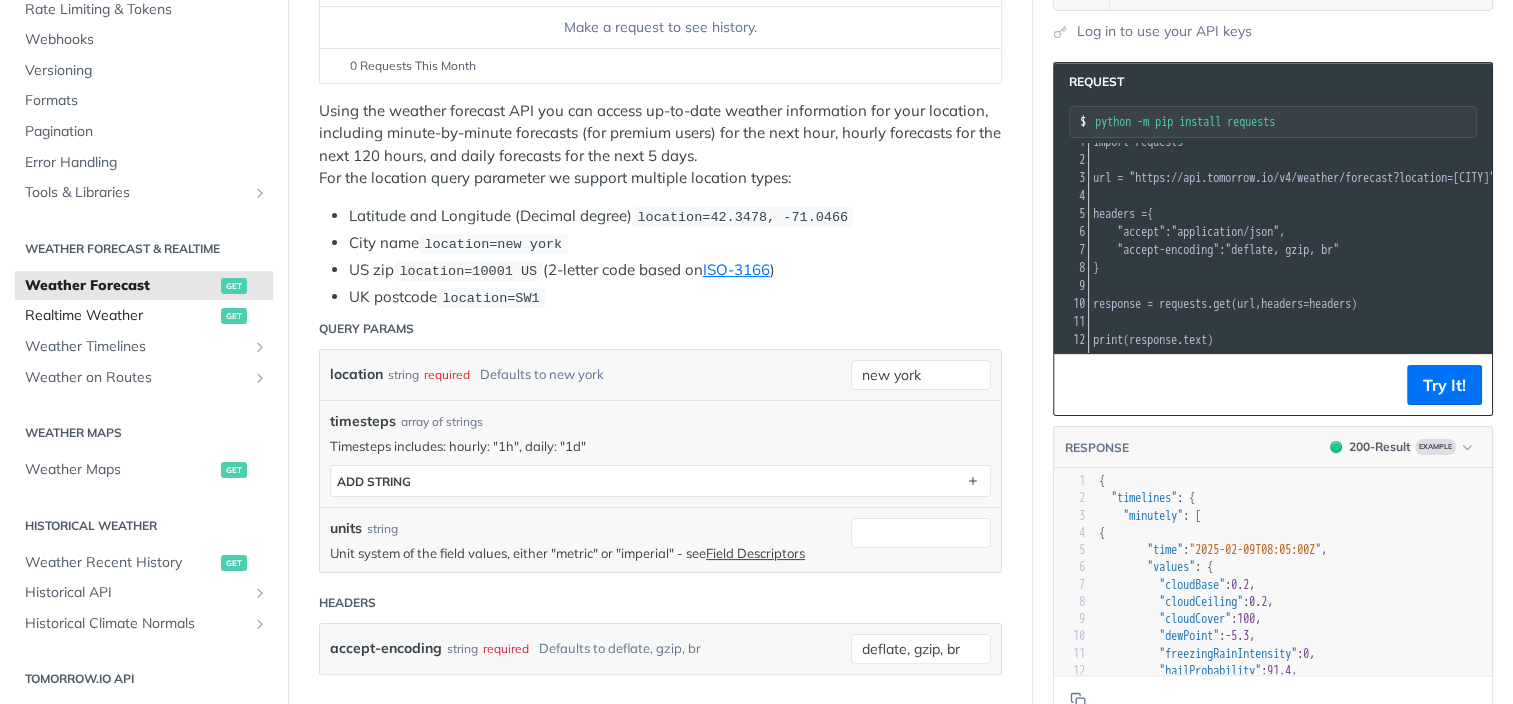 click on "Realtime Weather" at bounding box center (120, 316) 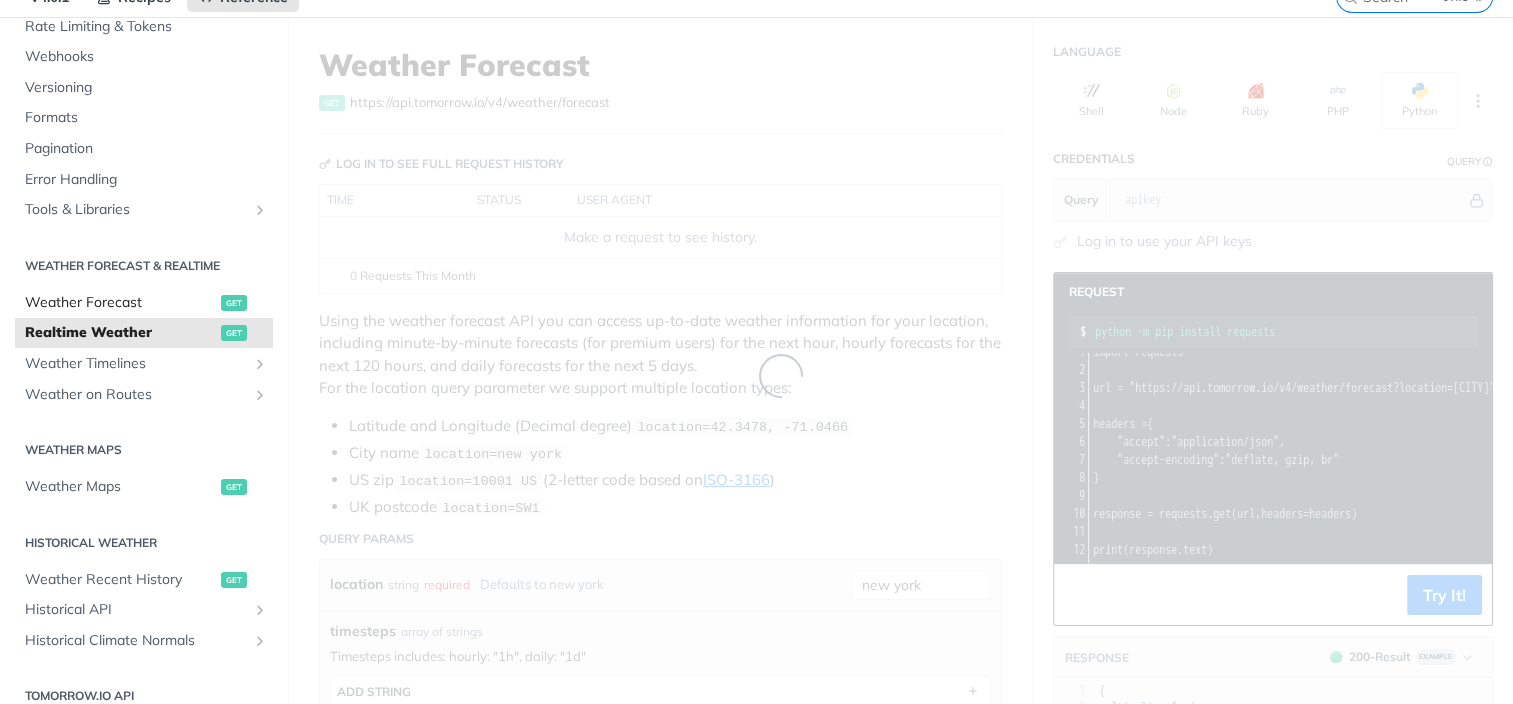 scroll, scrollTop: 0, scrollLeft: 0, axis: both 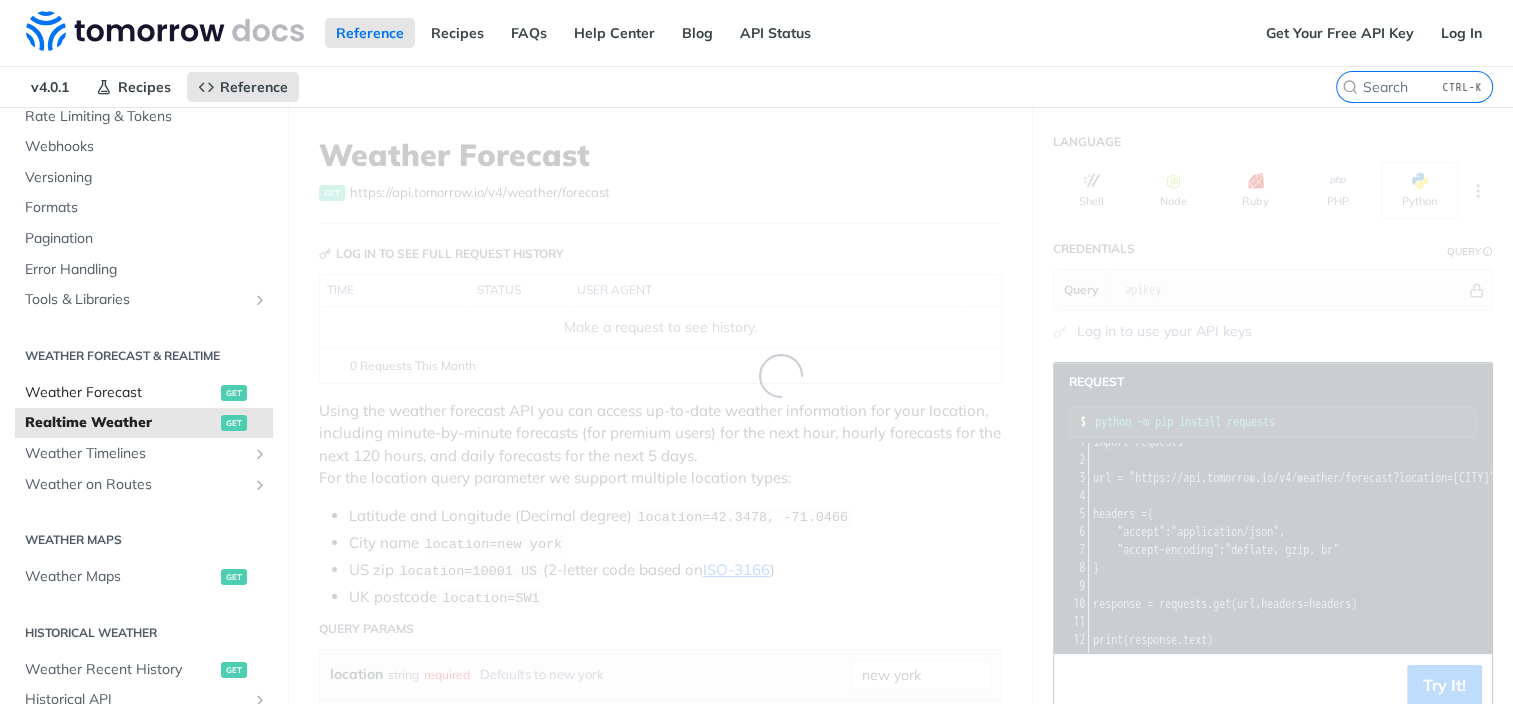 click on "Weather Forecast & realtime Weather Forecast get Realtime Weather get Weather Timelines Retrieve Timelines post Weather on Routes Retrieve a Route post" at bounding box center [144, 419] 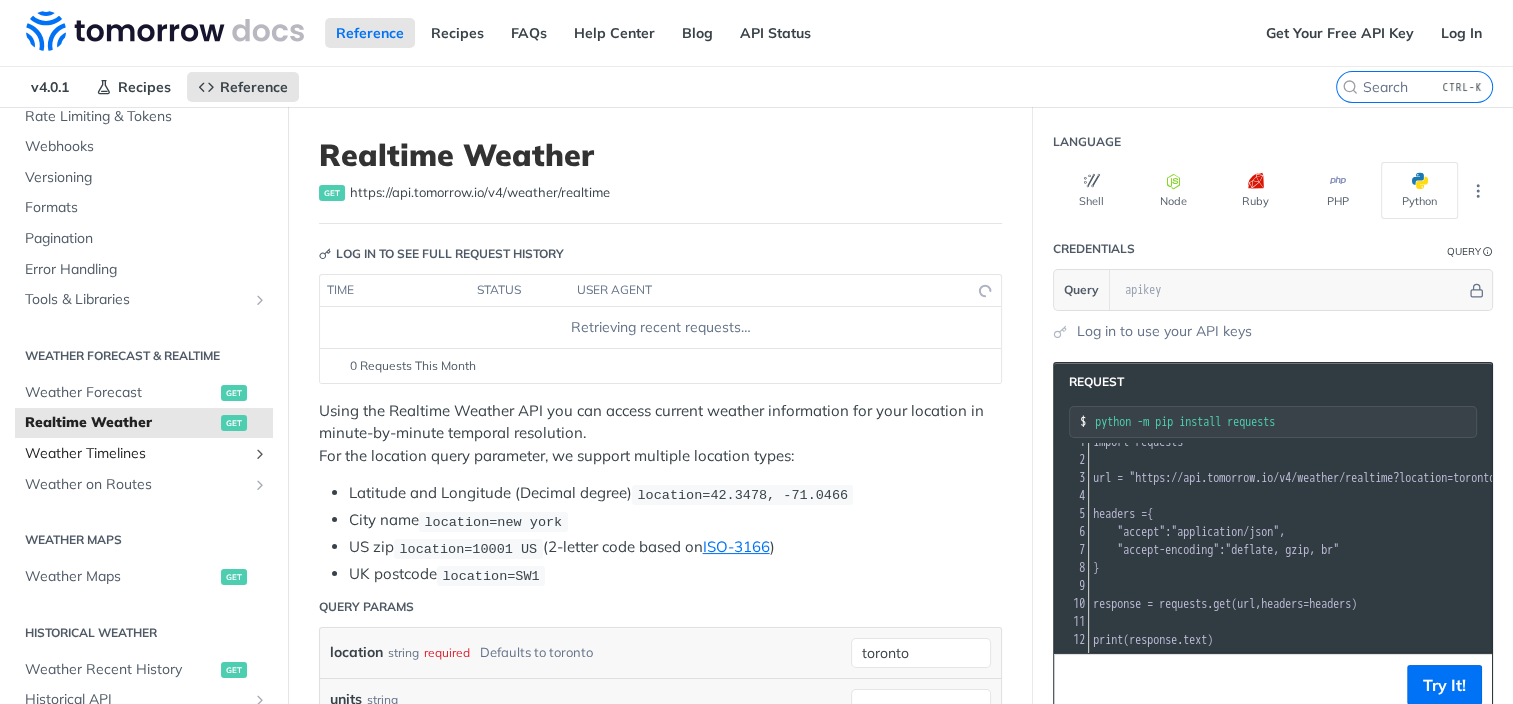 click on "Weather Timelines" at bounding box center (136, 454) 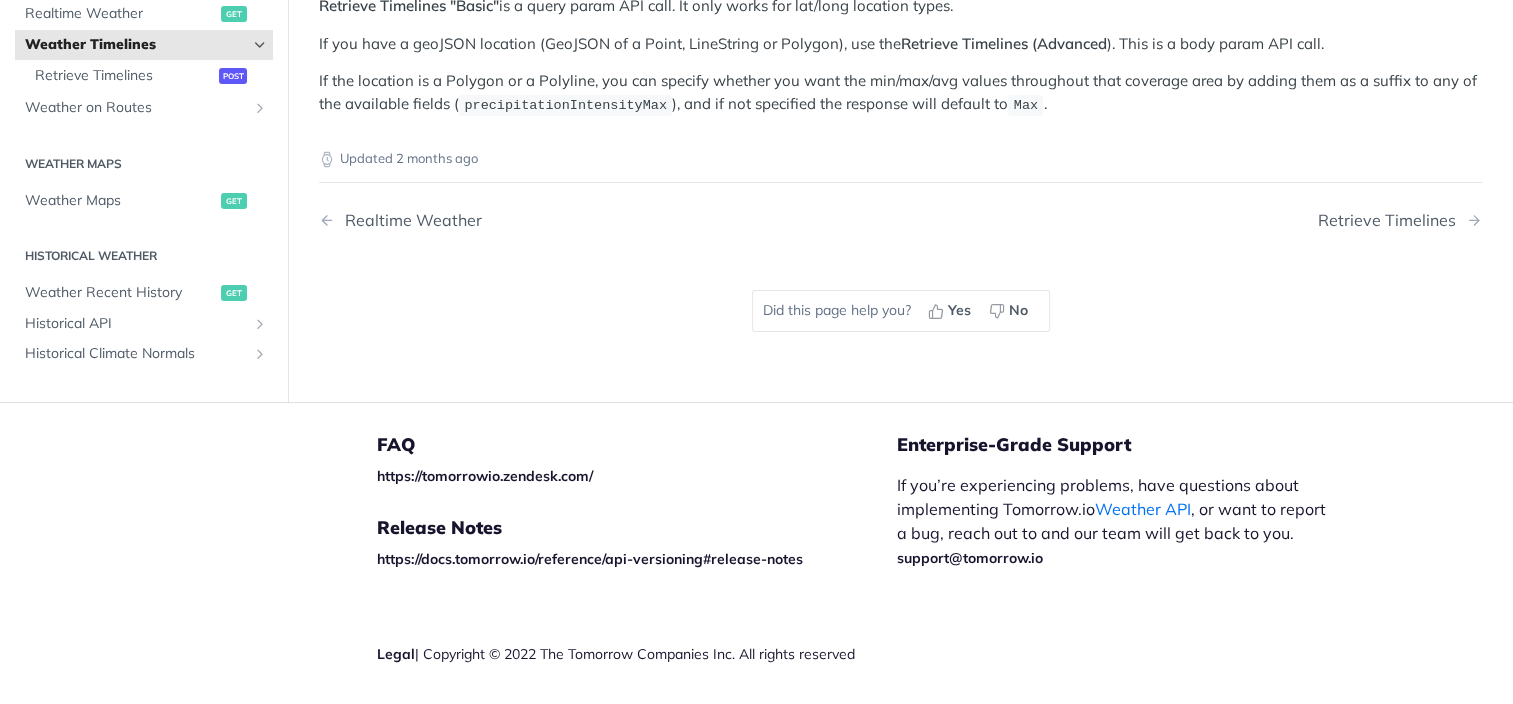 scroll, scrollTop: 543, scrollLeft: 0, axis: vertical 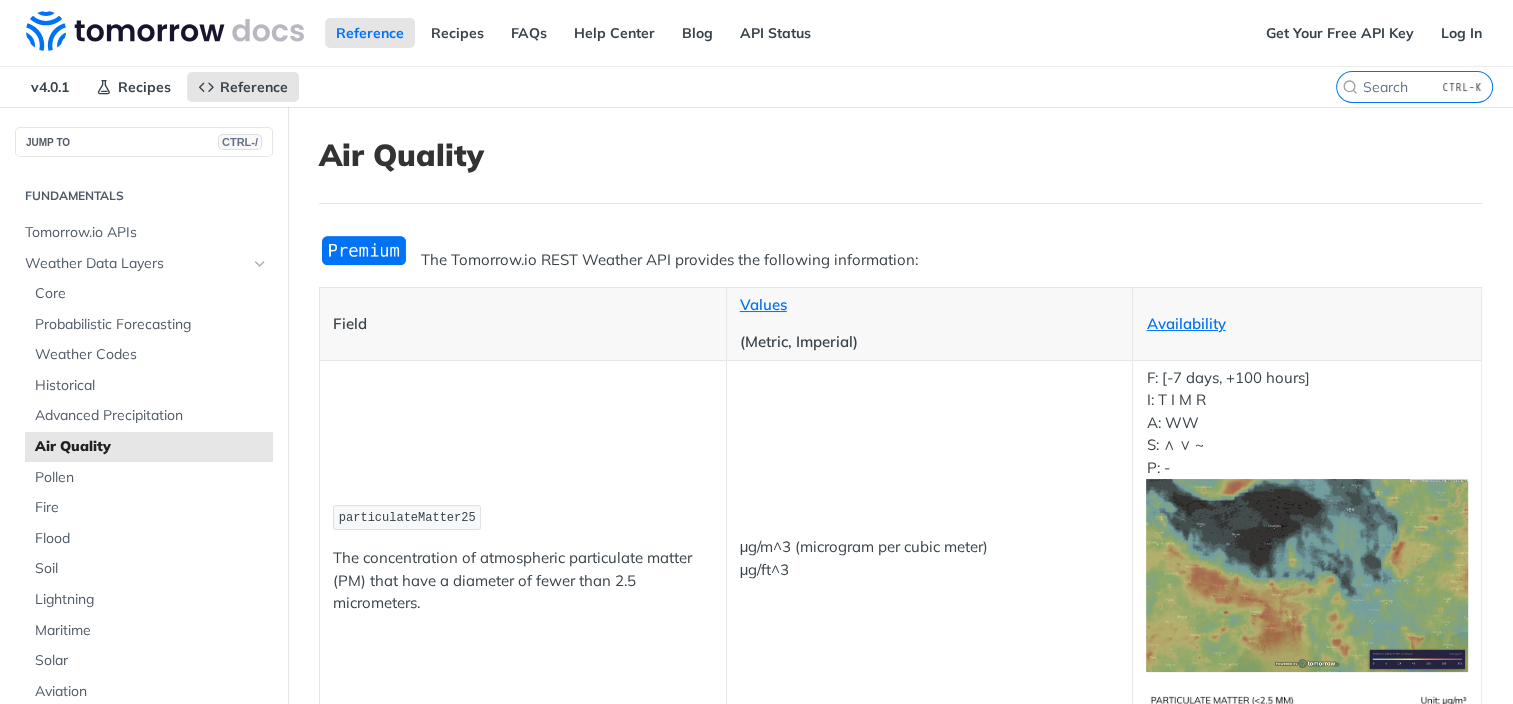 click on "Air Quality" at bounding box center [151, 447] 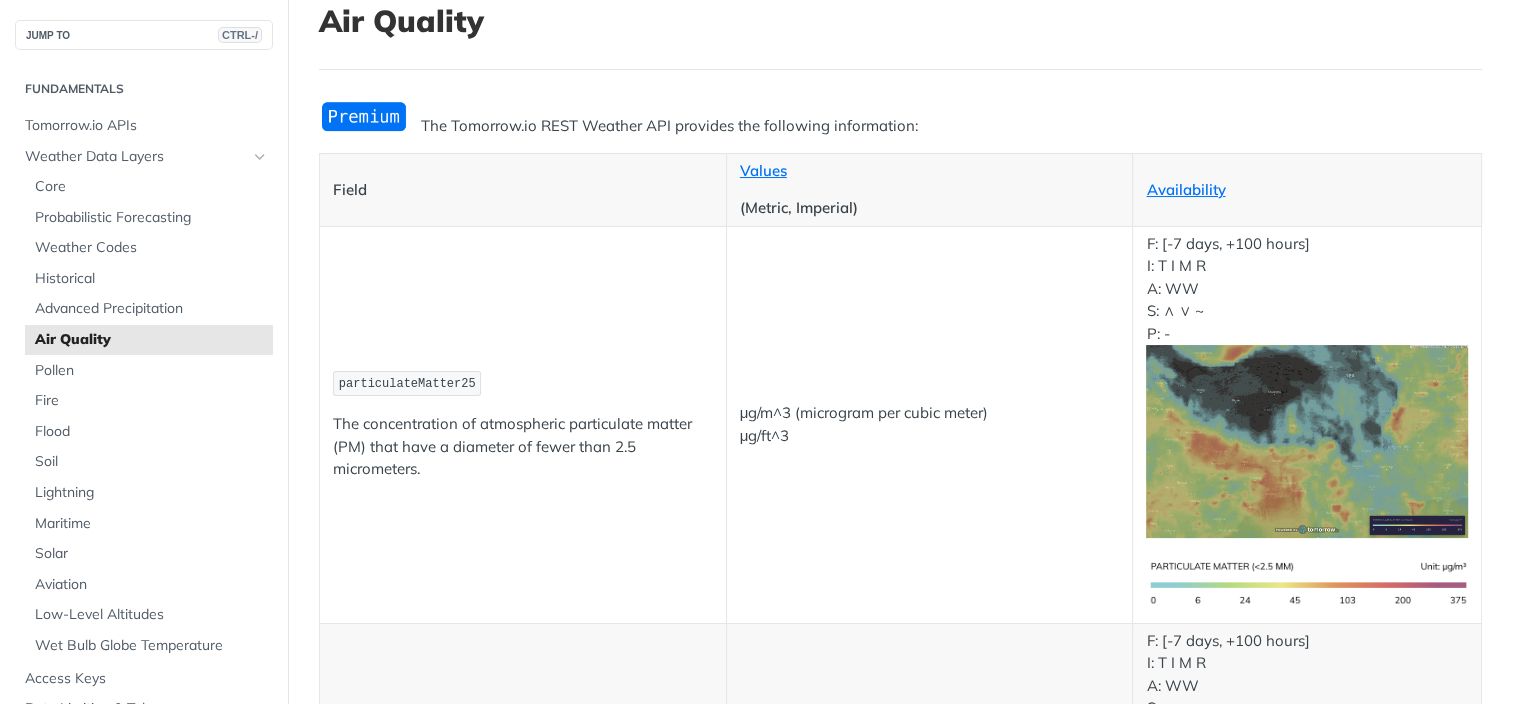 scroll, scrollTop: 300, scrollLeft: 0, axis: vertical 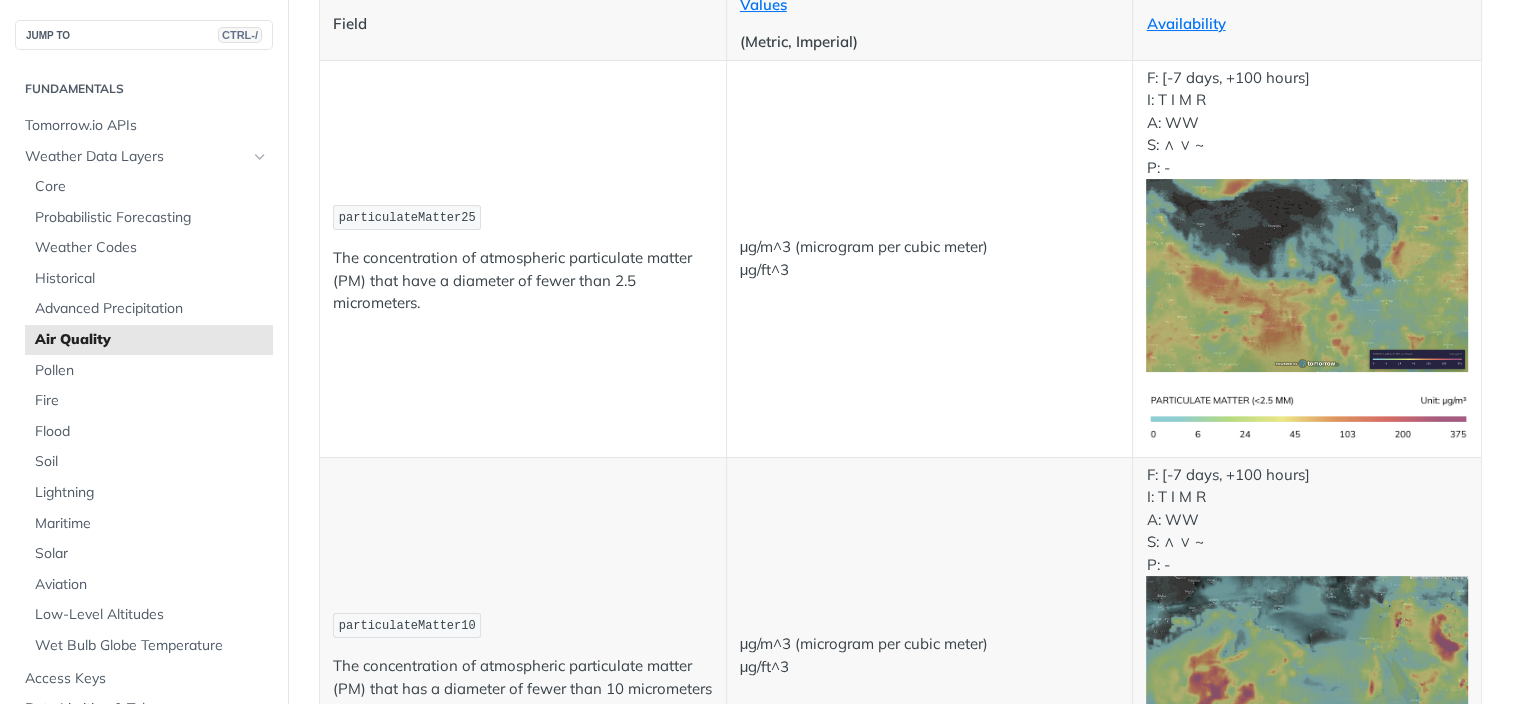 click on "particulateMatter25" at bounding box center (407, 218) 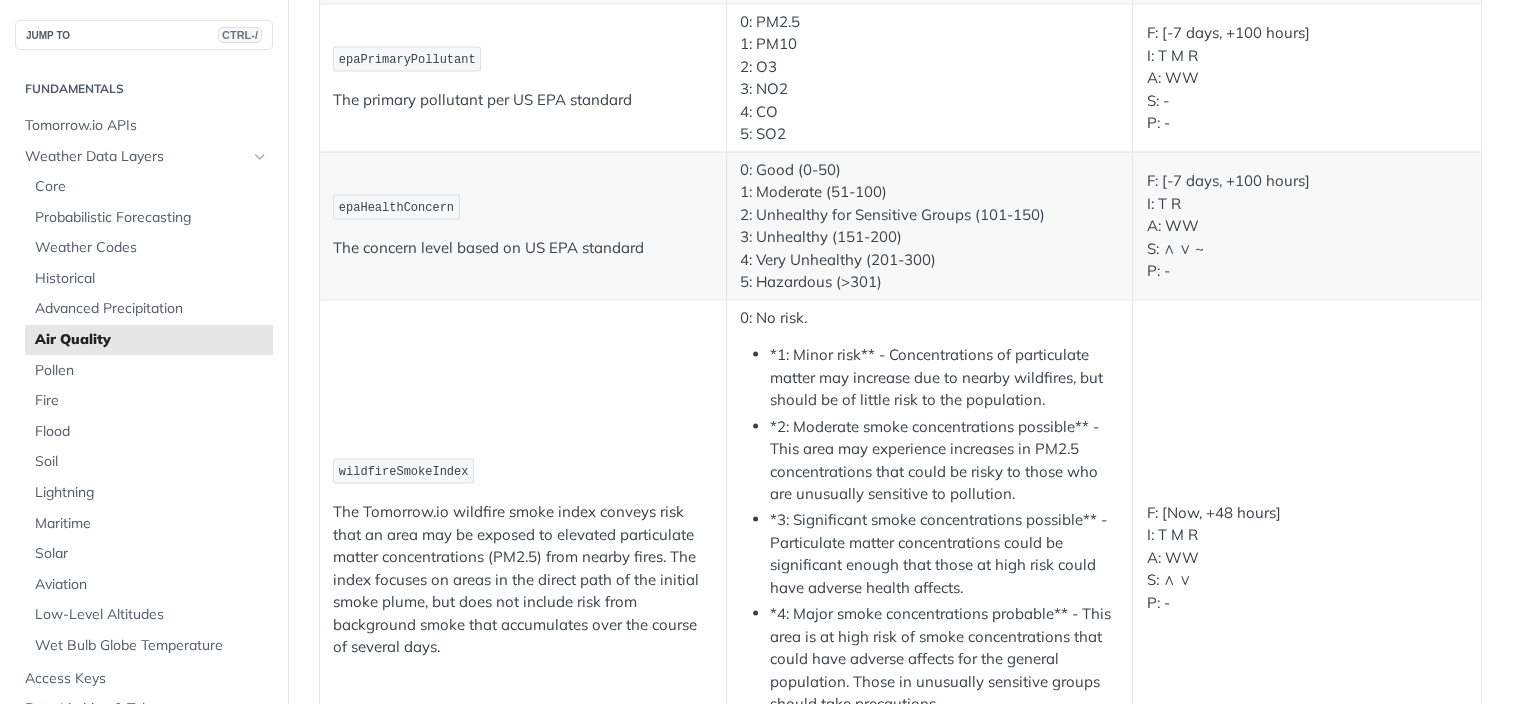 scroll, scrollTop: 3600, scrollLeft: 0, axis: vertical 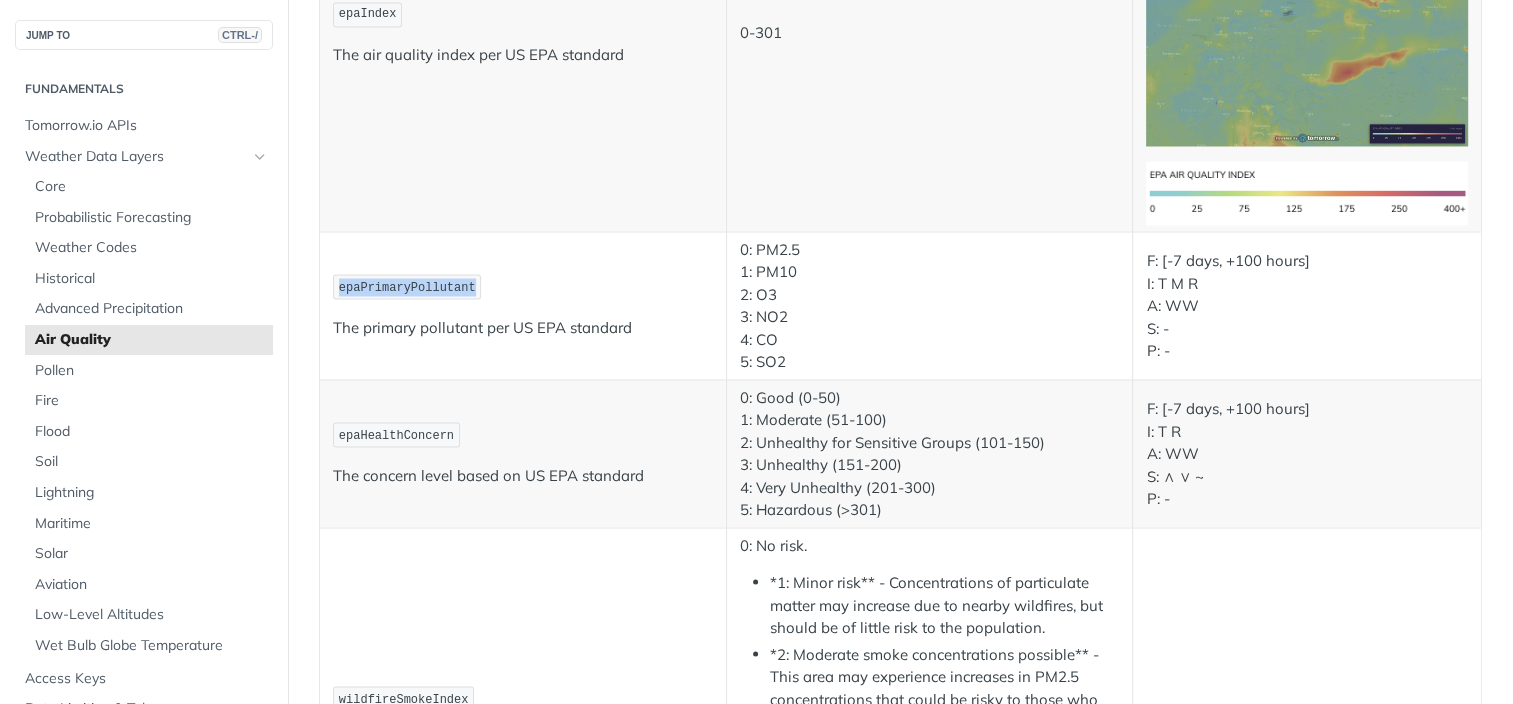 drag, startPoint x: 340, startPoint y: 284, endPoint x: 467, endPoint y: 286, distance: 127.01575 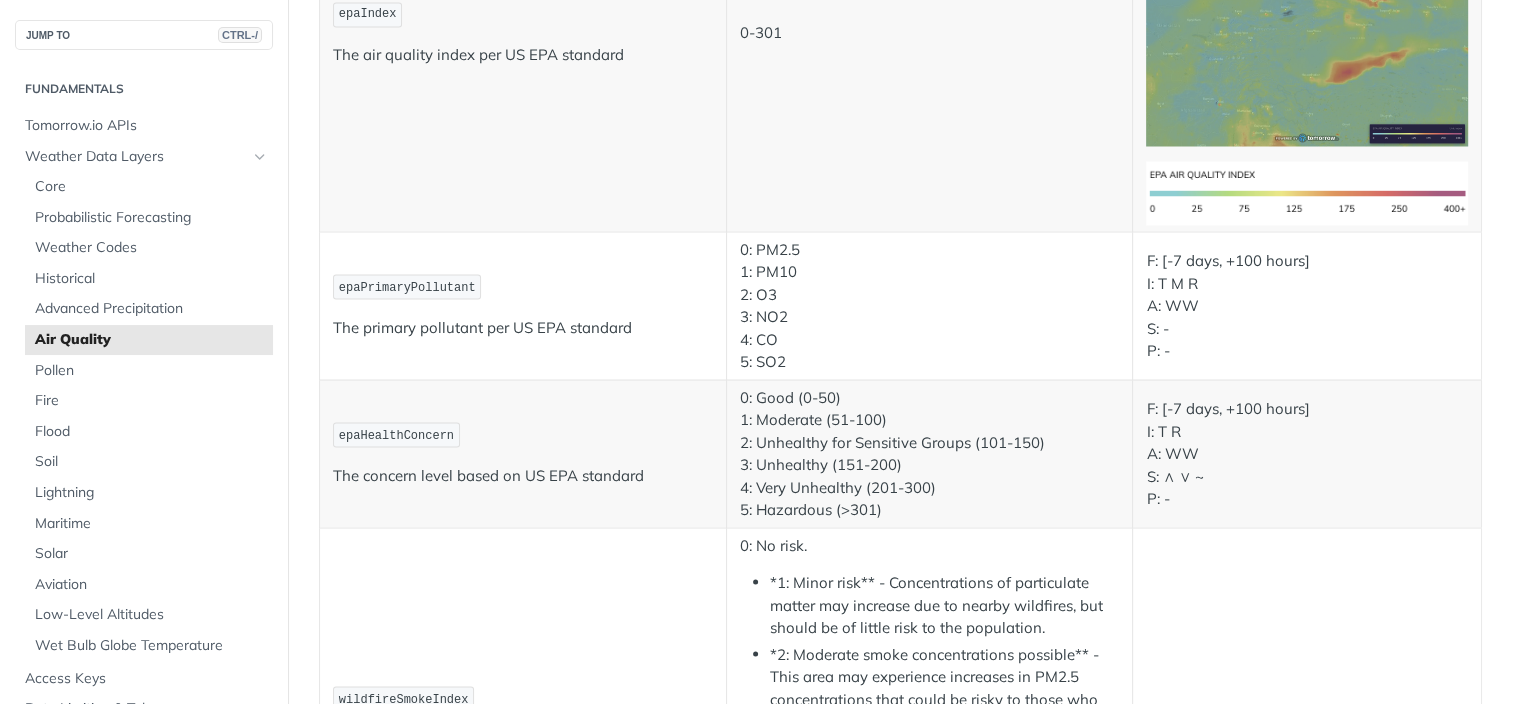 click on "0: PM2.5
1: PM10
2: O3
3: NO2
4: CO
5: SO2" at bounding box center (930, 305) 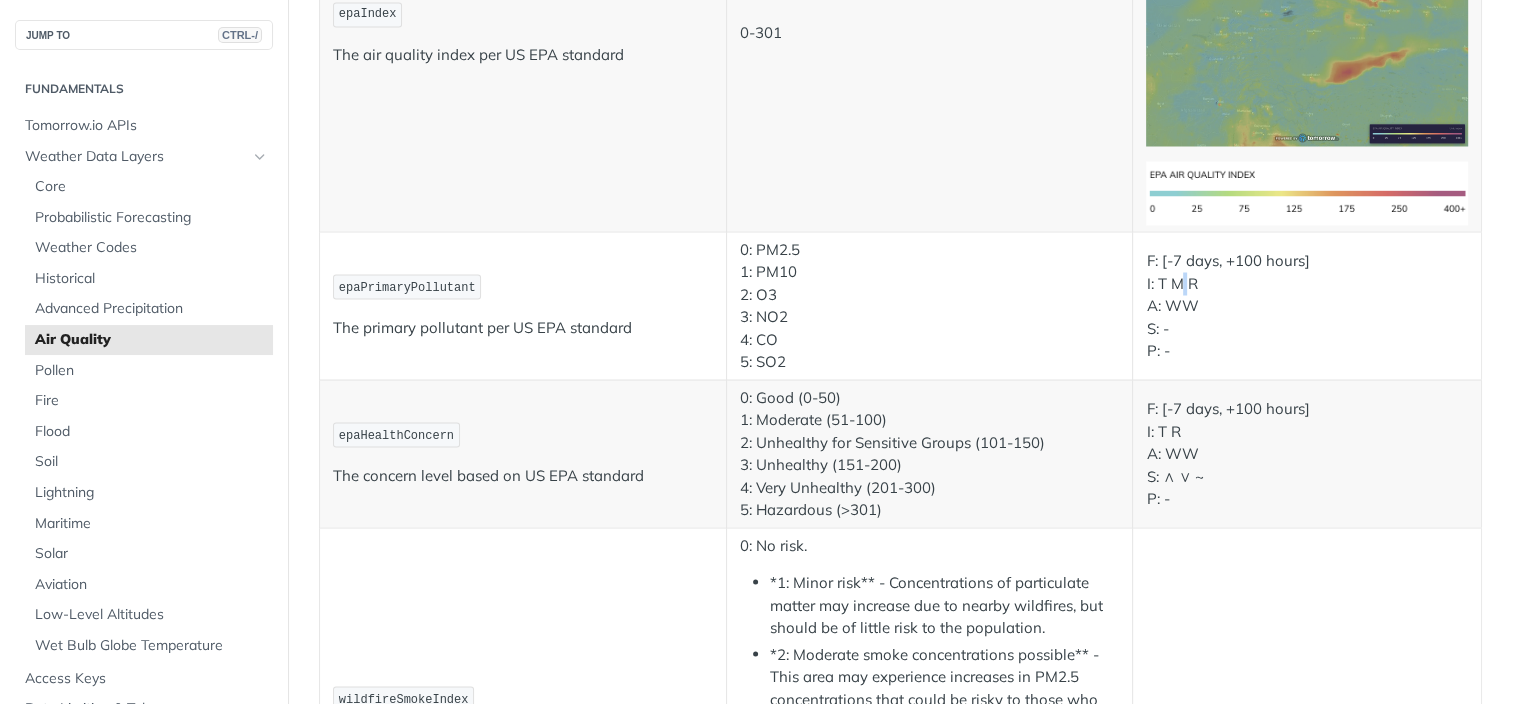 click on "F: [-7 days, +100 hours]
I: T M R
A: WW
S: -
P: -" at bounding box center (1307, 305) 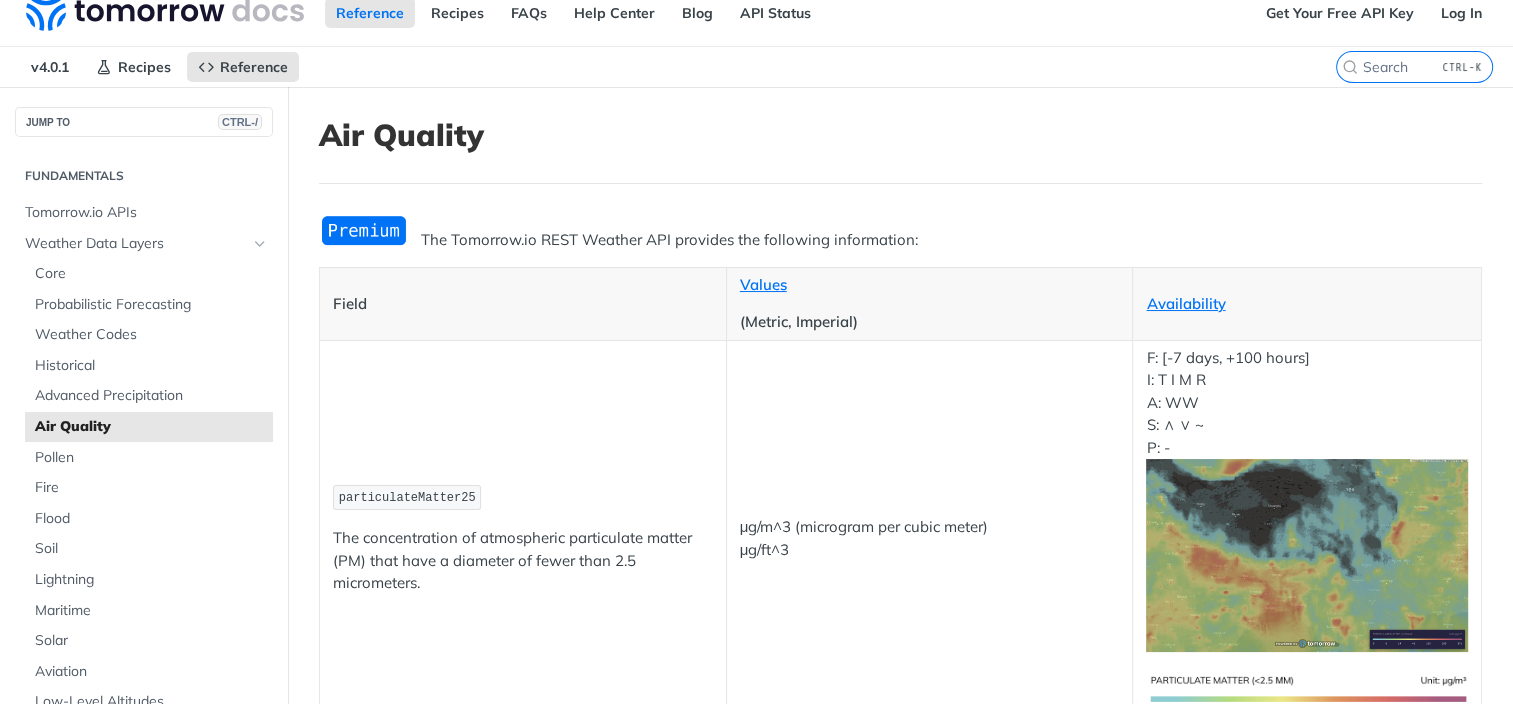 scroll, scrollTop: 0, scrollLeft: 0, axis: both 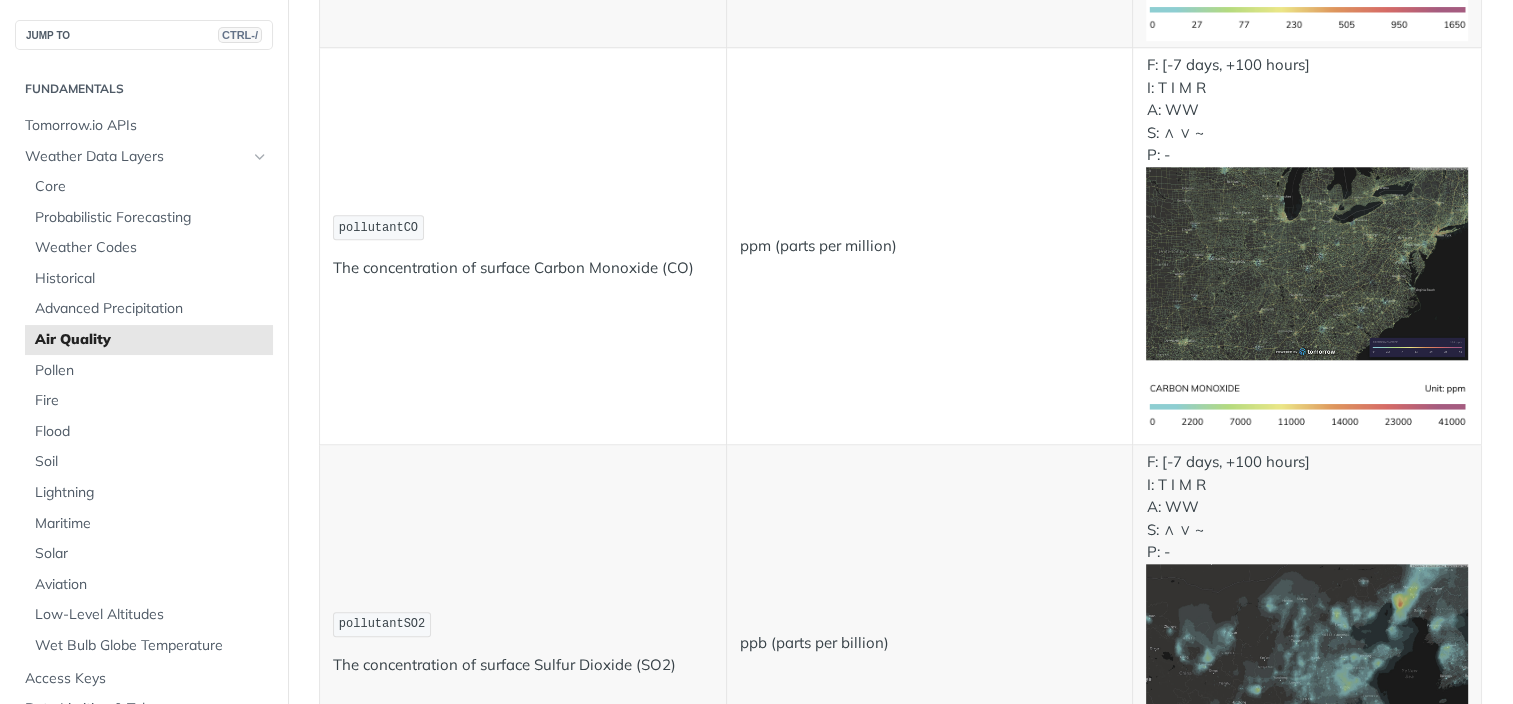 drag, startPoint x: 540, startPoint y: 239, endPoint x: 673, endPoint y: 259, distance: 134.49535 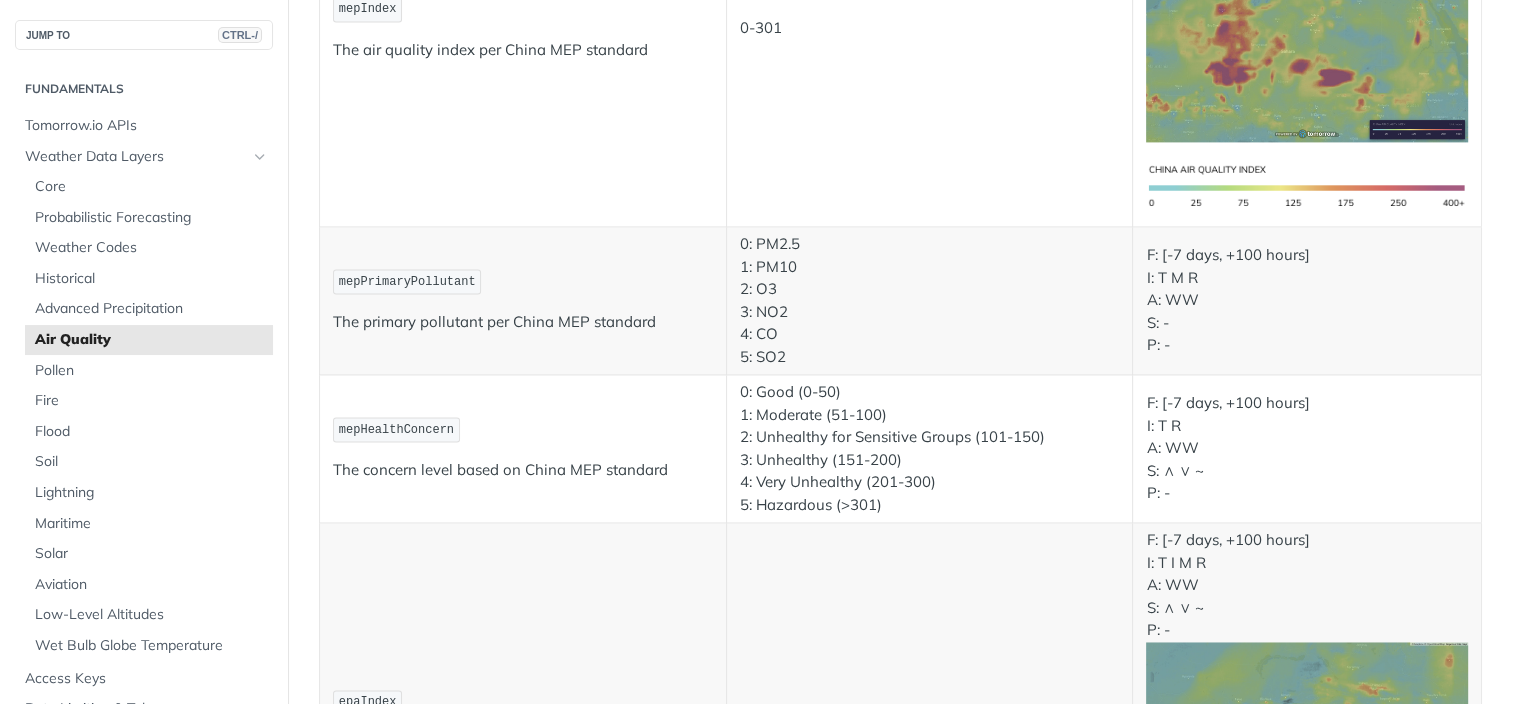 scroll, scrollTop: 3000, scrollLeft: 0, axis: vertical 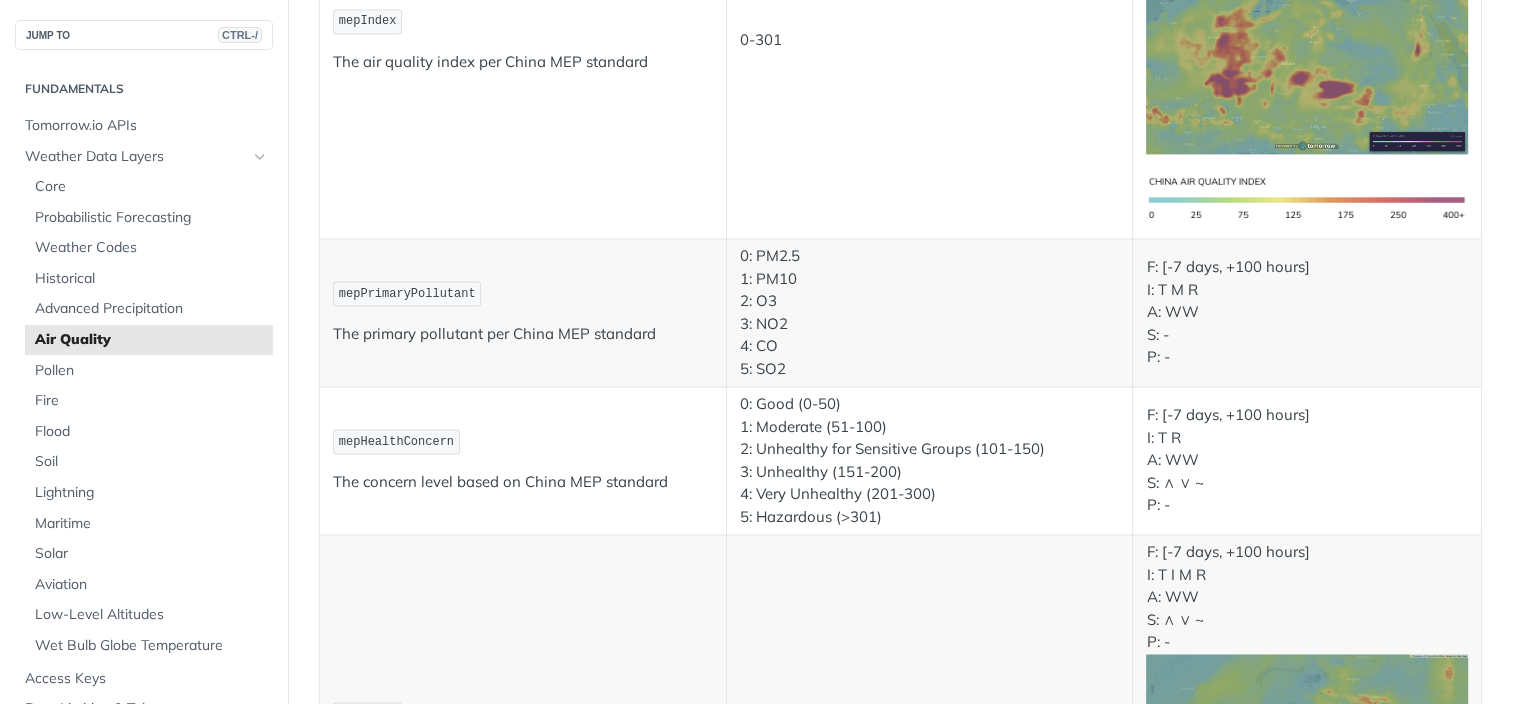 drag, startPoint x: 769, startPoint y: 240, endPoint x: 782, endPoint y: 244, distance: 13.601471 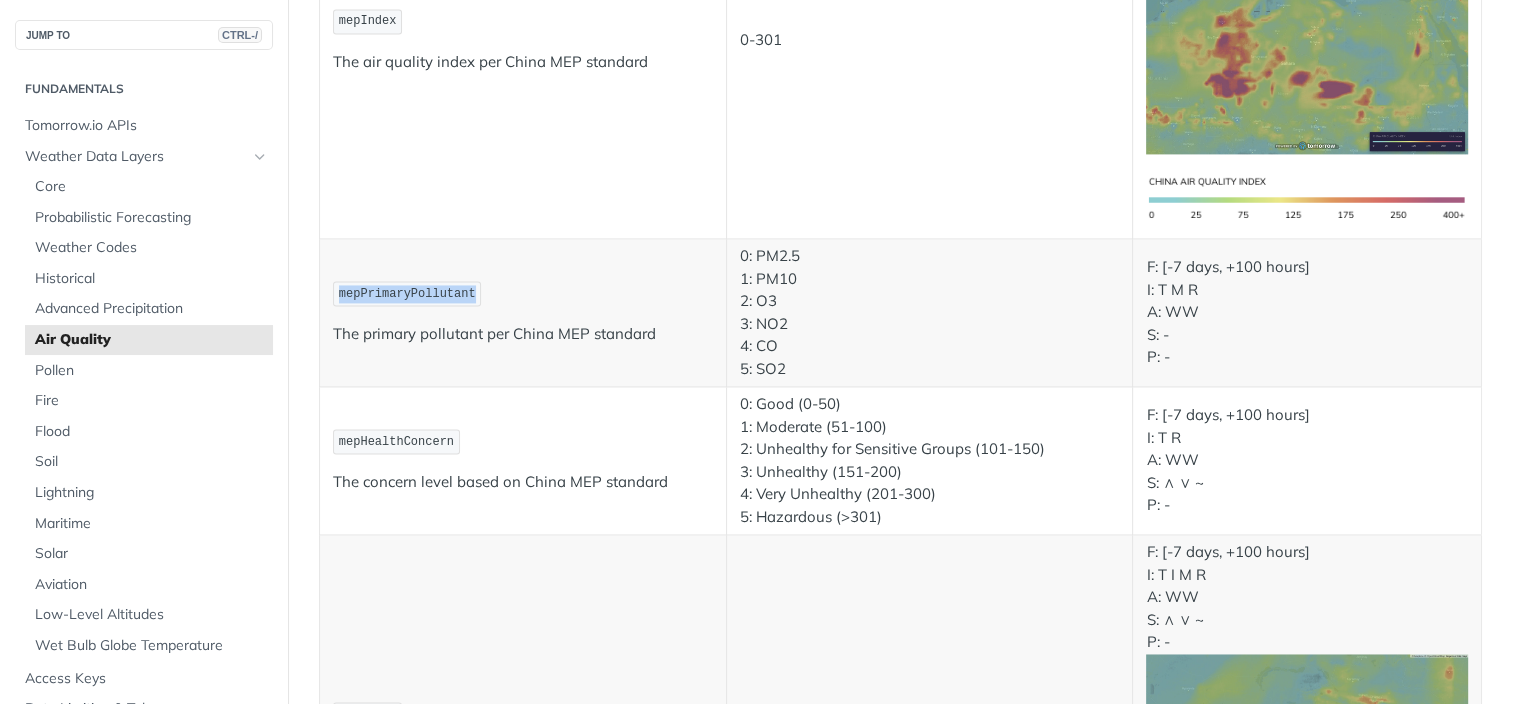 click on "mepPrimaryPollutant" at bounding box center (407, 294) 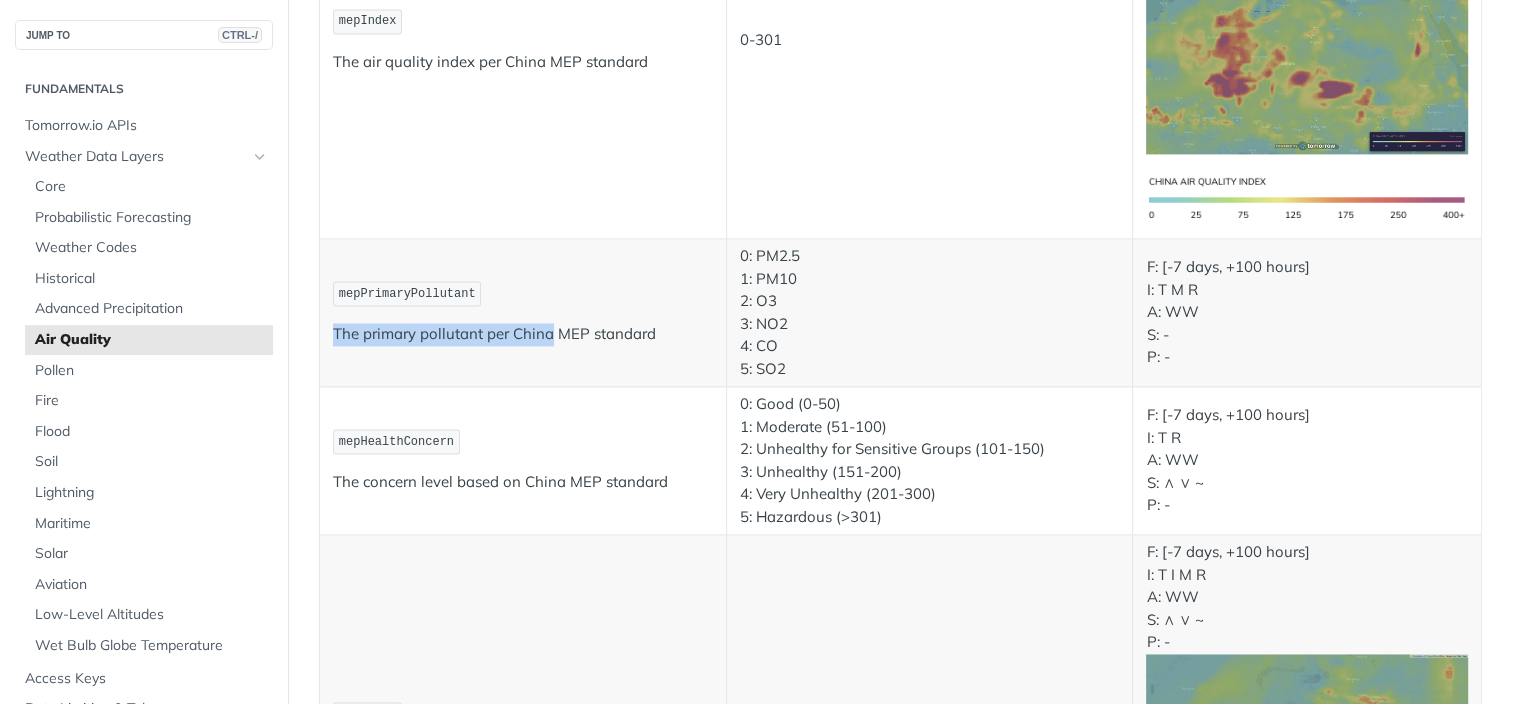 drag, startPoint x: 443, startPoint y: 290, endPoint x: 553, endPoint y: 306, distance: 111.15755 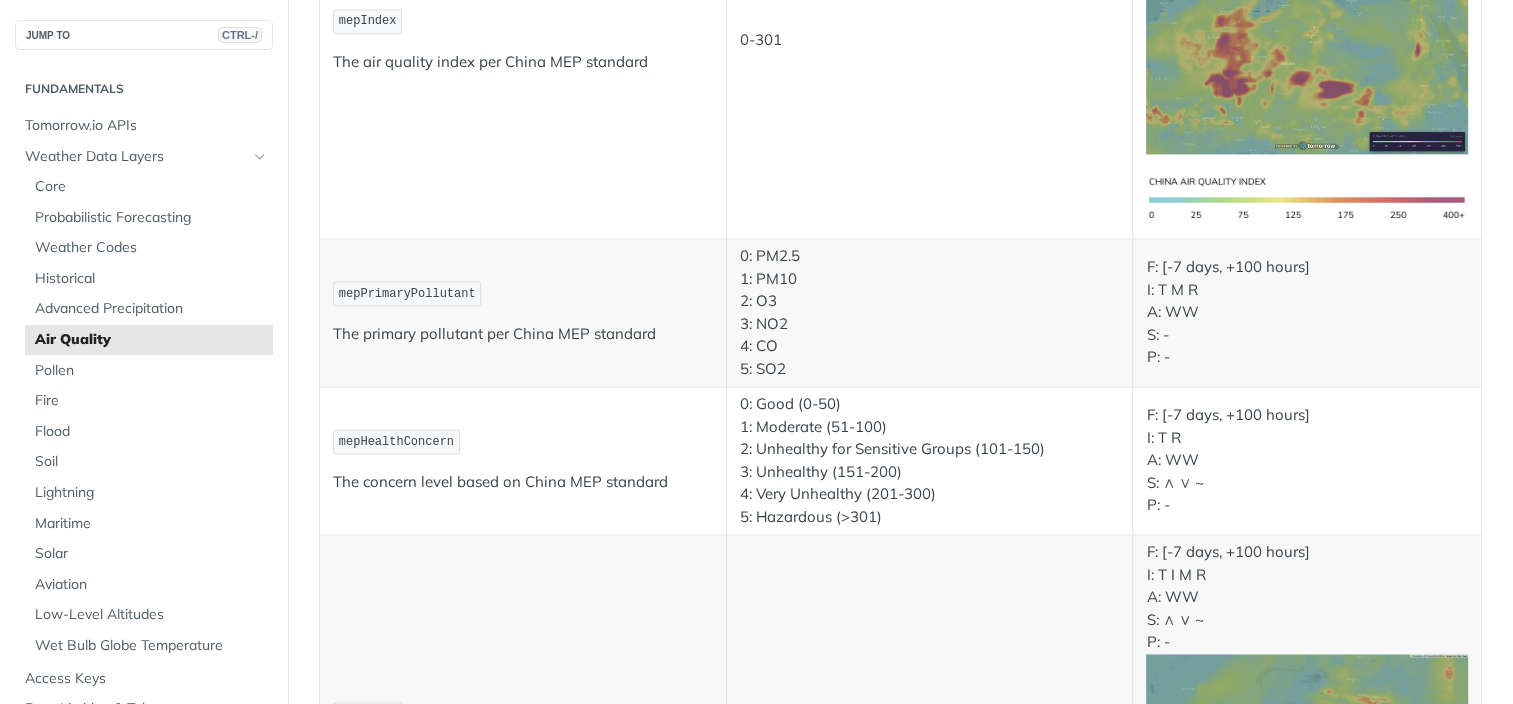 drag, startPoint x: 553, startPoint y: 306, endPoint x: 431, endPoint y: 293, distance: 122.69067 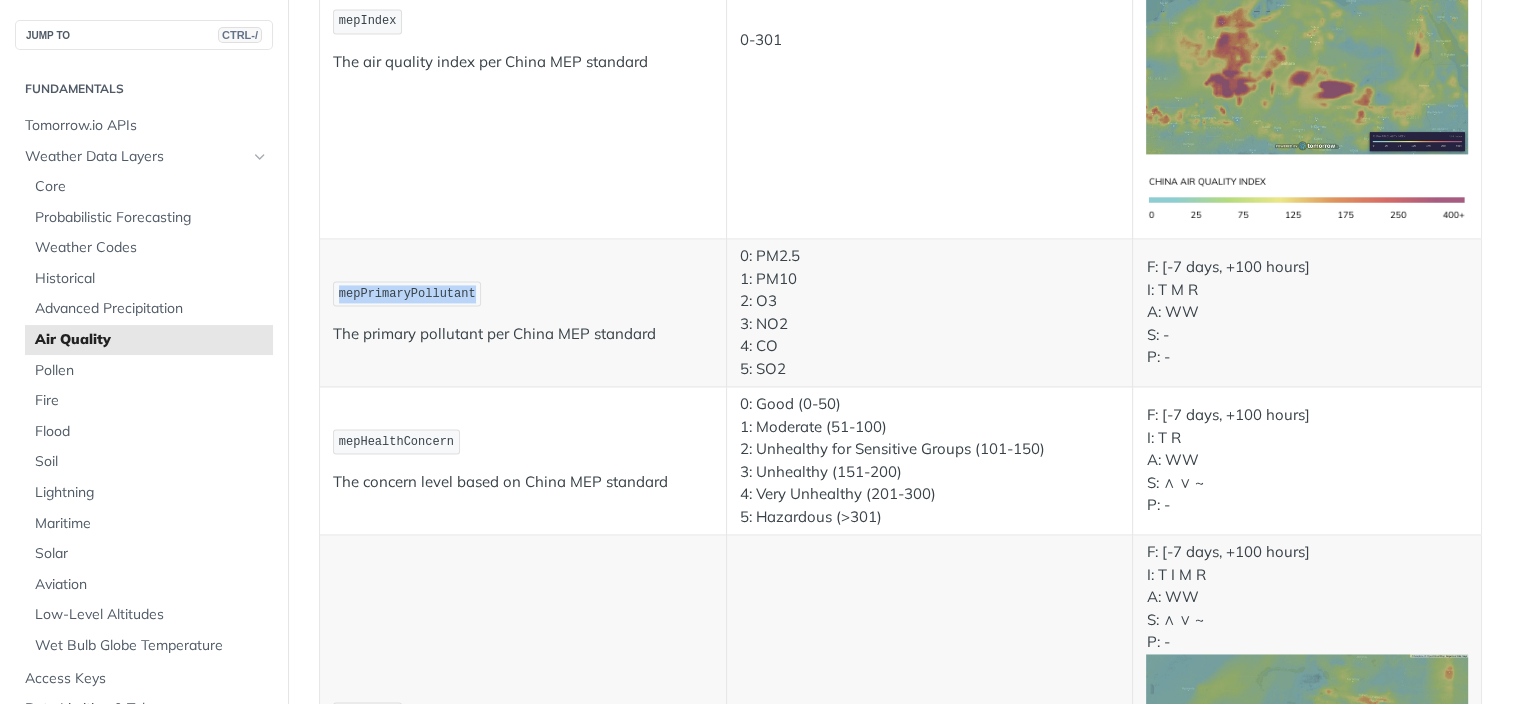 click on "mepPrimaryPollutant" at bounding box center (407, 294) 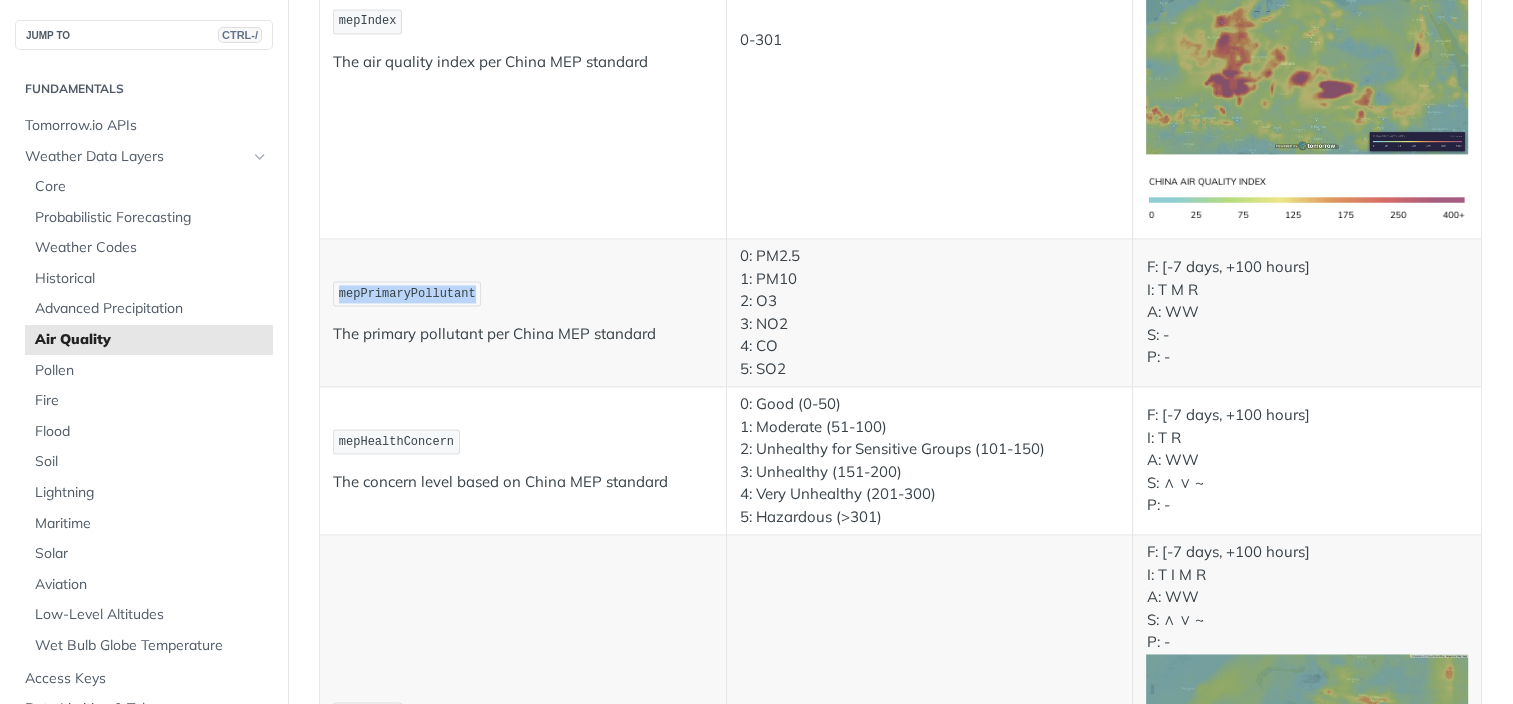 copy on "mepPrimaryPollutant" 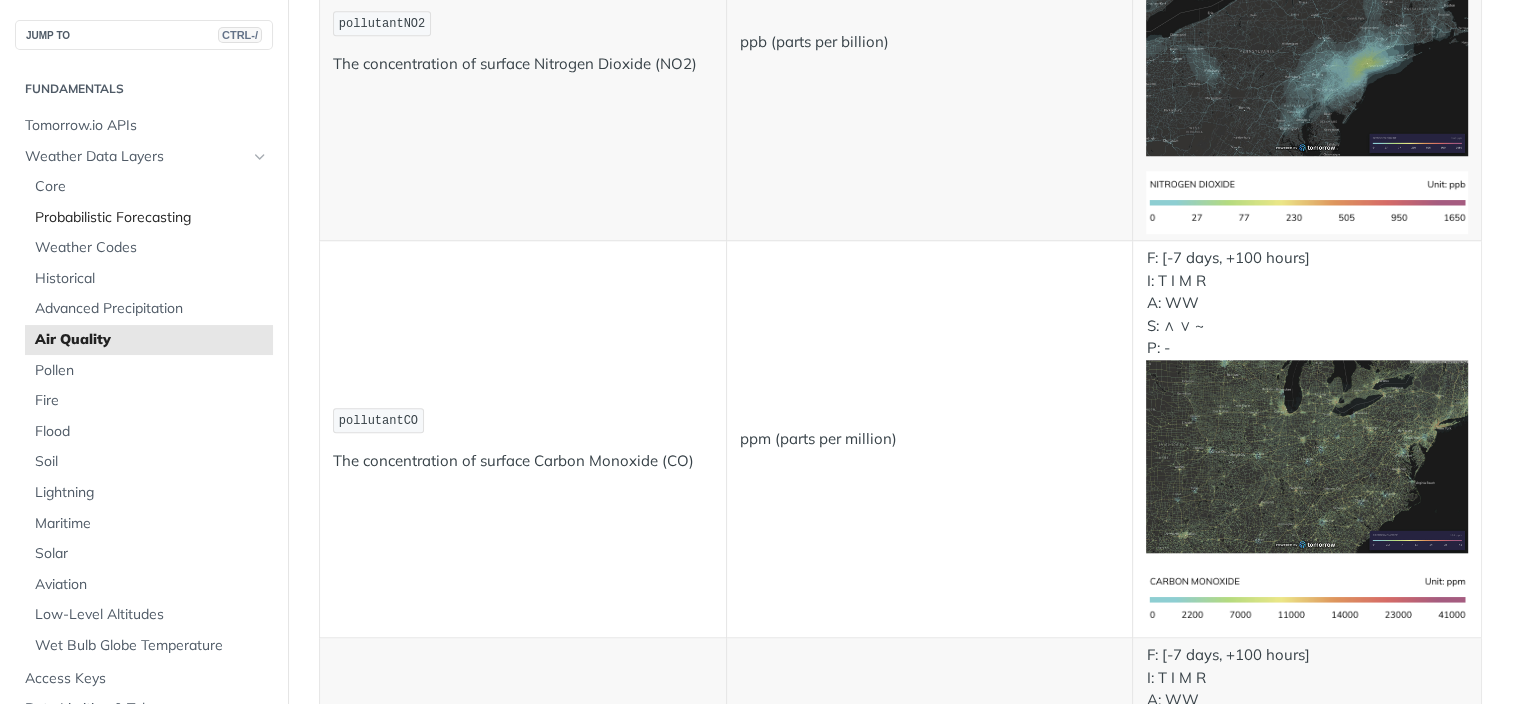 scroll, scrollTop: 1700, scrollLeft: 0, axis: vertical 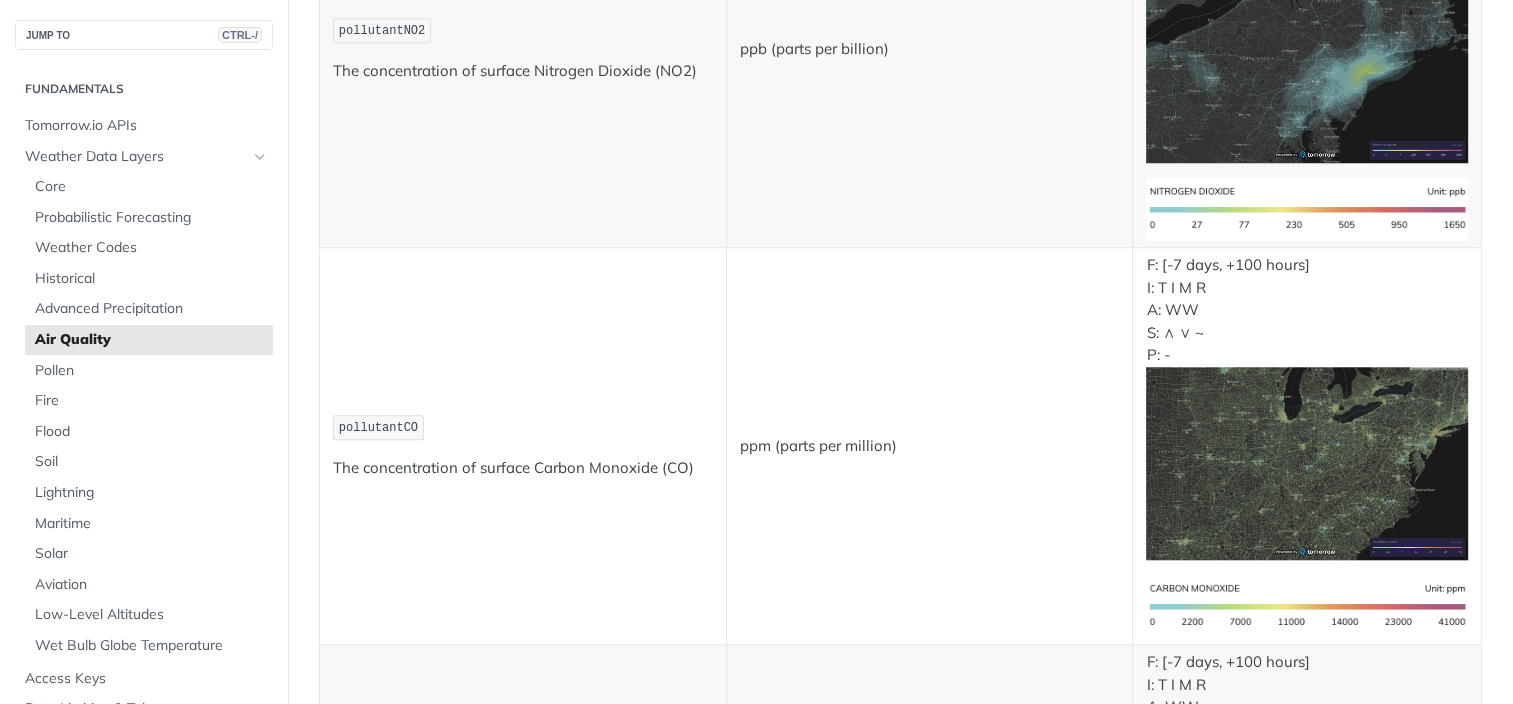 click on "Air Quality" at bounding box center (151, 340) 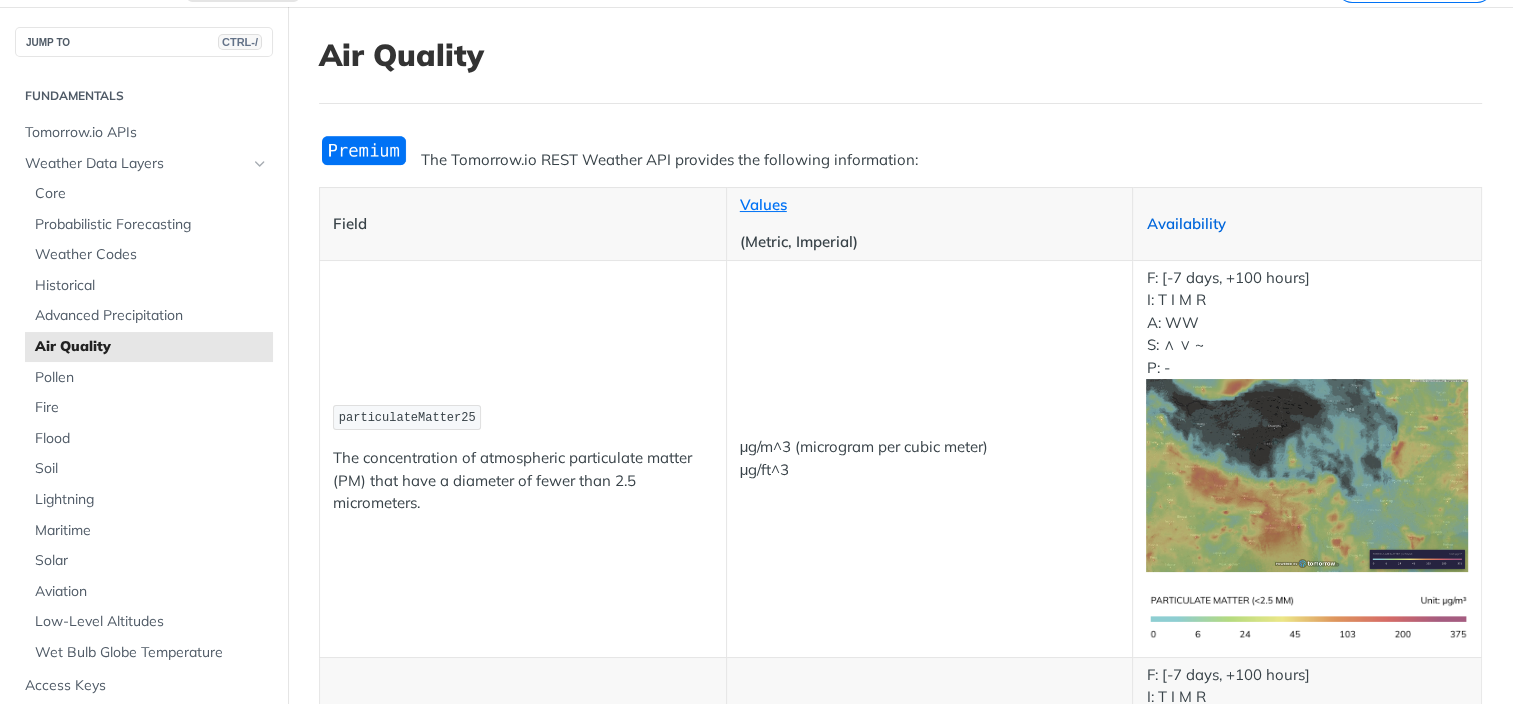 click on "Availability" at bounding box center [1185, 223] 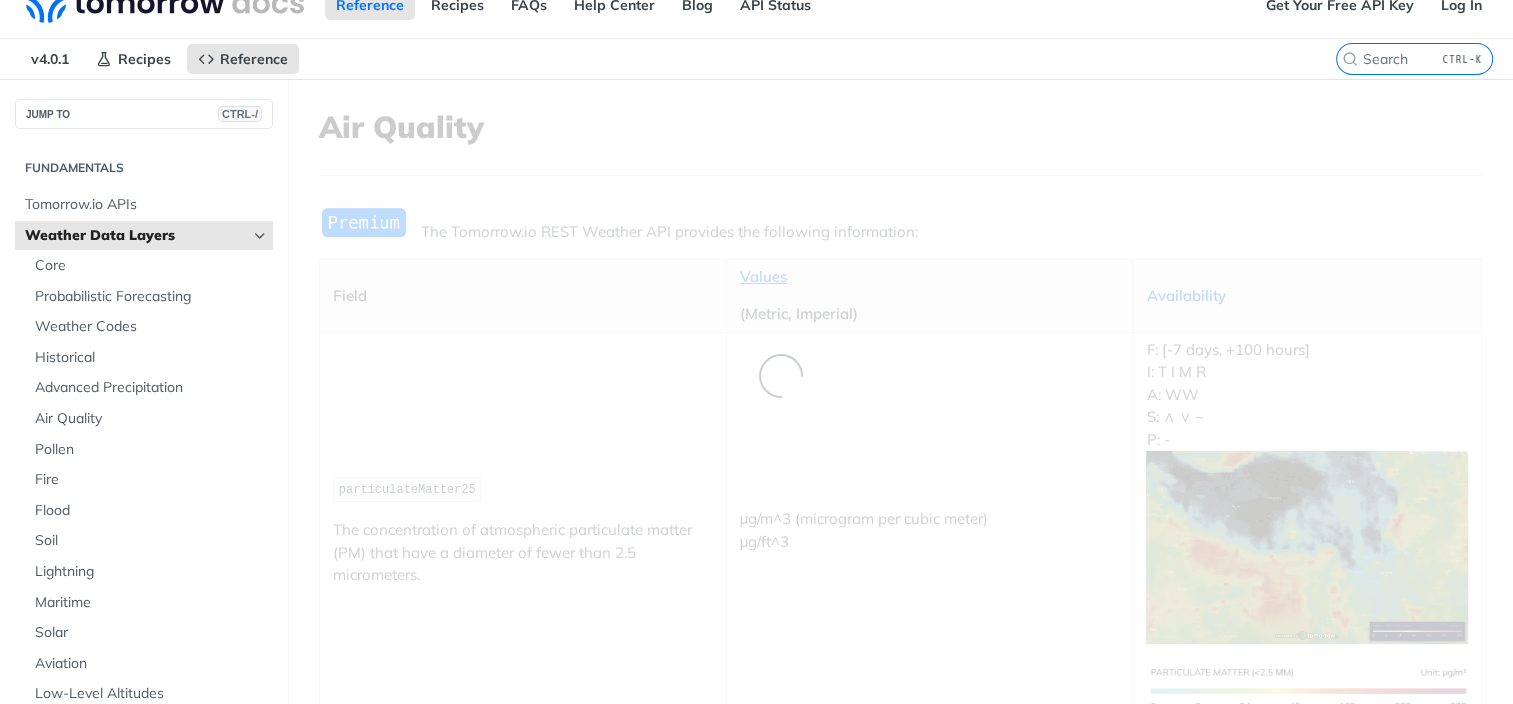 scroll, scrollTop: 0, scrollLeft: 0, axis: both 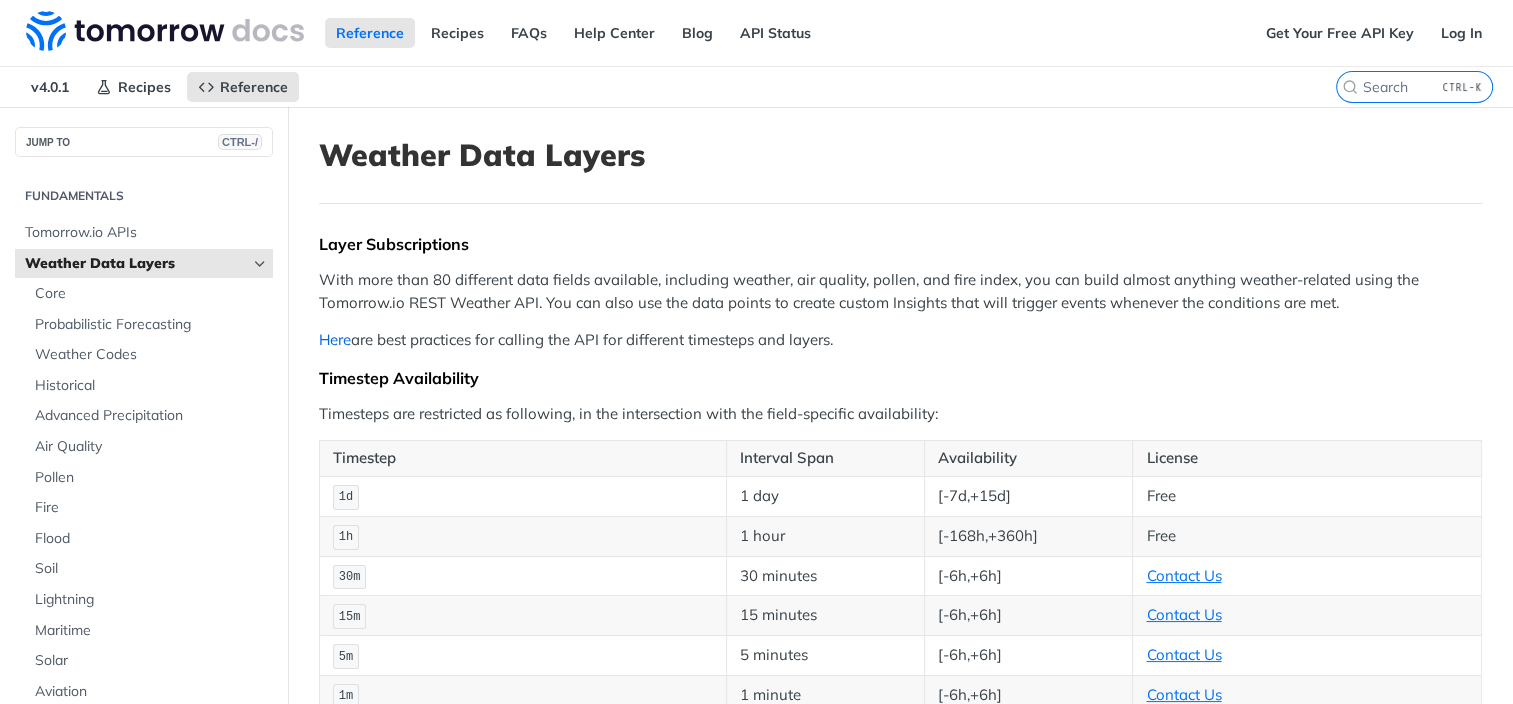 click on "Here" at bounding box center (335, 339) 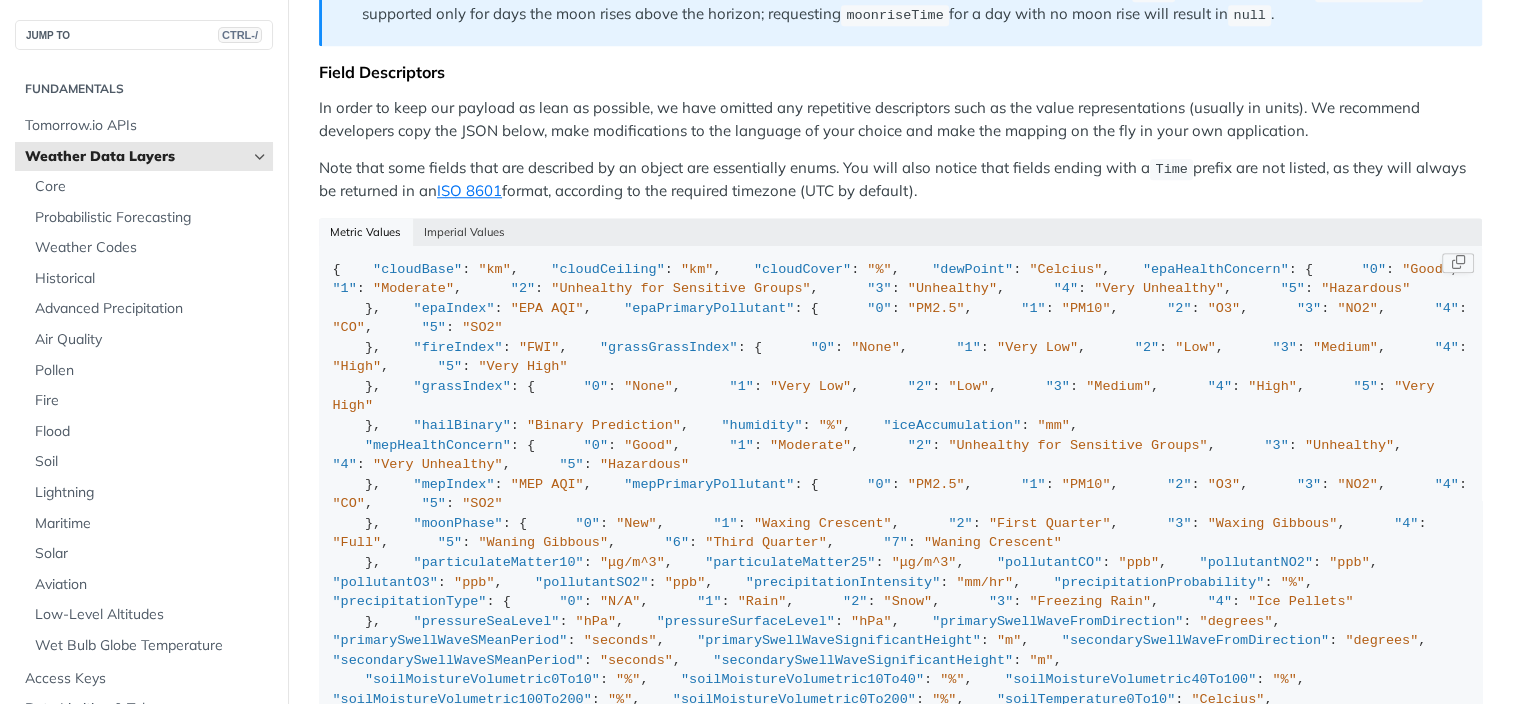 scroll, scrollTop: 2000, scrollLeft: 0, axis: vertical 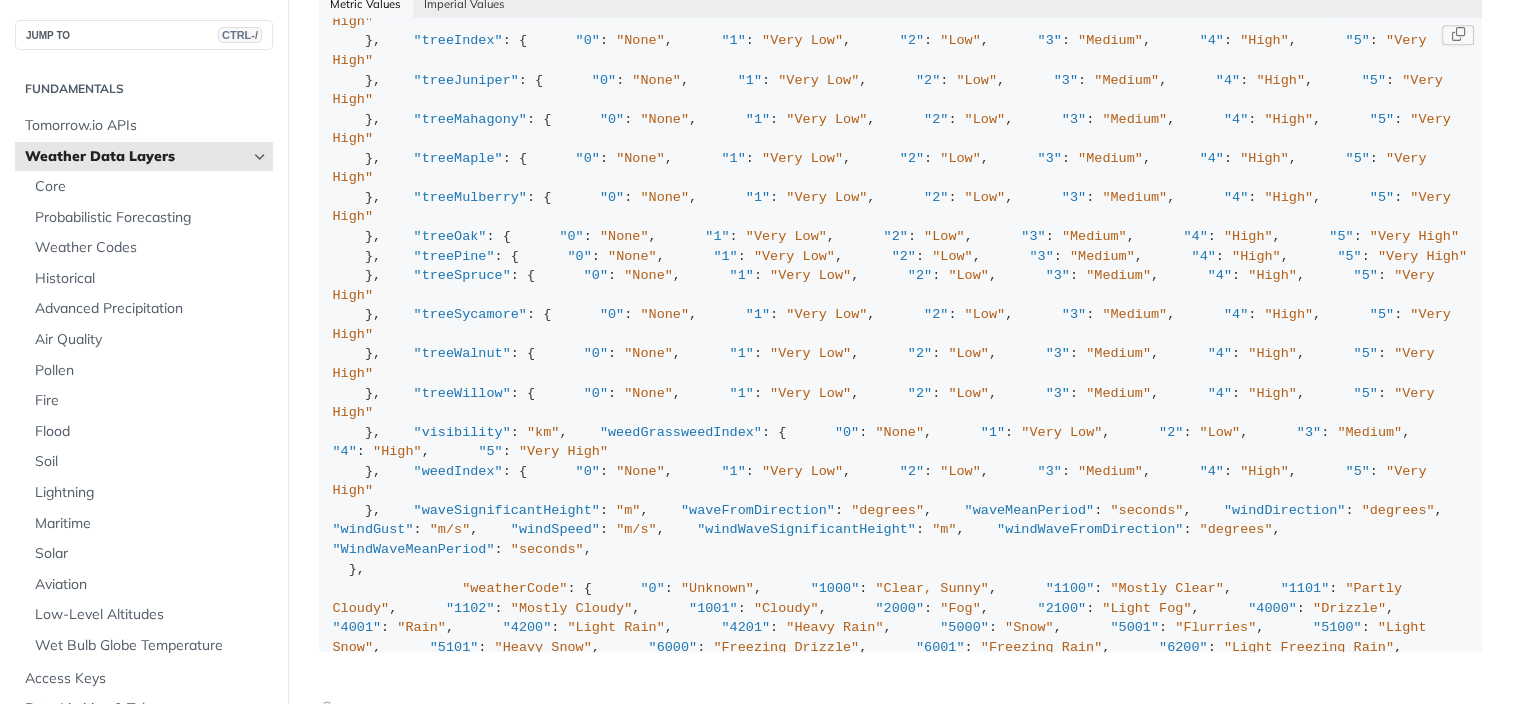 drag, startPoint x: 358, startPoint y: 108, endPoint x: 371, endPoint y: 260, distance: 152.5549 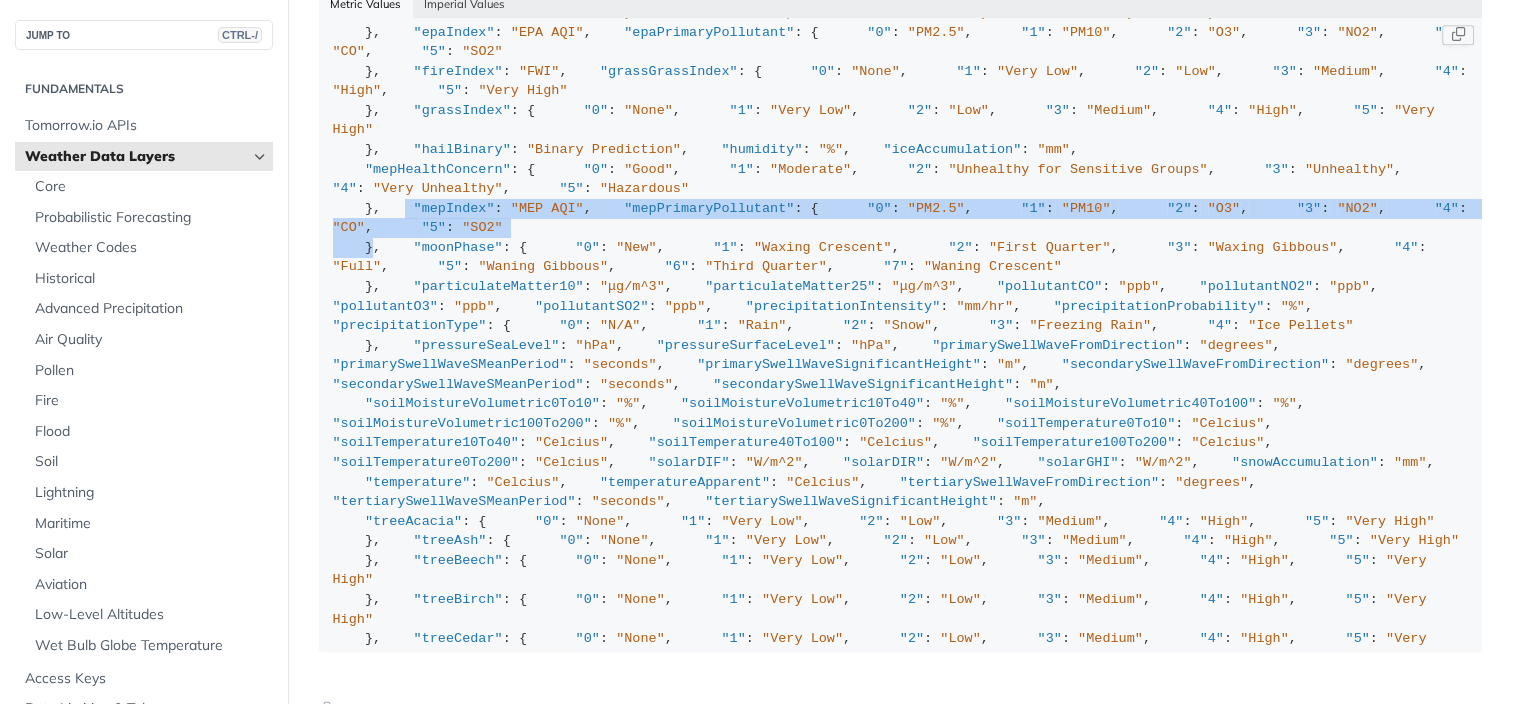 scroll, scrollTop: 0, scrollLeft: 0, axis: both 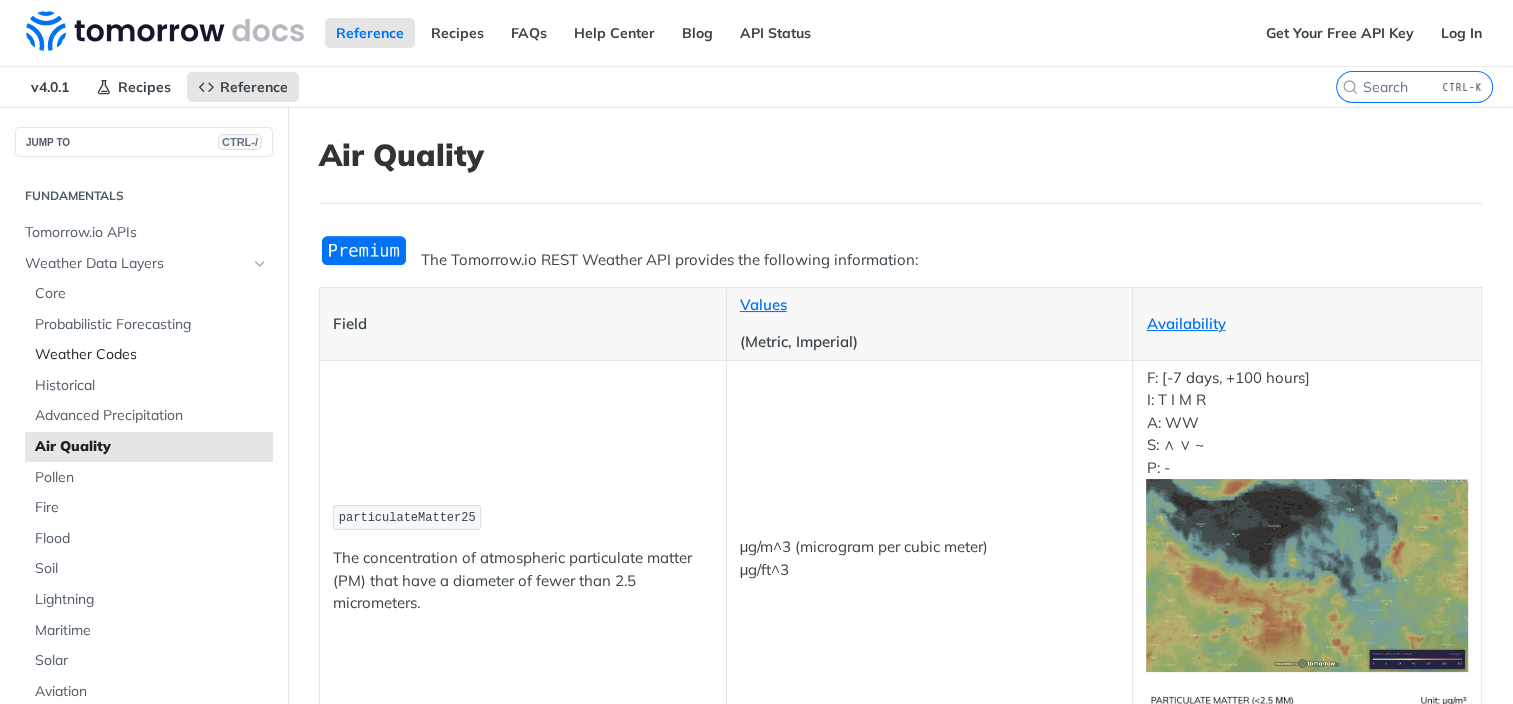 click on "Weather Codes" at bounding box center [151, 355] 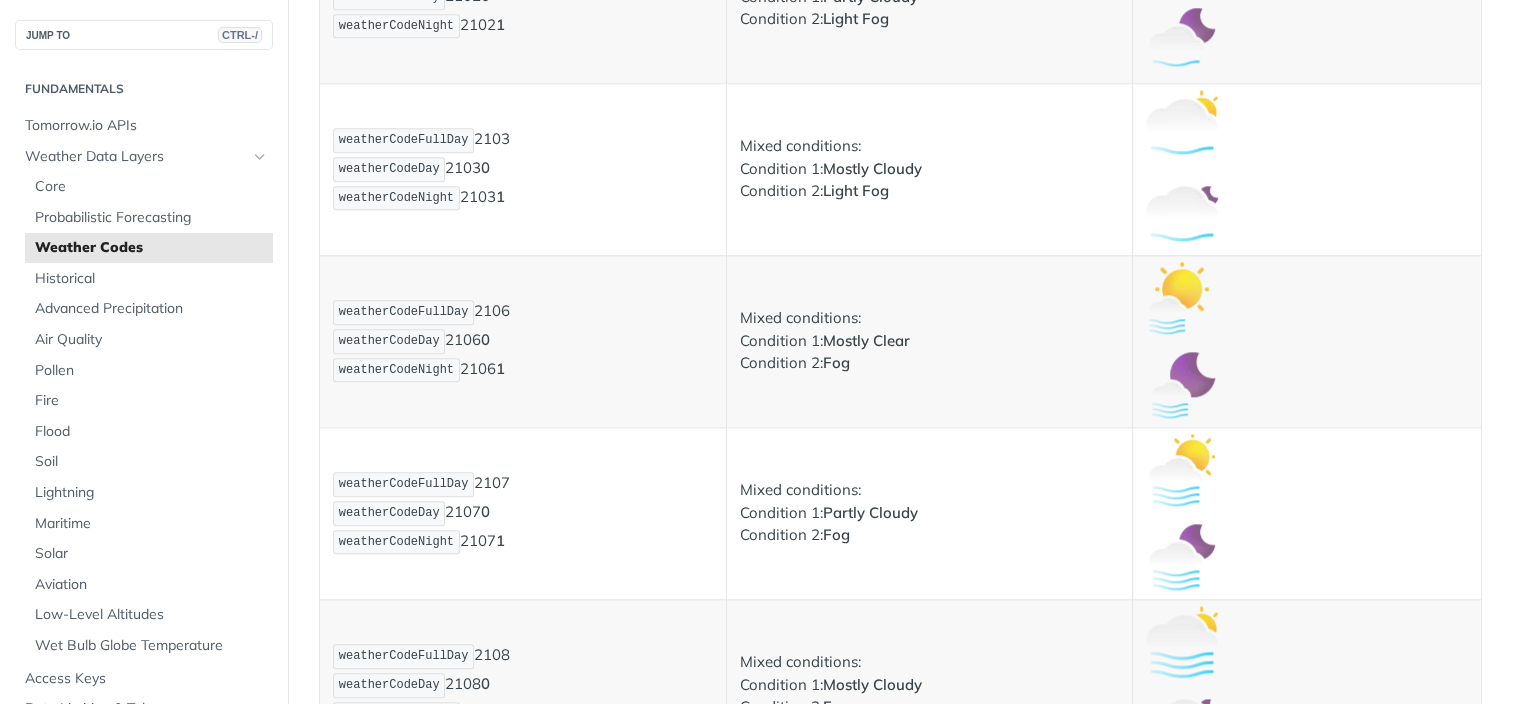 scroll, scrollTop: 2200, scrollLeft: 0, axis: vertical 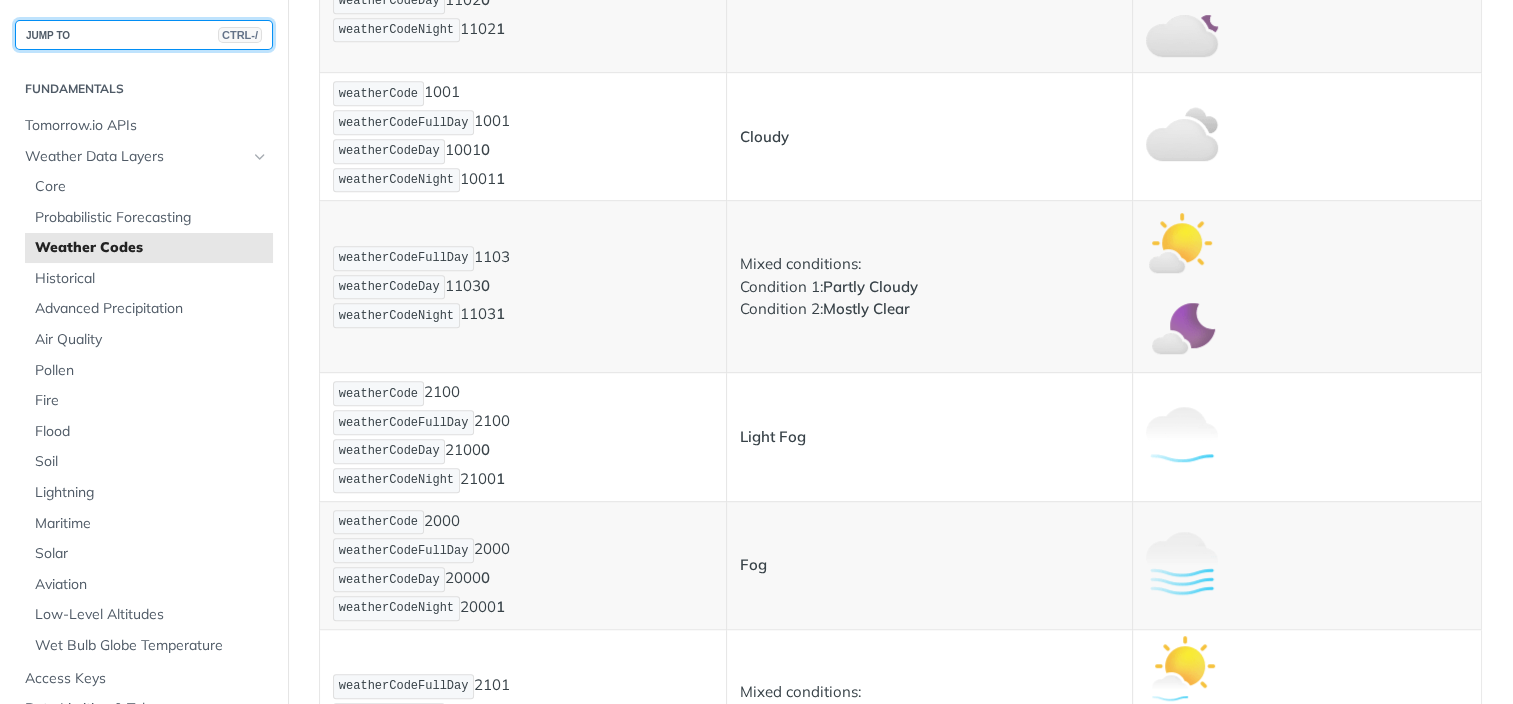 click on "JUMP TO CTRL-/" at bounding box center (144, 35) 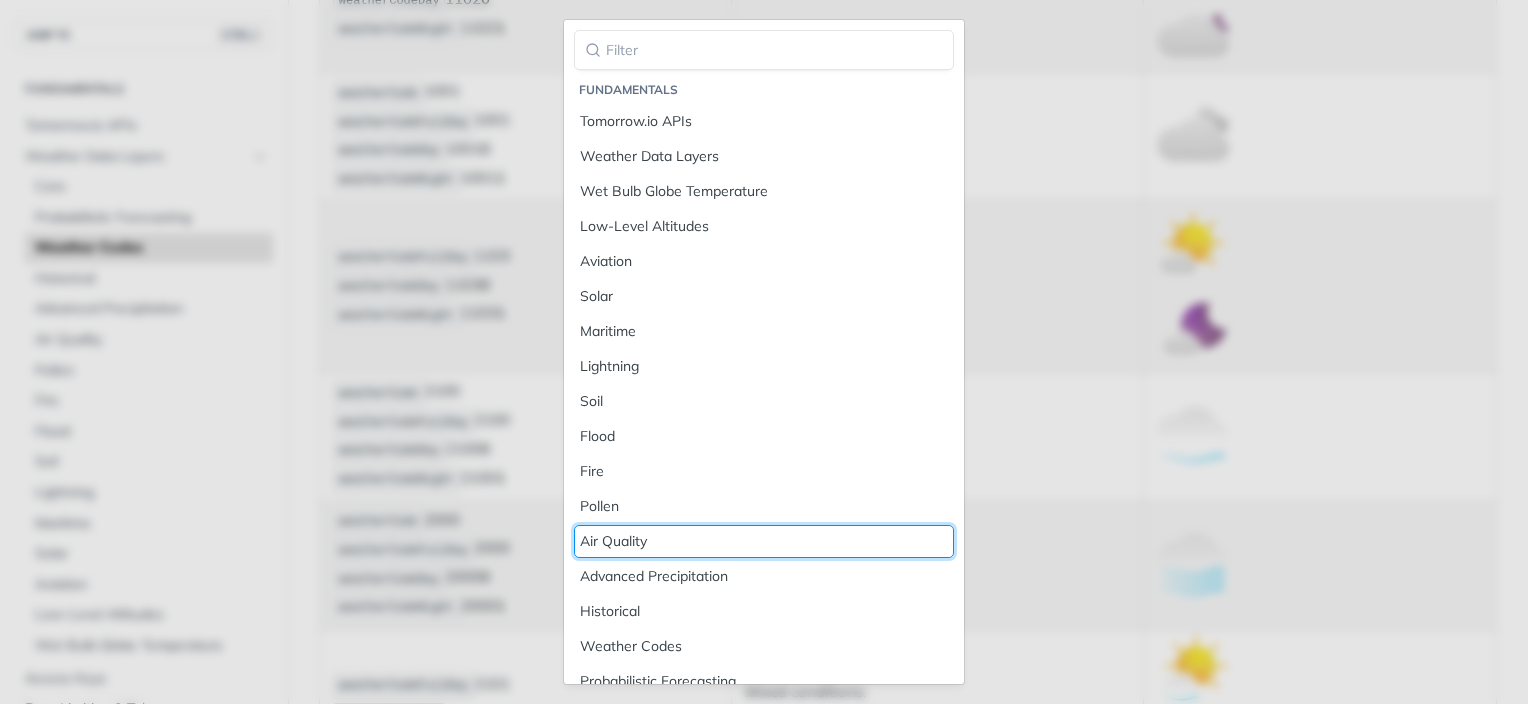 click on "Air Quality" at bounding box center [764, 541] 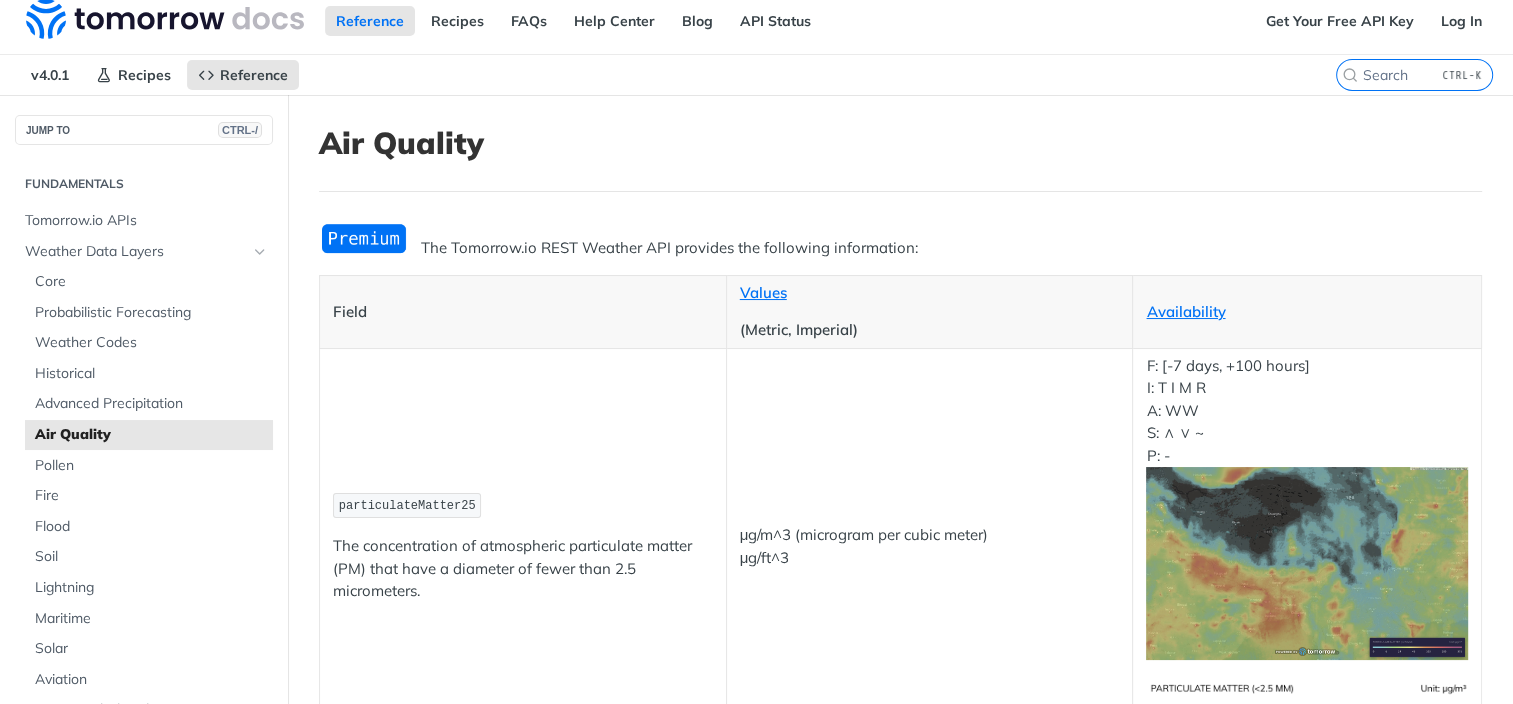 scroll, scrollTop: 0, scrollLeft: 0, axis: both 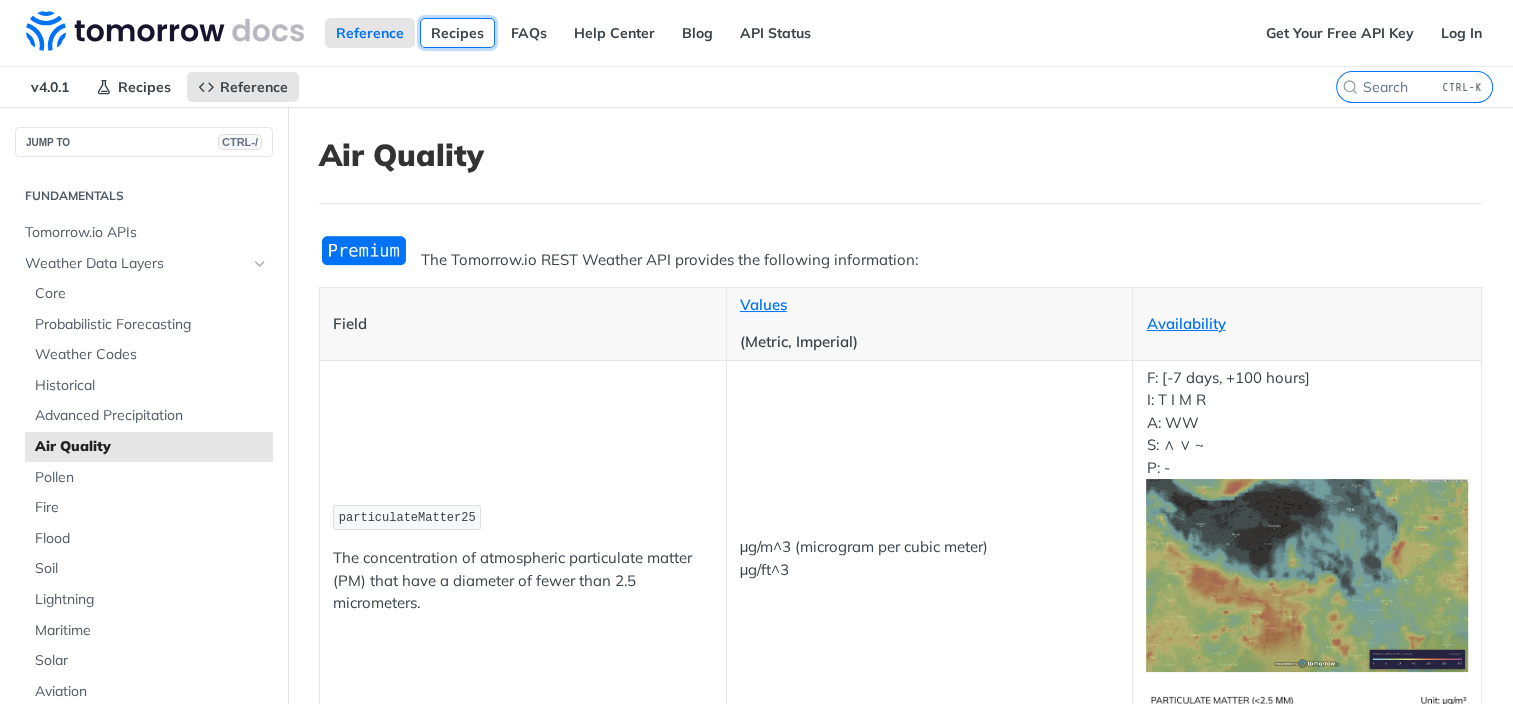 click on "Recipes" at bounding box center [457, 33] 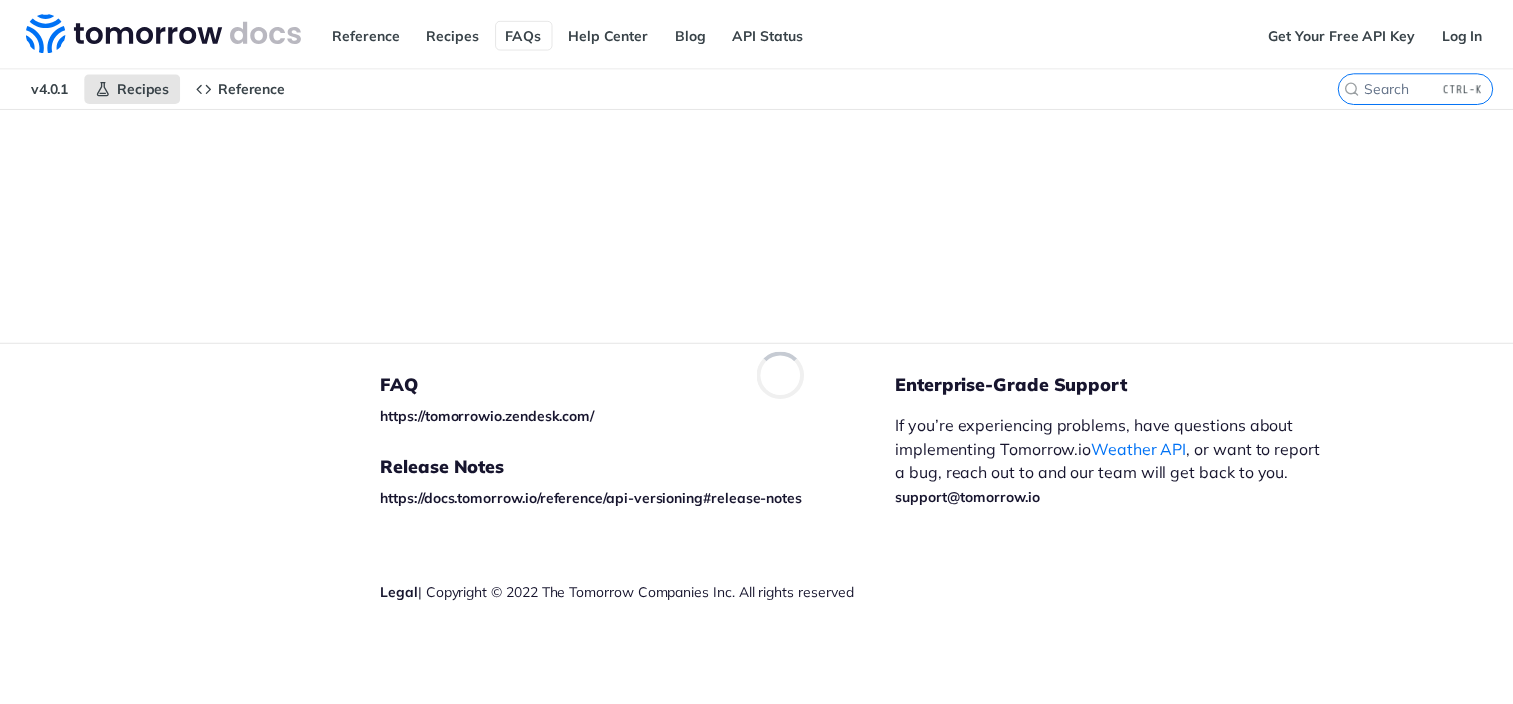 scroll, scrollTop: 0, scrollLeft: 0, axis: both 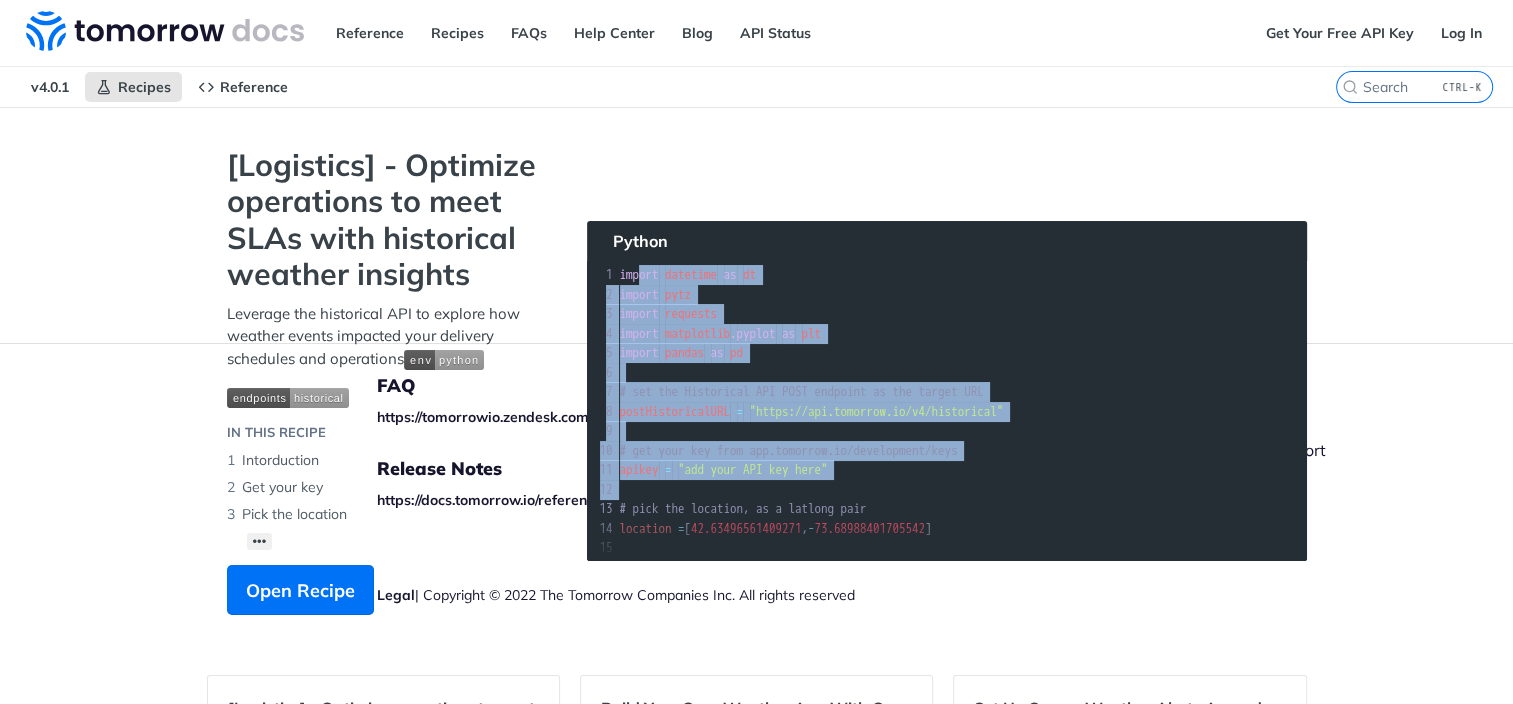 drag, startPoint x: 684, startPoint y: 285, endPoint x: 906, endPoint y: 493, distance: 304.21704 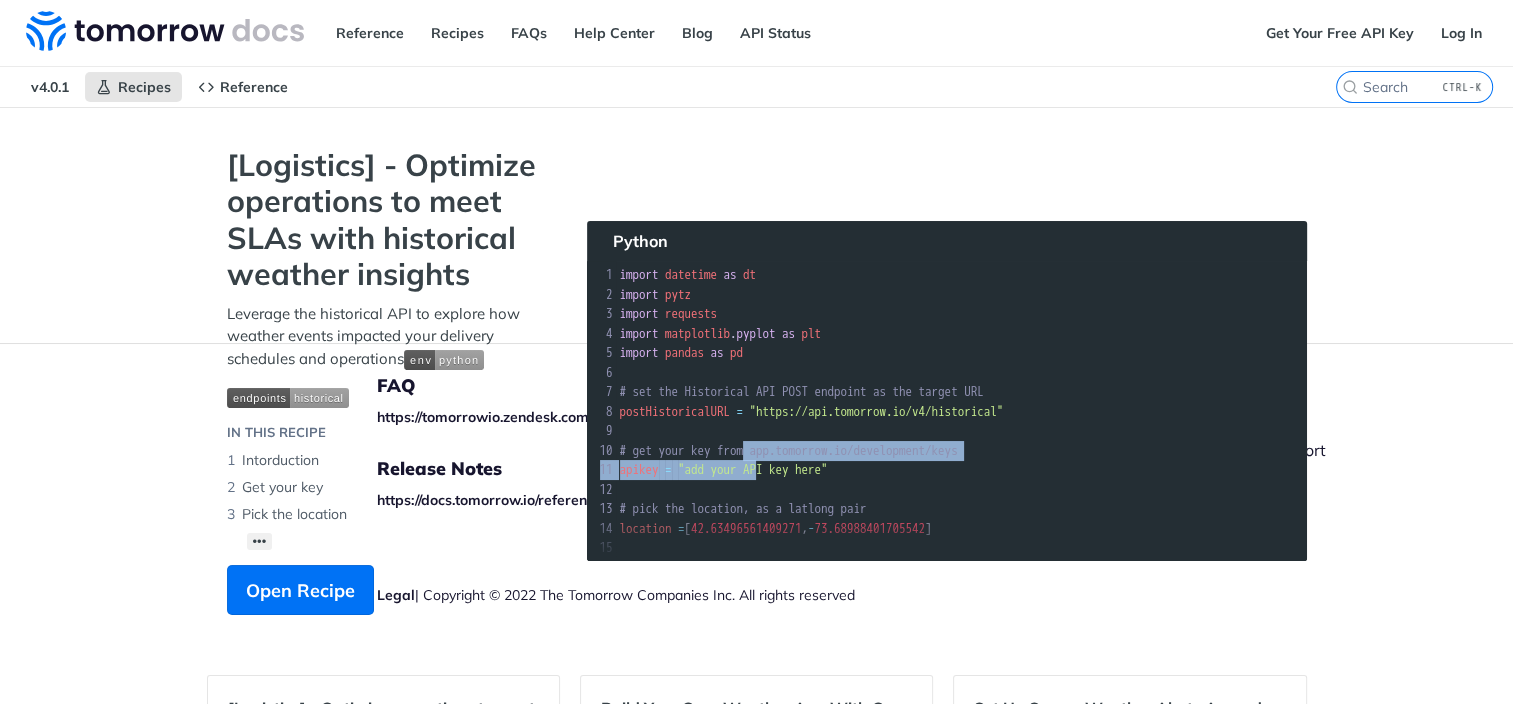 drag, startPoint x: 756, startPoint y: 455, endPoint x: 789, endPoint y: 472, distance: 37.12142 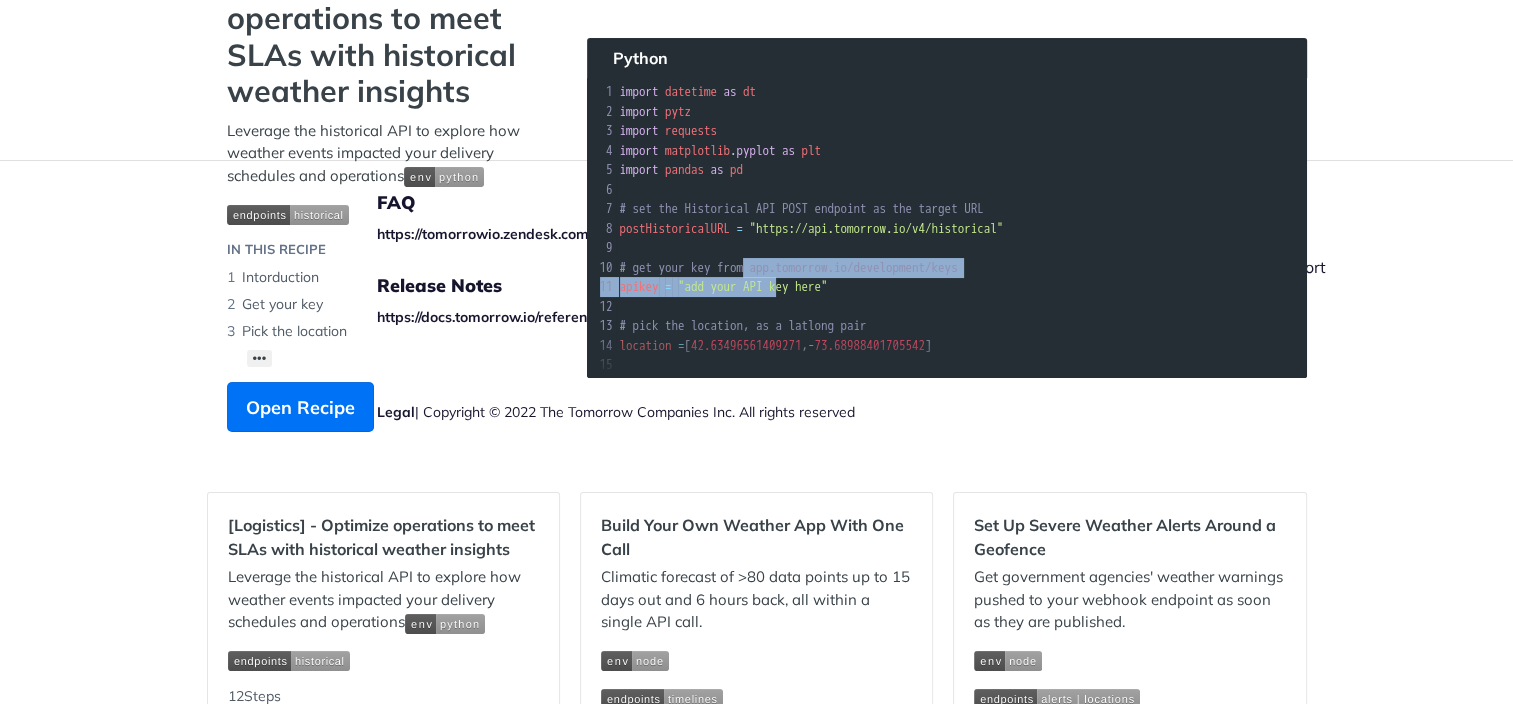 scroll, scrollTop: 0, scrollLeft: 0, axis: both 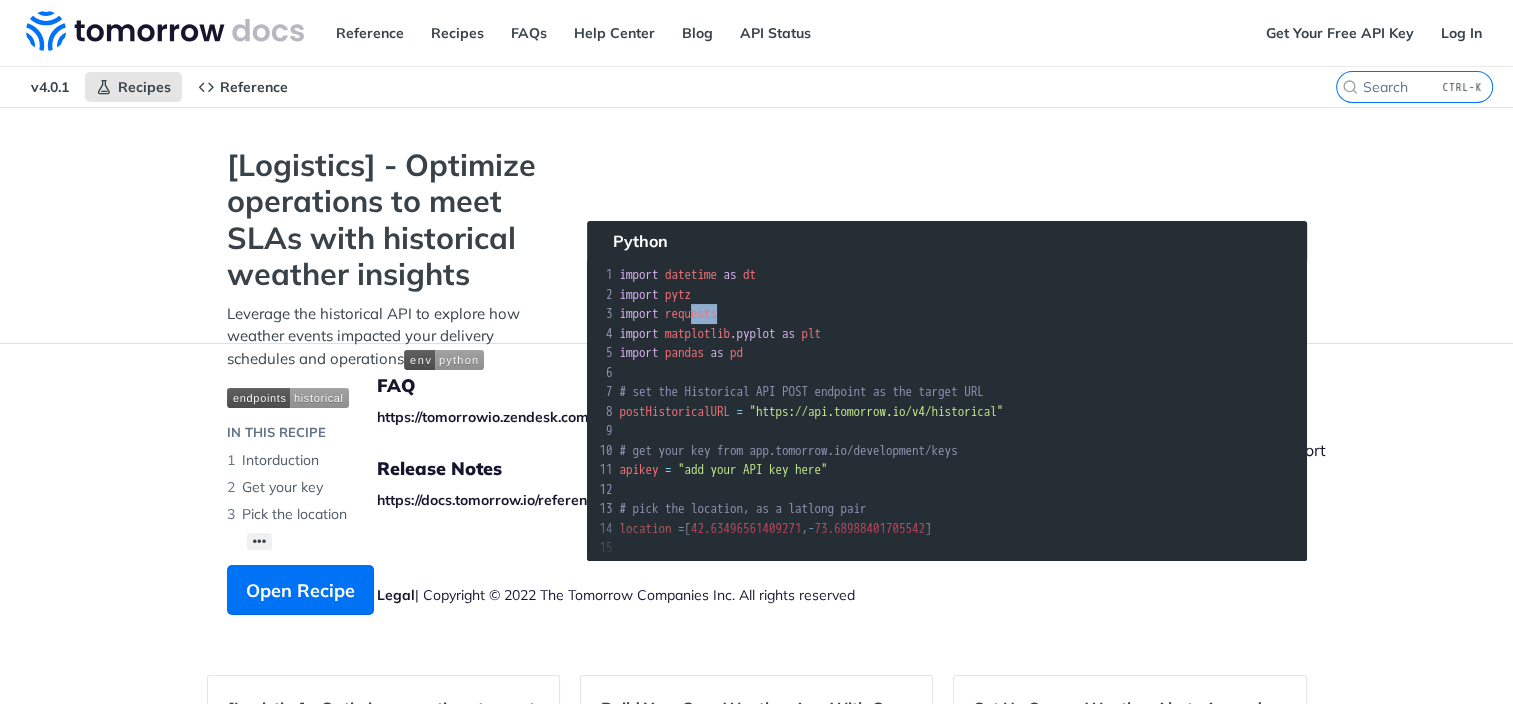 drag, startPoint x: 698, startPoint y: 312, endPoint x: 728, endPoint y: 312, distance: 30 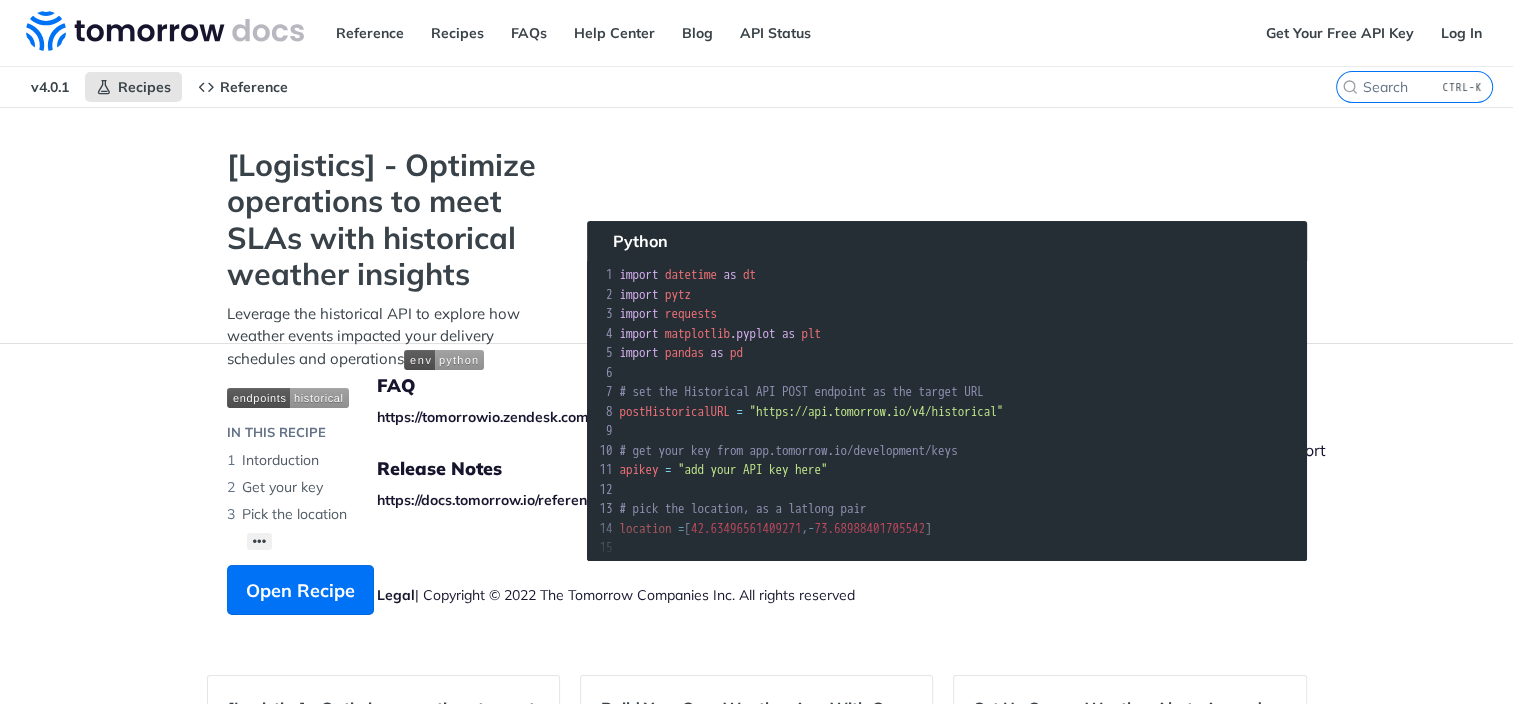 drag, startPoint x: 728, startPoint y: 312, endPoint x: 688, endPoint y: 295, distance: 43.462627 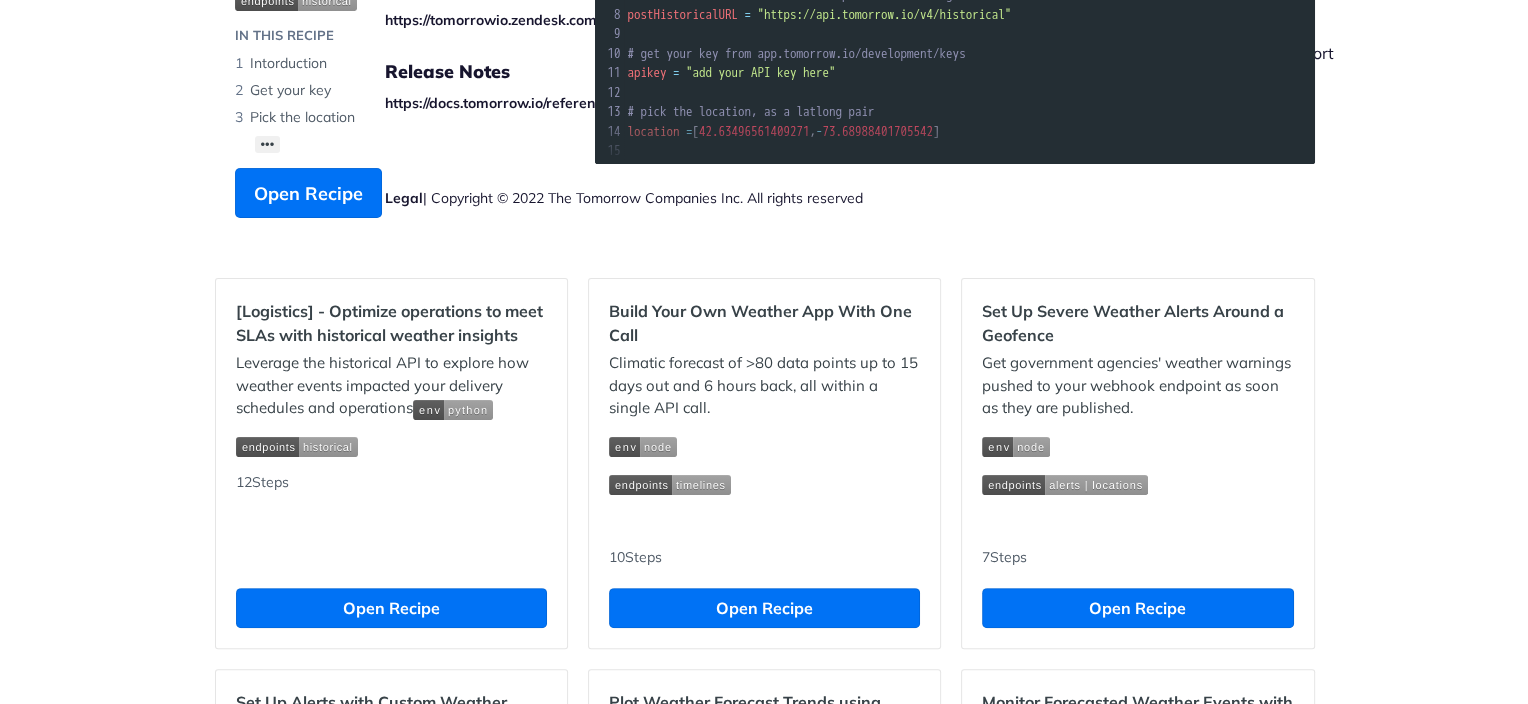 scroll, scrollTop: 400, scrollLeft: 0, axis: vertical 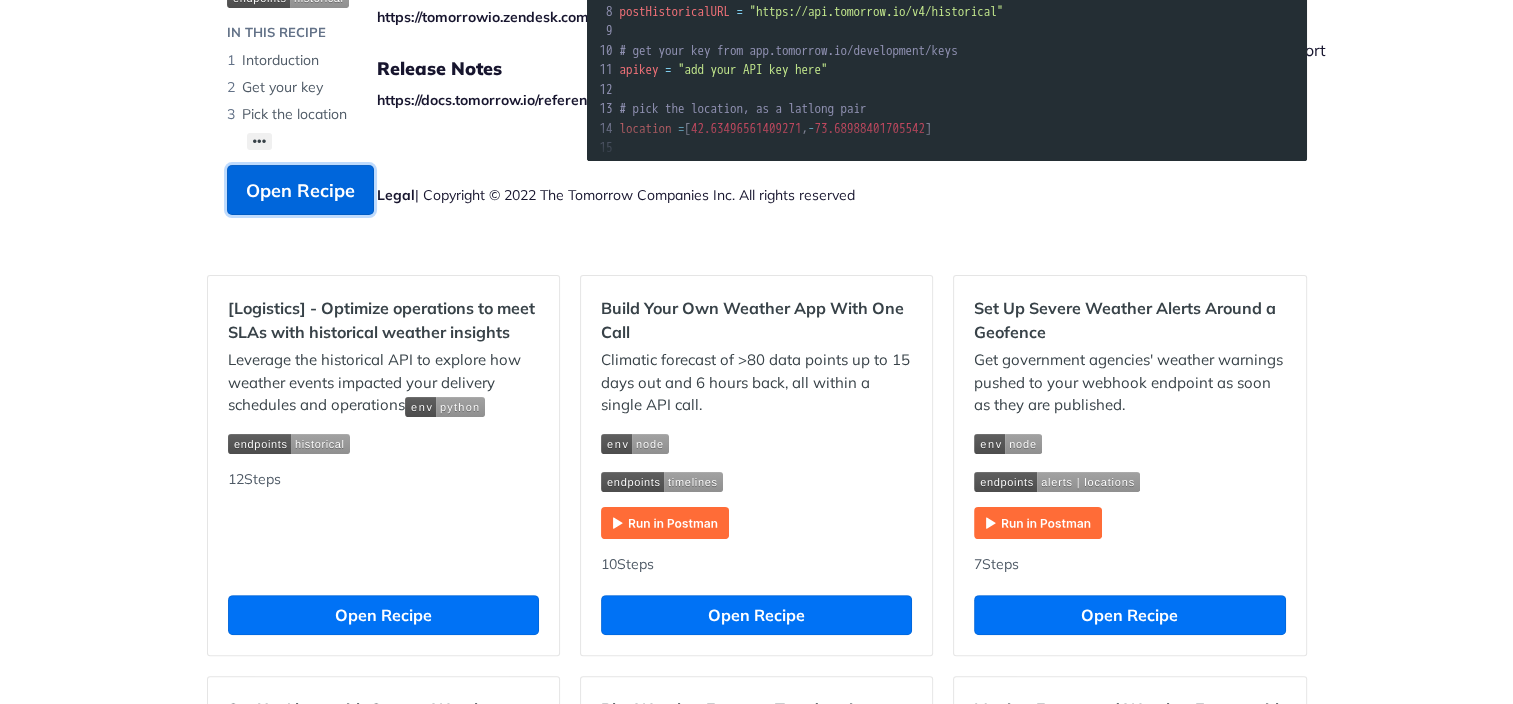 click on "Open Recipe" at bounding box center (300, 190) 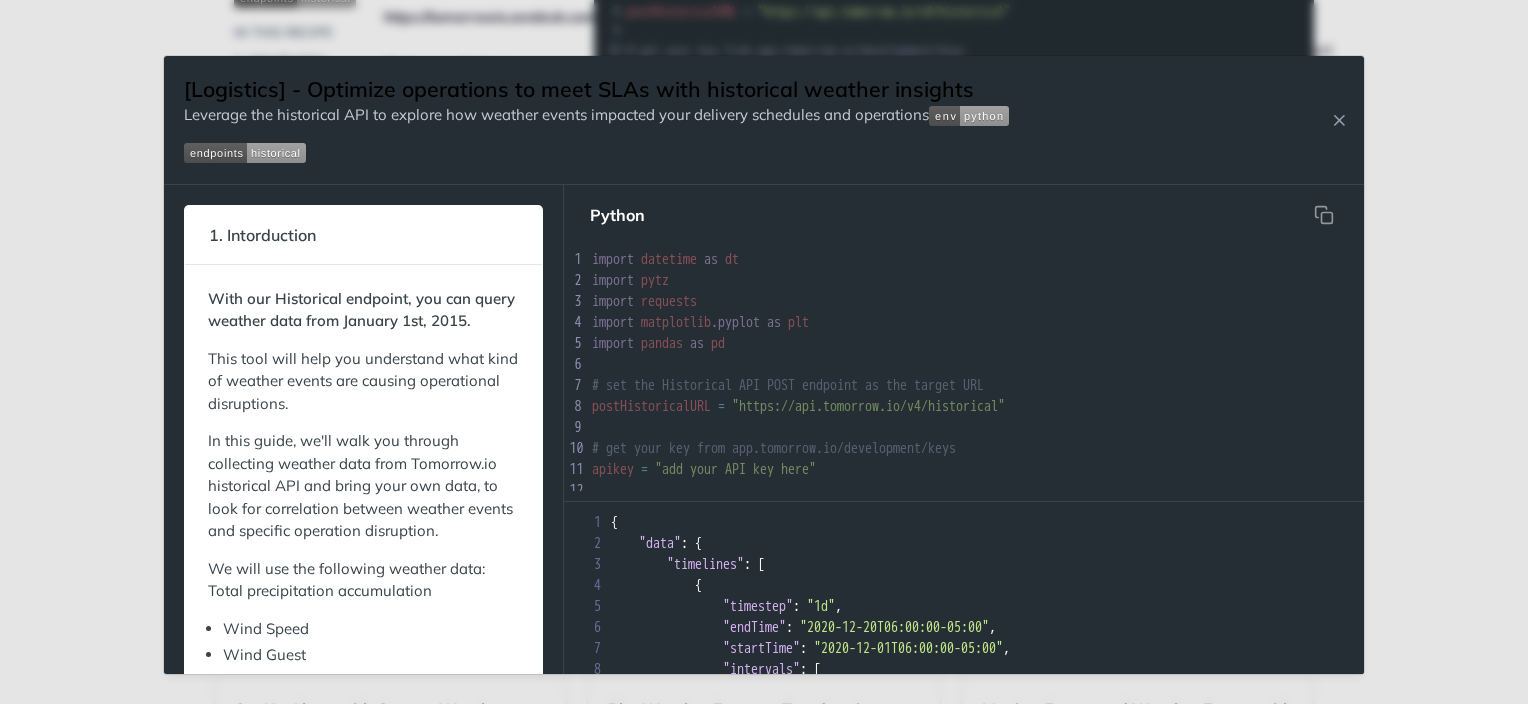 scroll, scrollTop: 144, scrollLeft: 0, axis: vertical 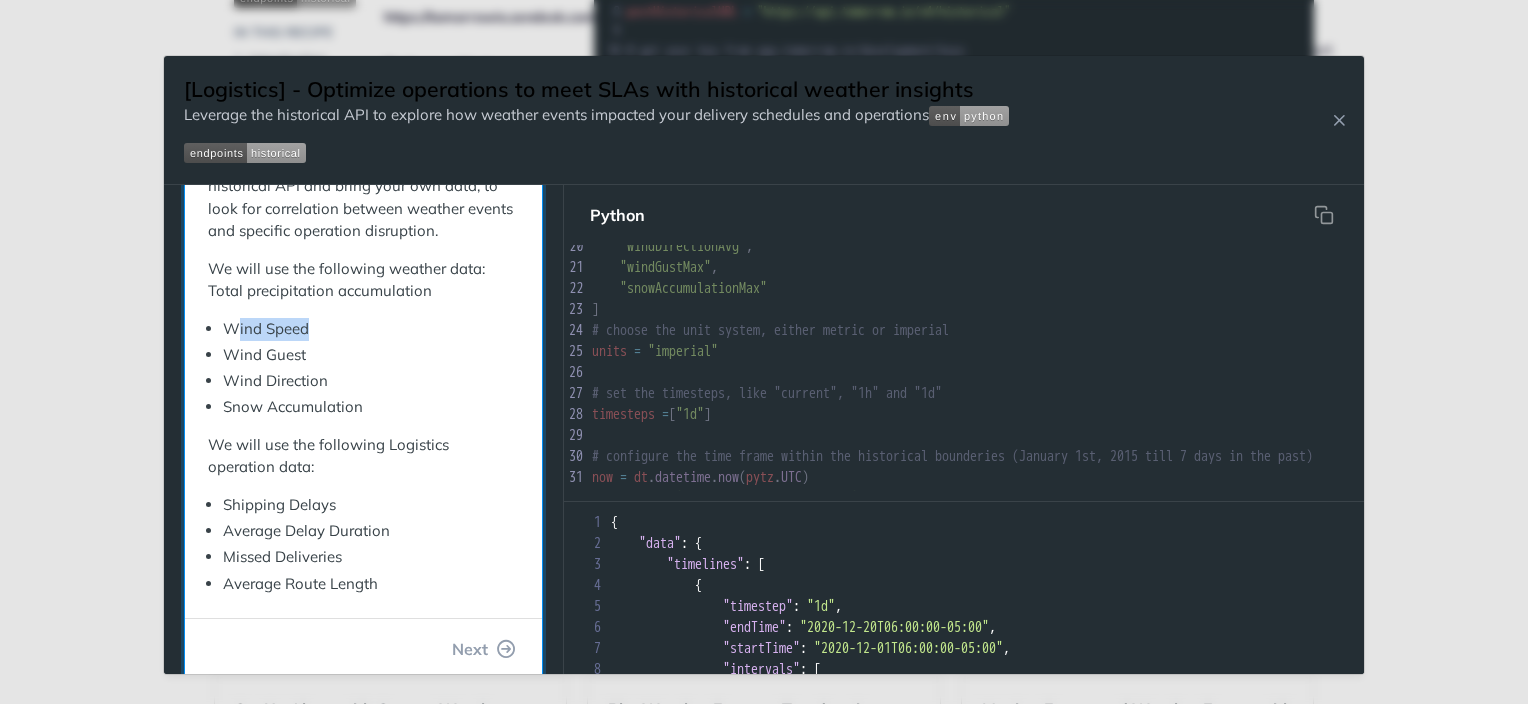 drag, startPoint x: 240, startPoint y: 355, endPoint x: 332, endPoint y: 356, distance: 92.00543 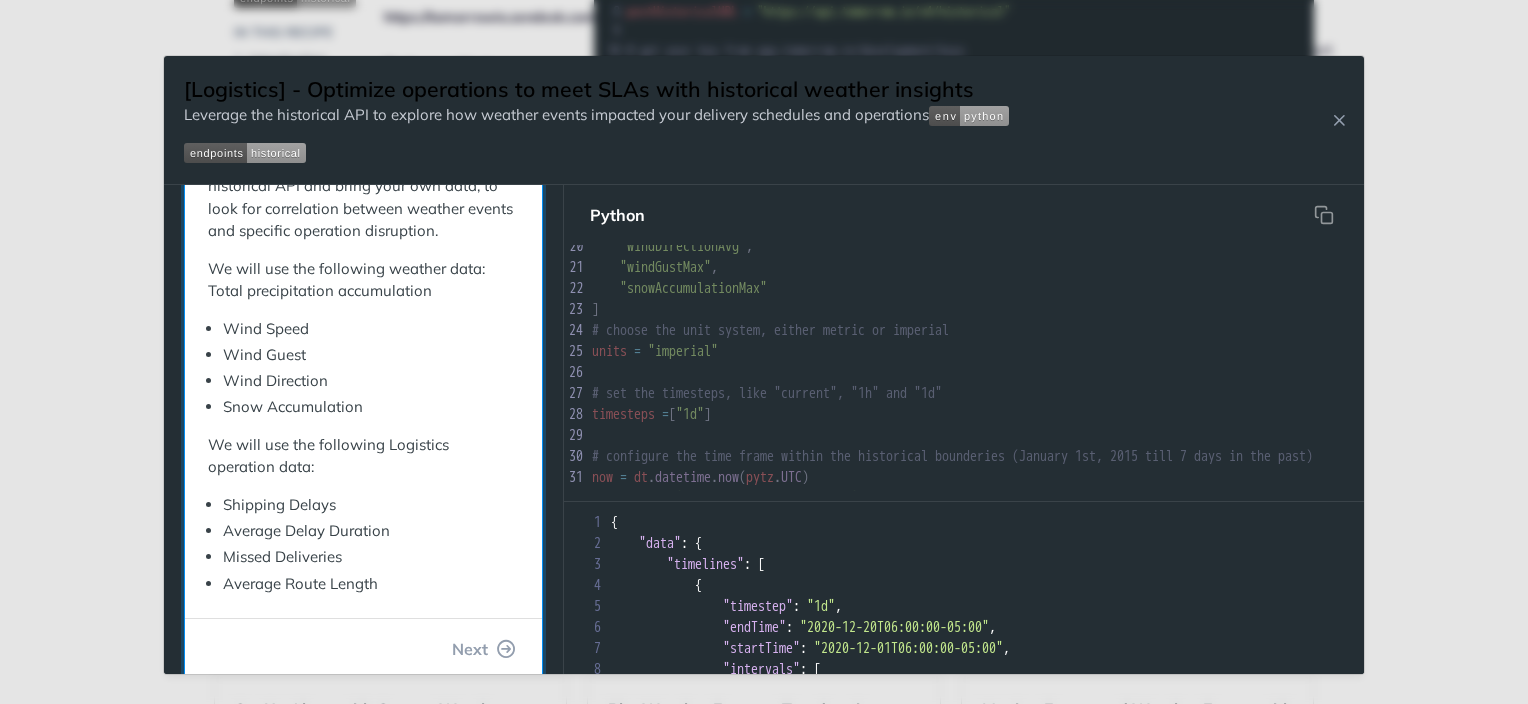 drag, startPoint x: 306, startPoint y: 380, endPoint x: 312, endPoint y: 413, distance: 33.54102 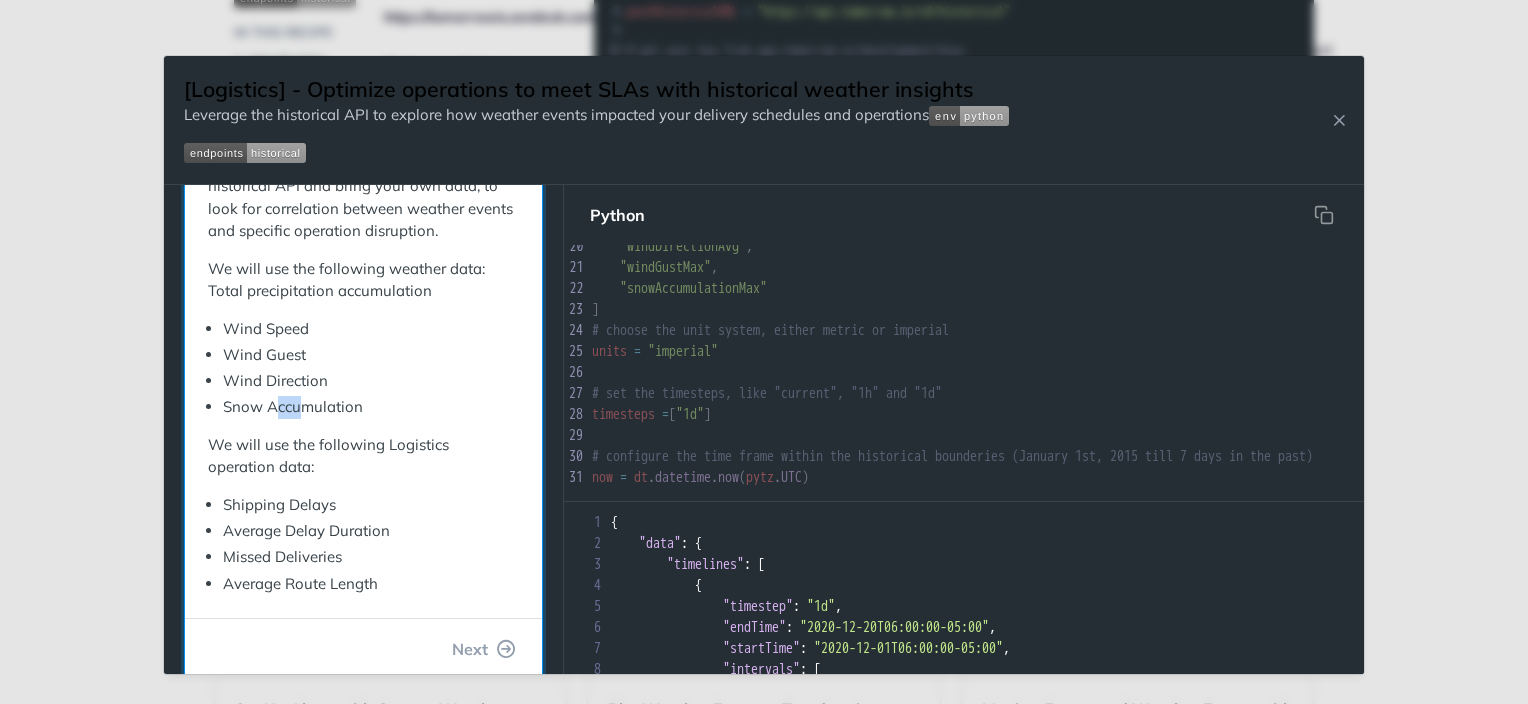 drag, startPoint x: 312, startPoint y: 413, endPoint x: 351, endPoint y: 436, distance: 45.276924 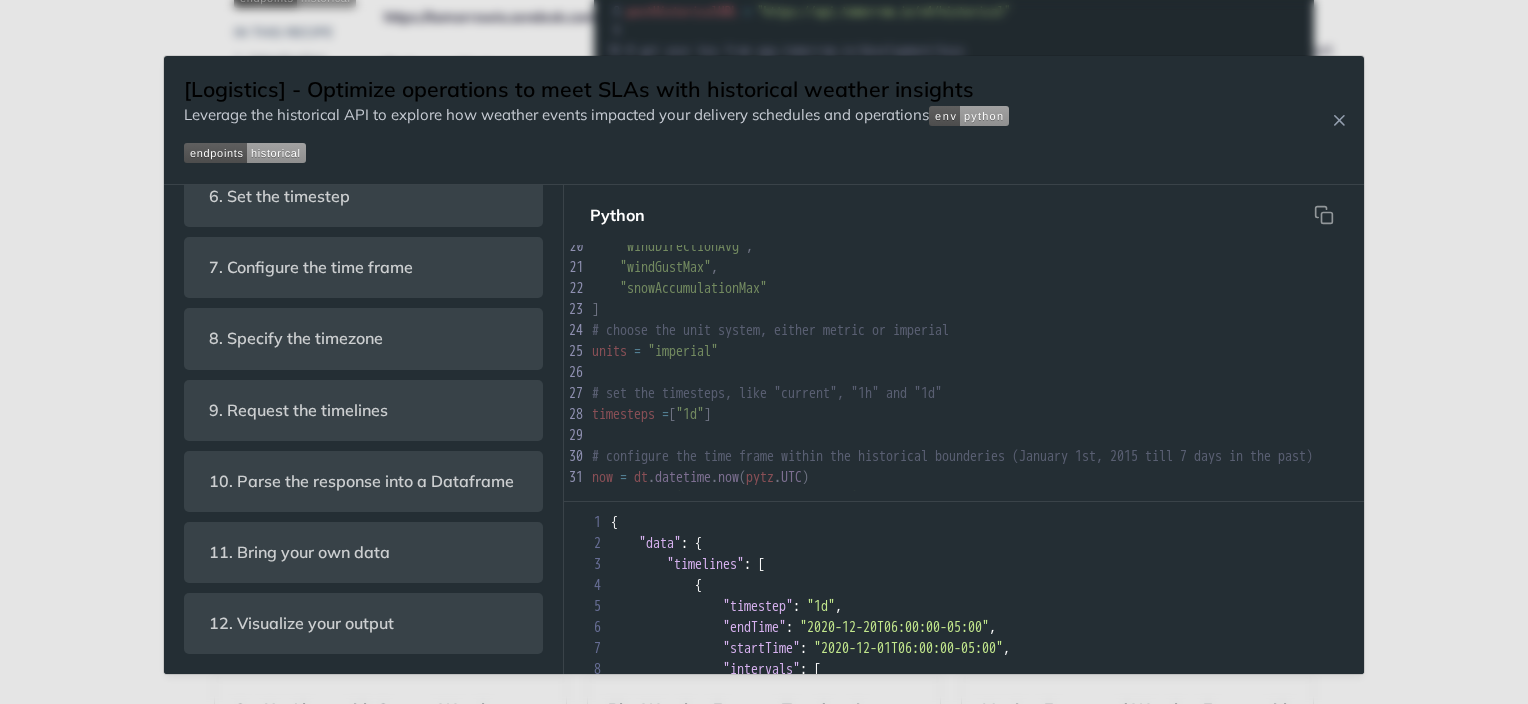 scroll, scrollTop: 1146, scrollLeft: 0, axis: vertical 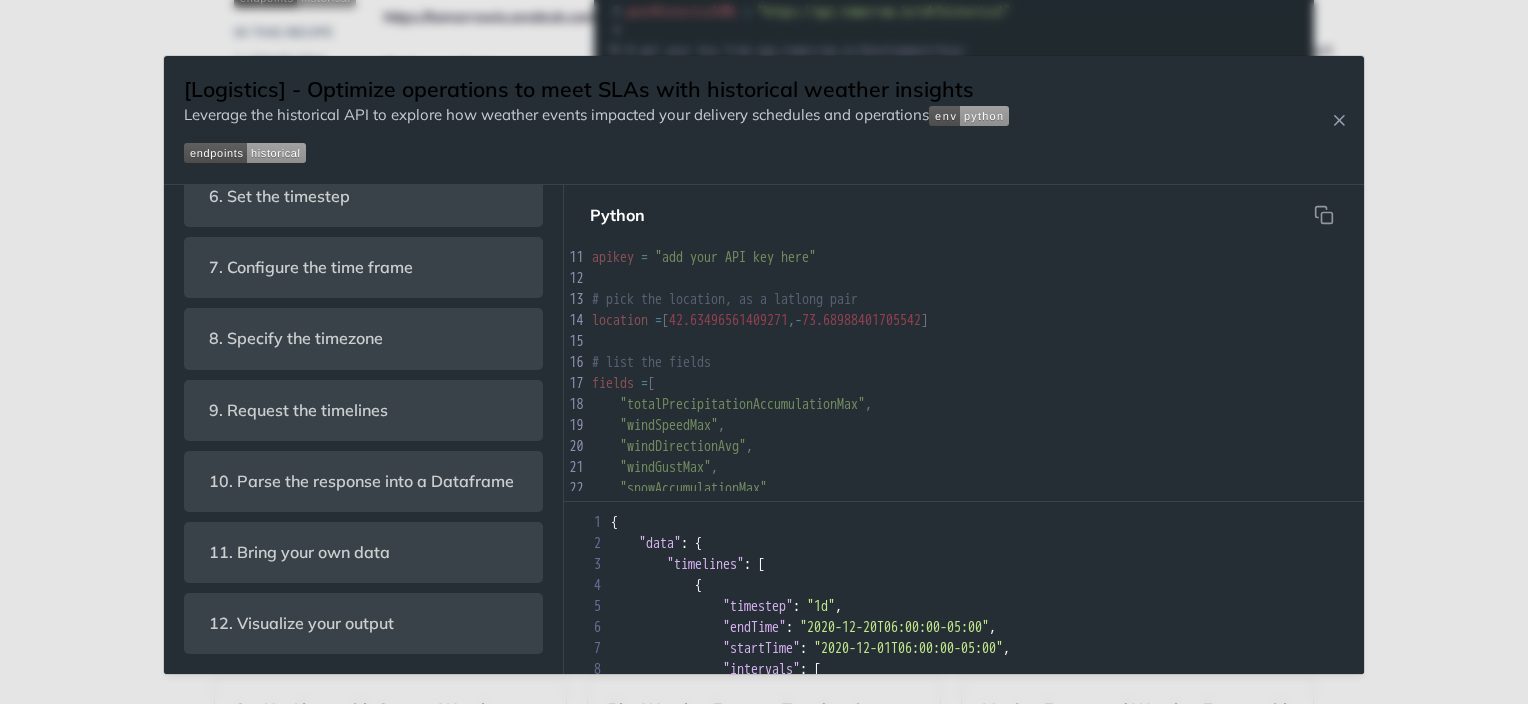 click on "42.63496561409271" at bounding box center (728, 320) 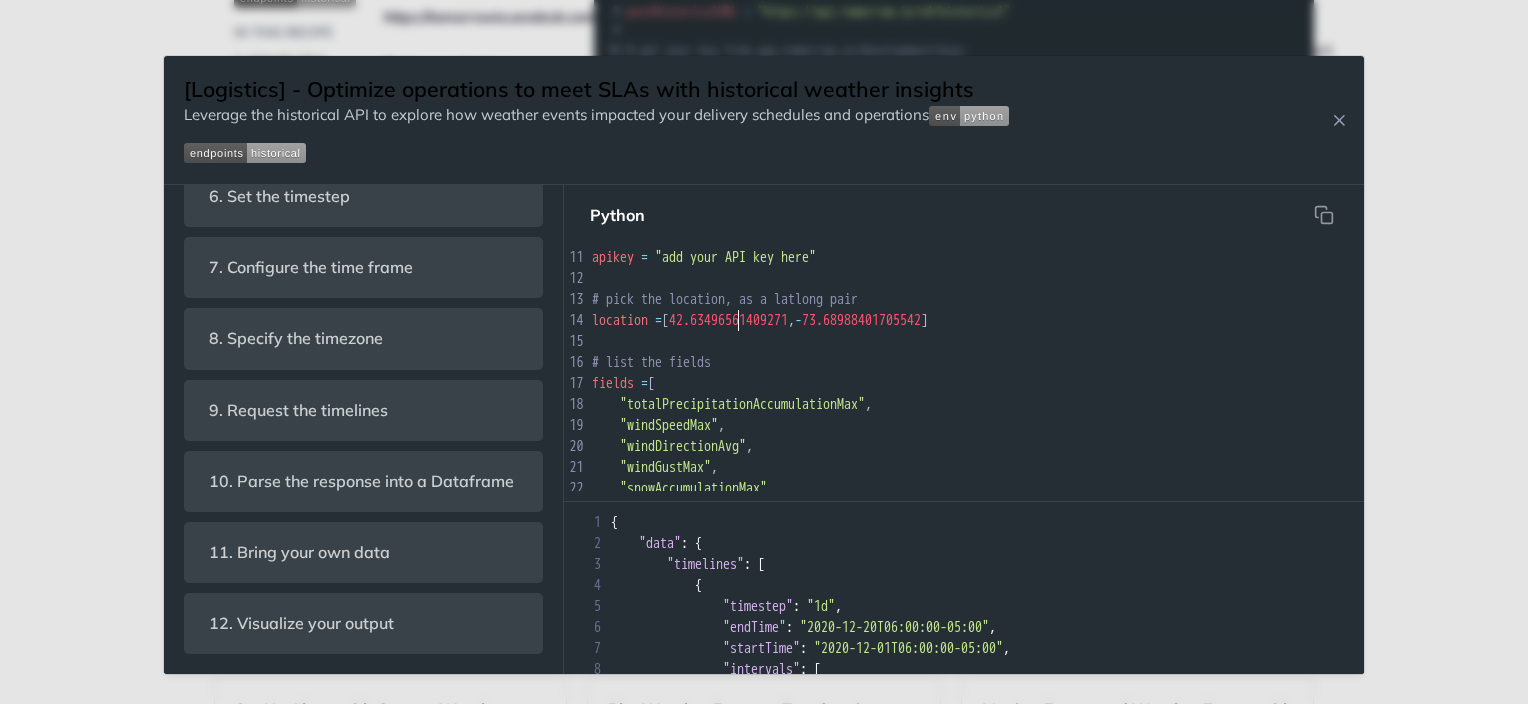 click on "location   =  [ 42.63496561409271 ,  - 73.68988401705542 ]" at bounding box center (1151, 320) 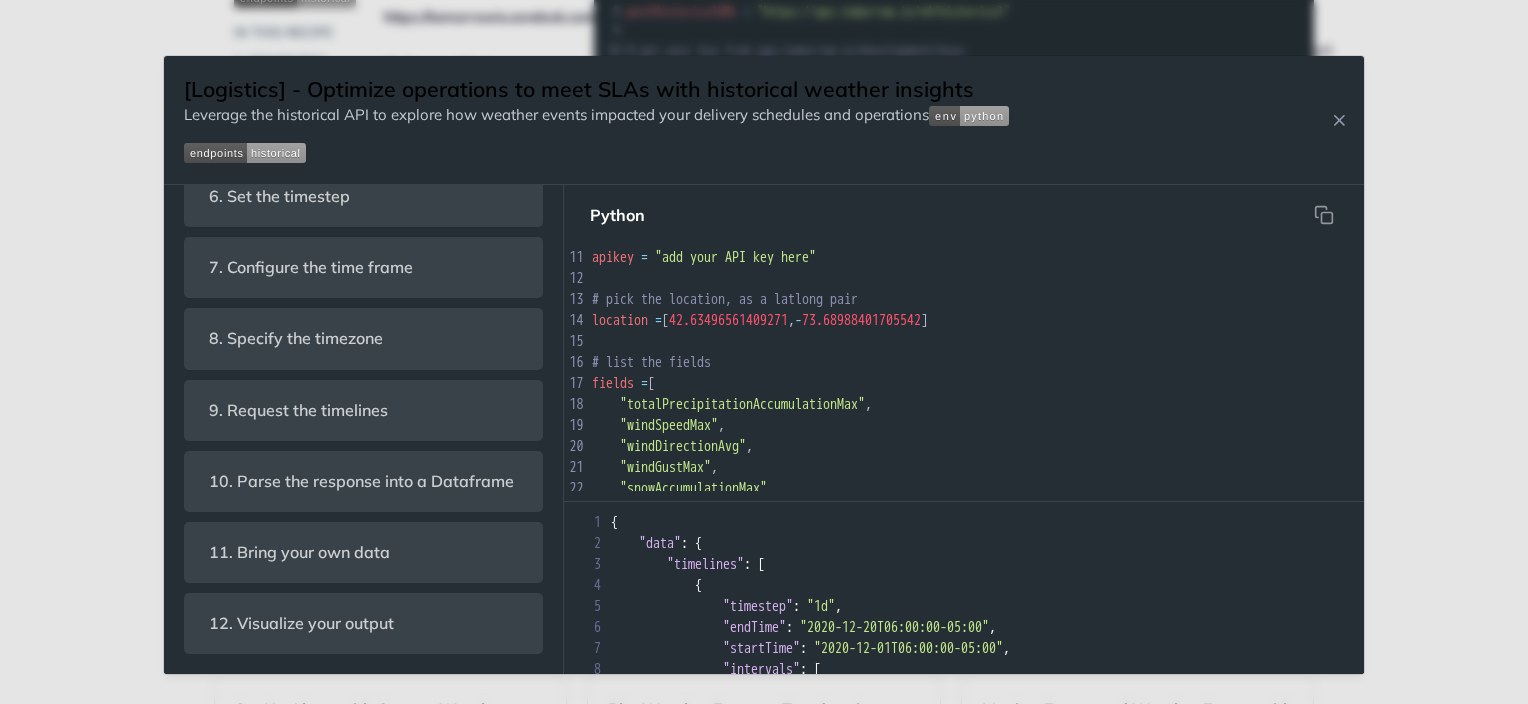 scroll, scrollTop: 404, scrollLeft: 0, axis: vertical 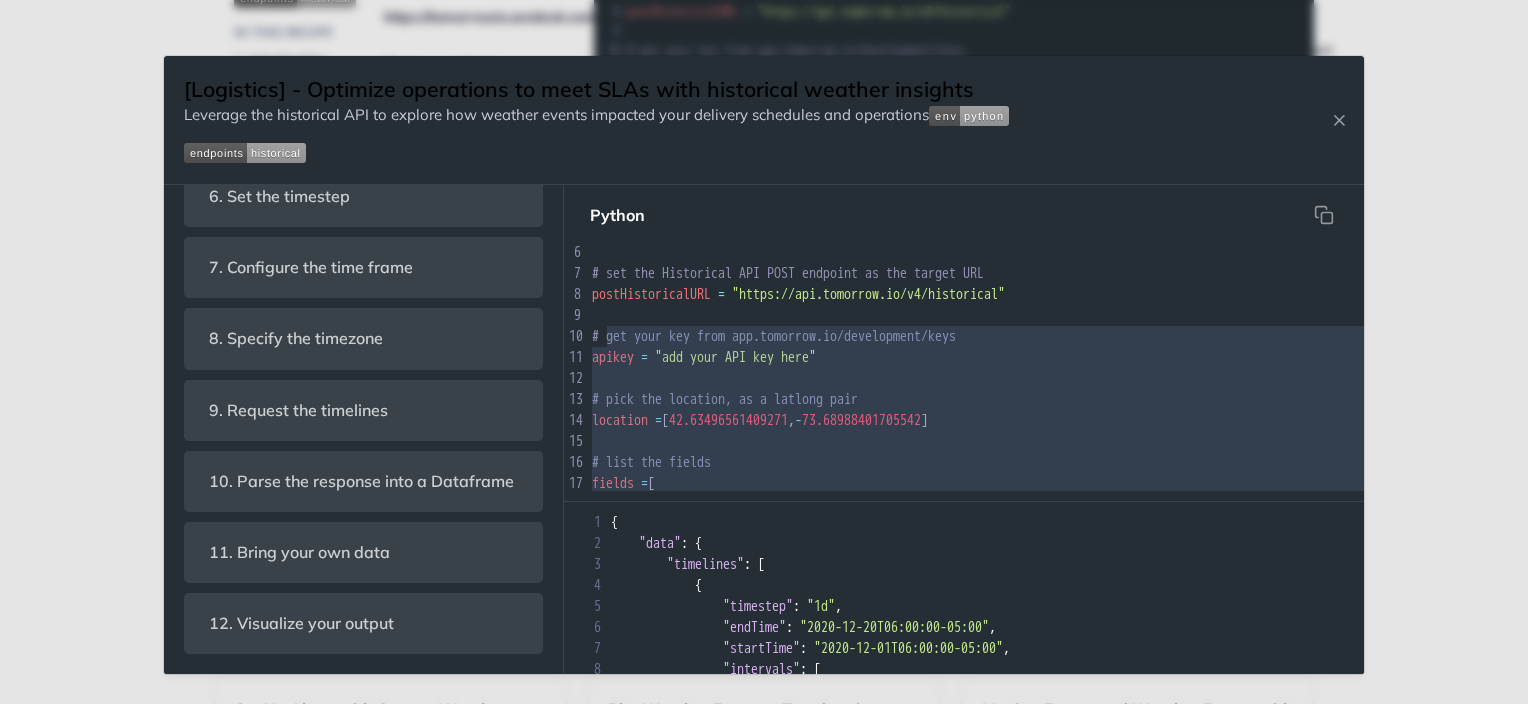 type on "# get your key from app.tomorrow.io/development/keys
apikey = "add your API key here"
# pick the location, as a latlong pair
location = [42.63496561409271, -73.68988401705542]
# list the fields
fields = [
"totalPrecipitationAccumulationMax",
"windSpeedMax",
"windDirectionAvg",
"windGustMax",
"snowAccumulationMax"
]
# choose the unit system, either metric or imperial
units = "imperial"
# set the timesteps, like "current", "1h" and "1d"
timesteps = ["1d"]
# configure the time frame within the historical bounderies (January 1st, 2015 till 7 days in the past)
now = dt.datetime.now(pytz.UTC)
startTime = '2020-12-01T12:00:00.000Z' #(now + dt.timedelta(days=-430)).isoformat()
endTime = '2020-12-20T12:00:00.000Z' #(now + dt.timedelta(days=-422)).isoformat()
# specify the timezone, using standard IANA timezone format
timezone = "US/Eastern"
# request the historical timelines with all the body parameters as options
body = {"location": location, "fields": fields, "units": units, "timesteps": ti..." 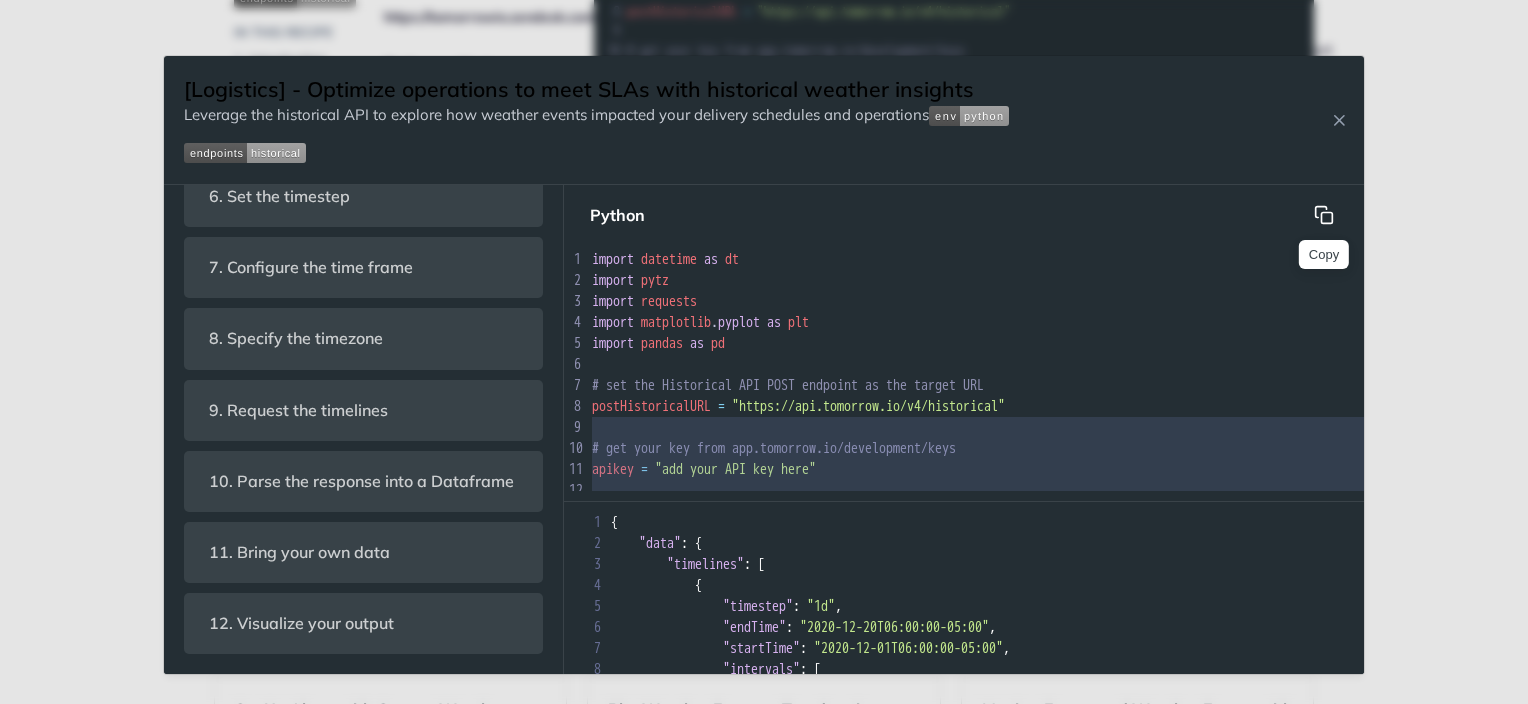 drag, startPoint x: 1324, startPoint y: 212, endPoint x: 1308, endPoint y: 220, distance: 17.888544 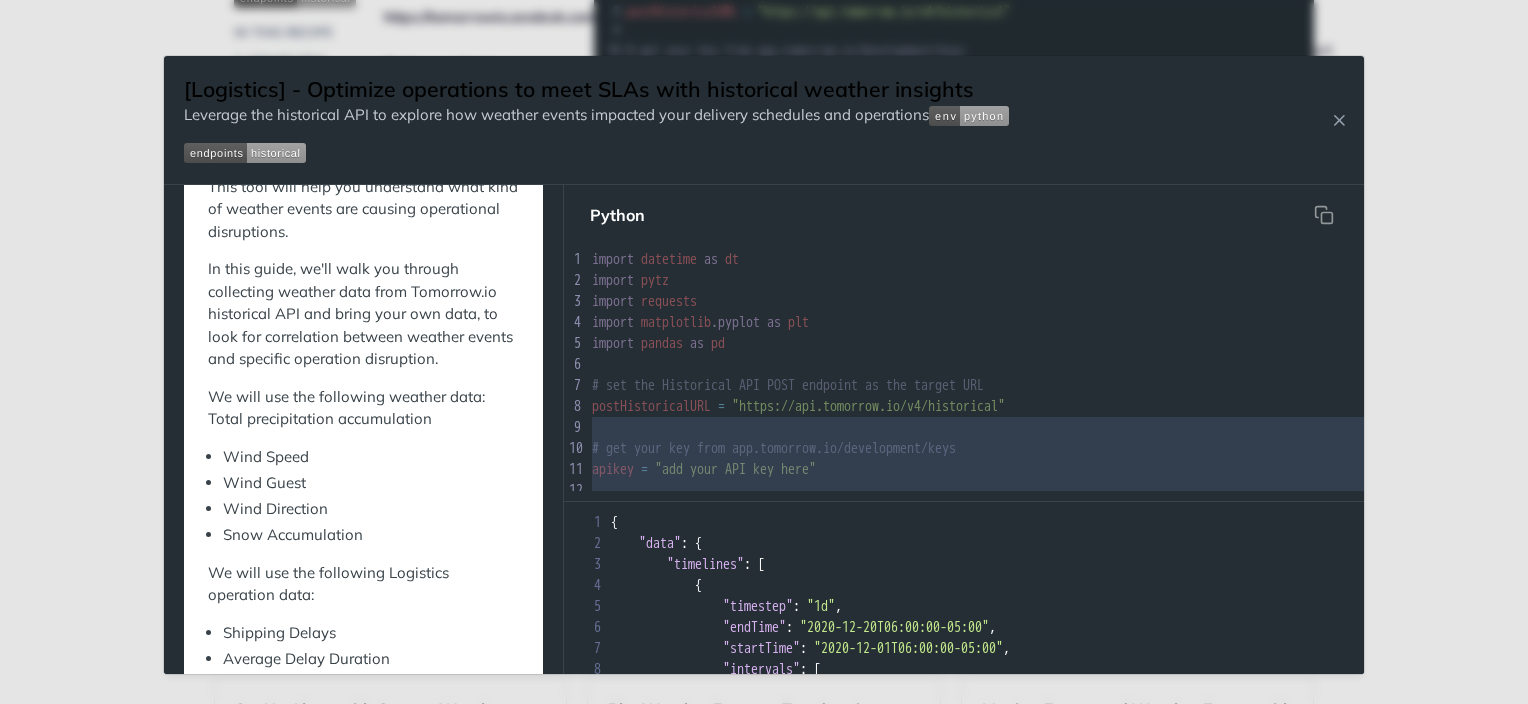 scroll, scrollTop: 0, scrollLeft: 0, axis: both 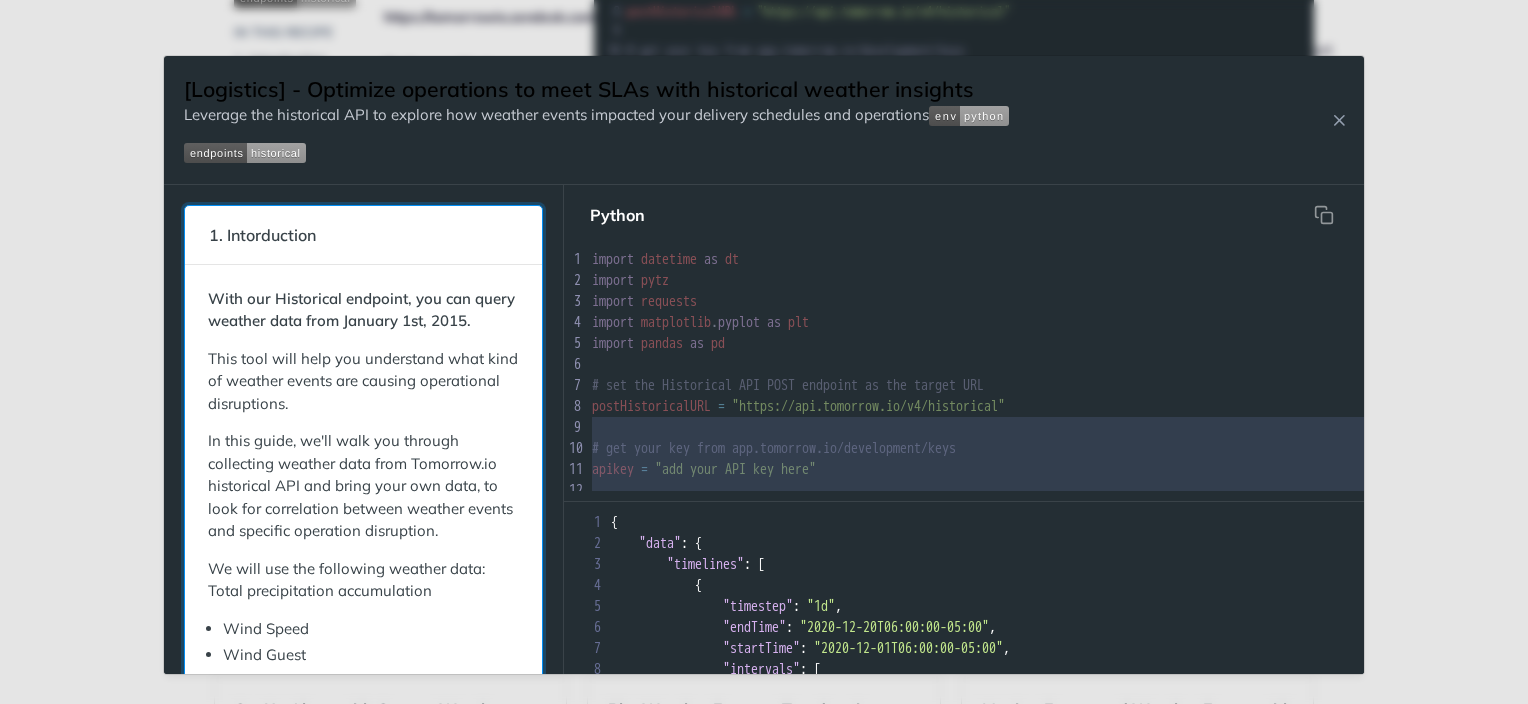 click on "With our Historical endpoint, you can query weather data from January 1st, 2015.
This tool will help you understand what kind of weather events are causing operational disruptions.
In this guide, we'll walk you through collecting weather data from Tomorrow.io historical API and bring your own data, to look for correlation between weather events and specific operation disruption.
We will use the following weather data:
Total precipitation accumulation
Wind Speed
Wind Guest
Wind Direction
Snow Accumulation
We will use the following Logistics operation data:
Shipping Delays
Average Delay Duration
Missed Deliveries
Average Route Length" at bounding box center [363, 592] 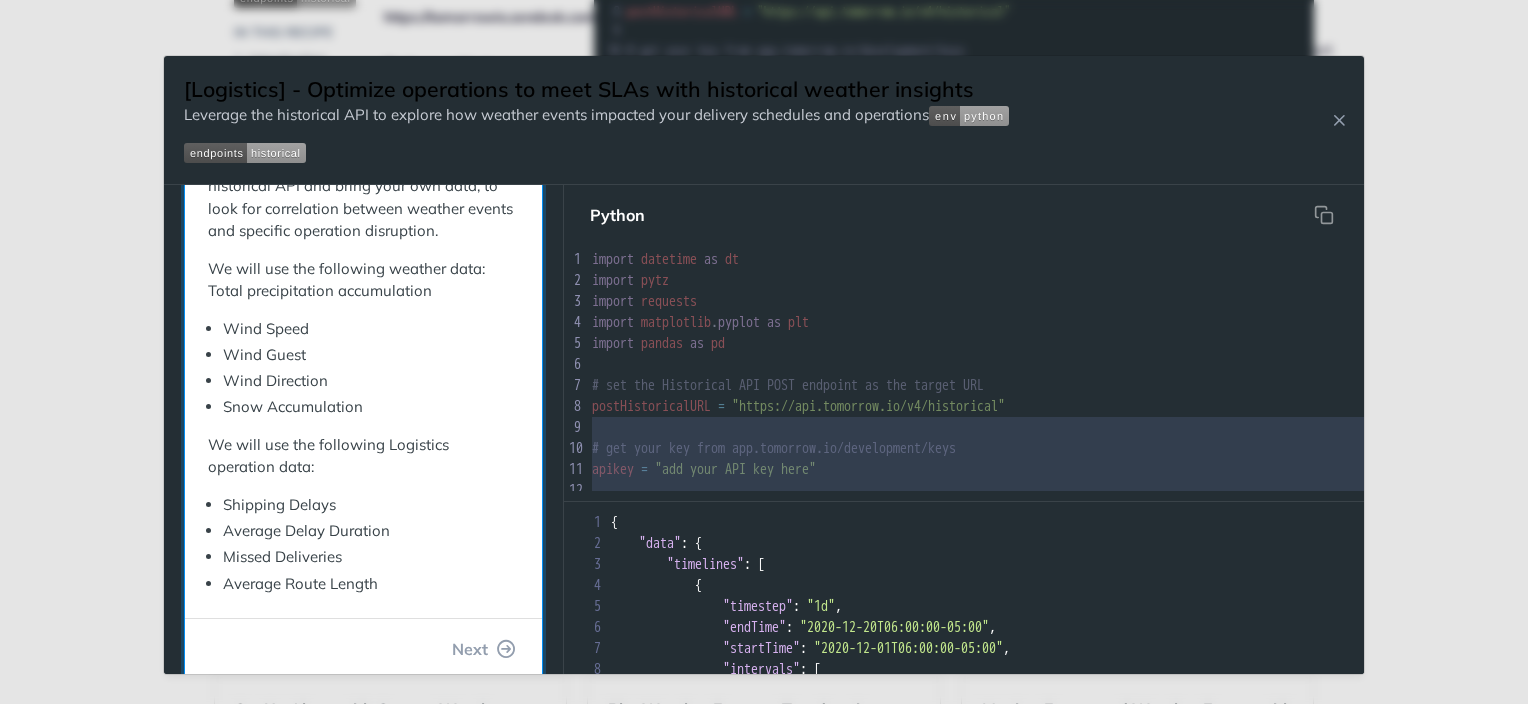click on "We will use the following weather data:
Total precipitation accumulation" at bounding box center (363, 280) 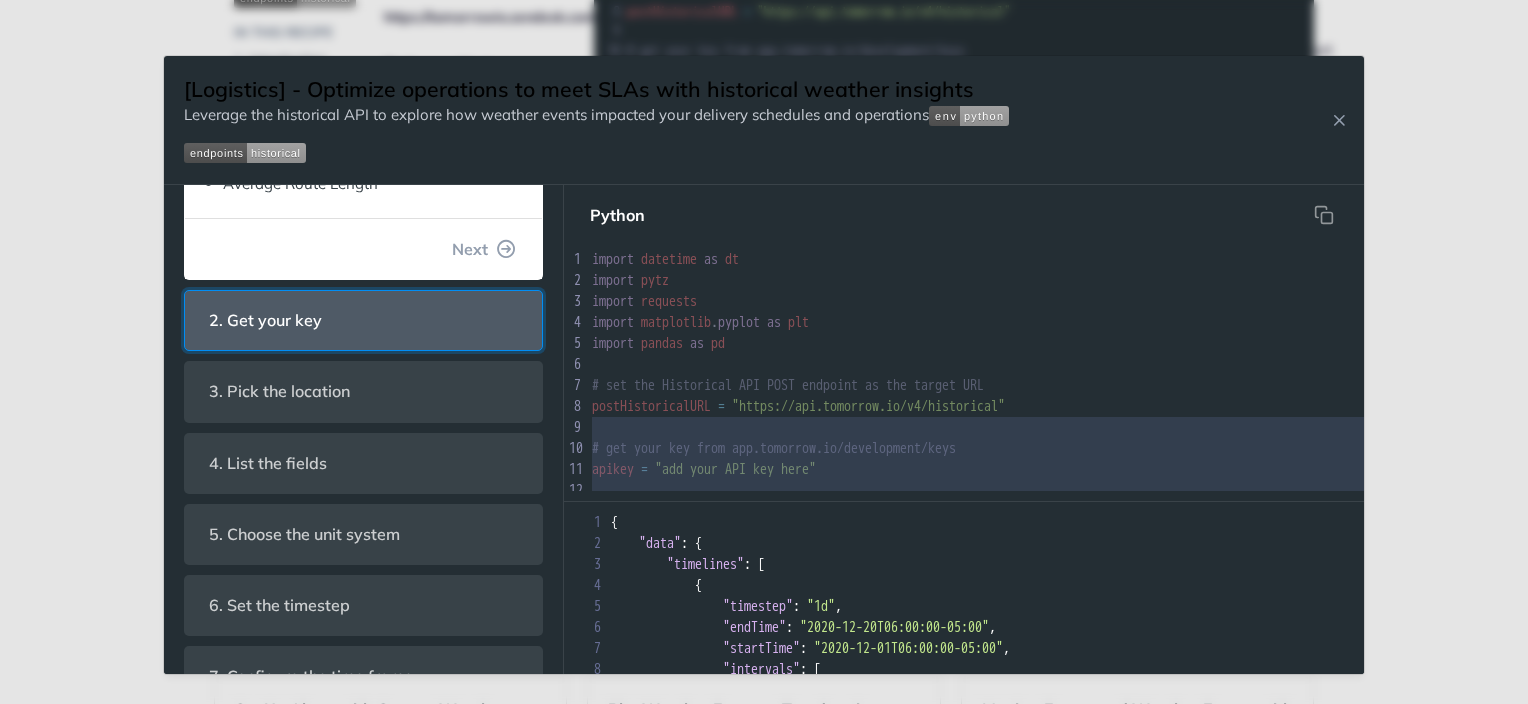 click on "2. Get your key" at bounding box center (363, 320) 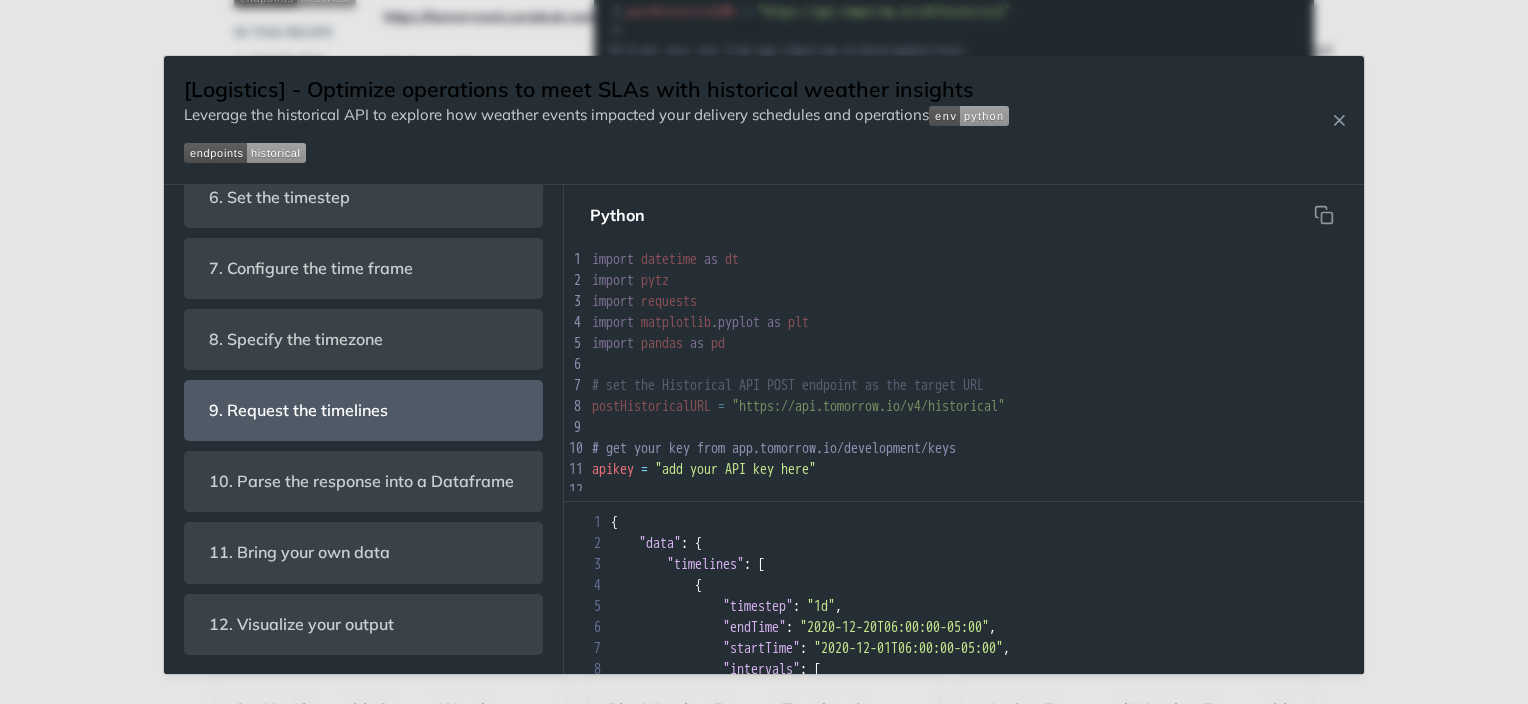 scroll, scrollTop: 71, scrollLeft: 0, axis: vertical 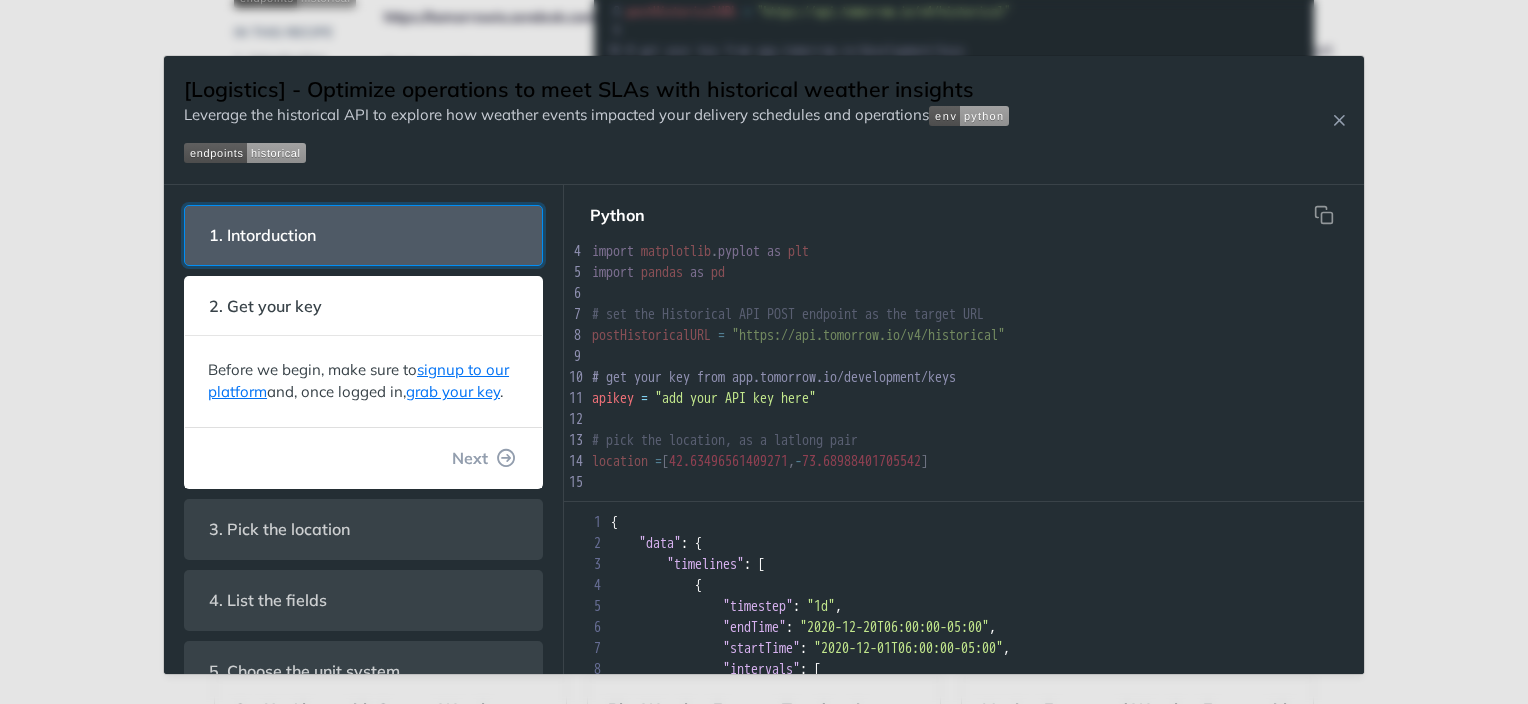 click on "1. Intorduction" at bounding box center [363, 235] 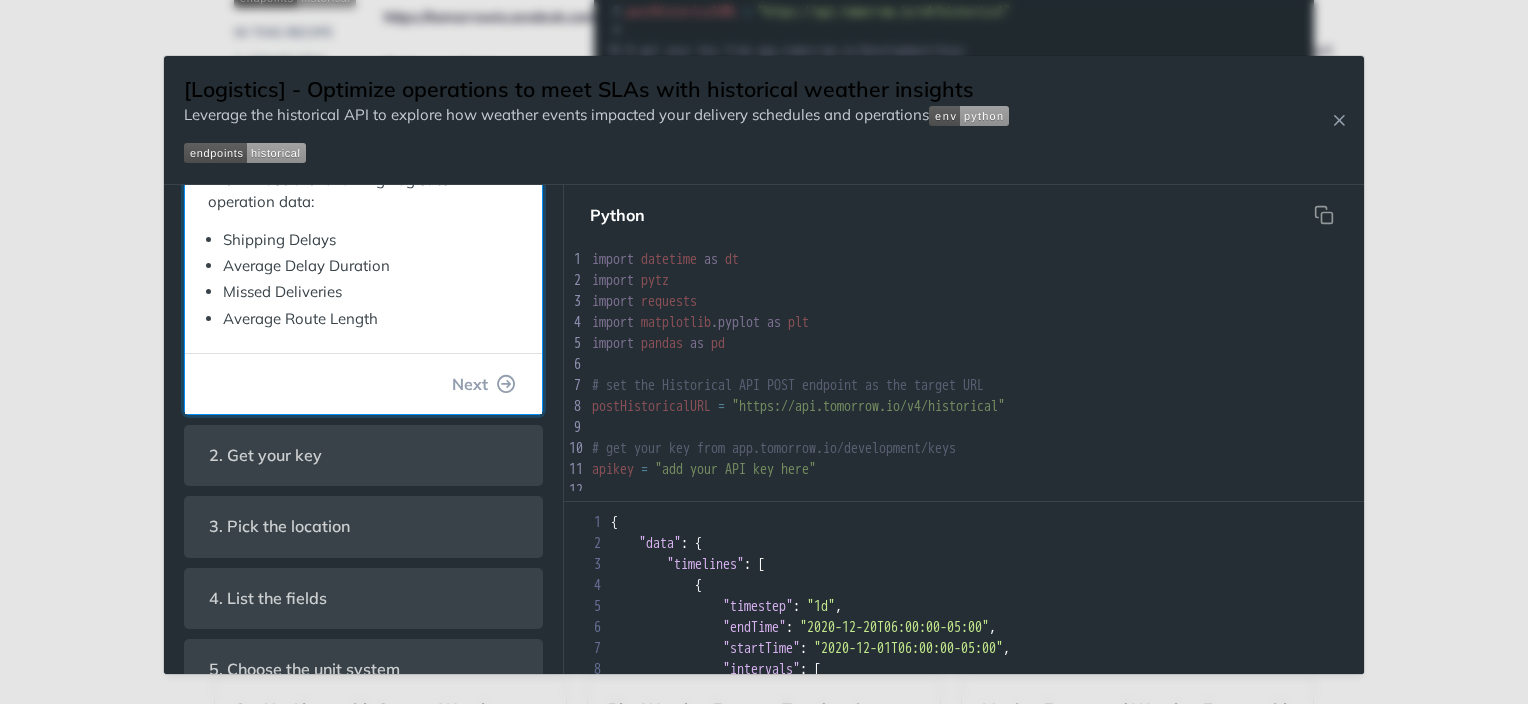 scroll, scrollTop: 600, scrollLeft: 0, axis: vertical 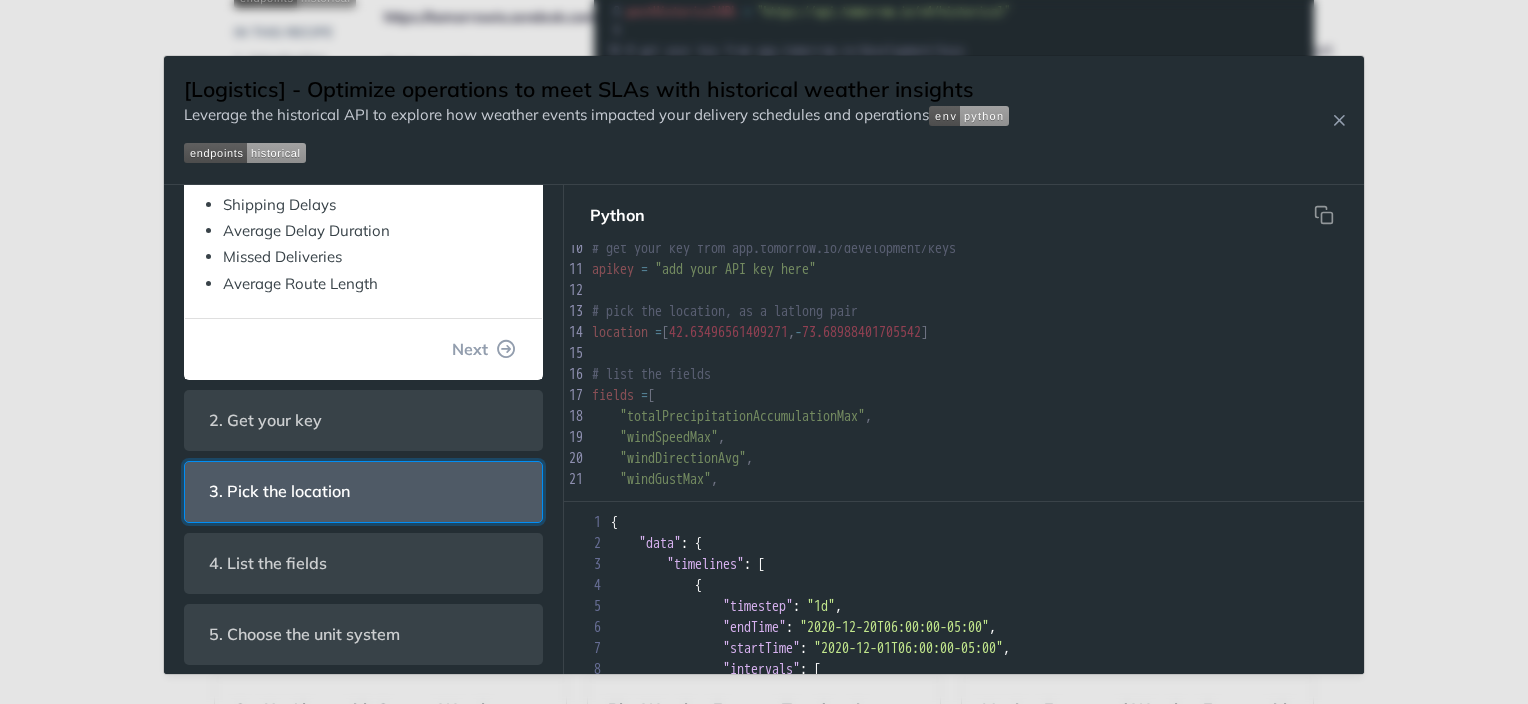 click on "3. Pick the location" at bounding box center (363, 491) 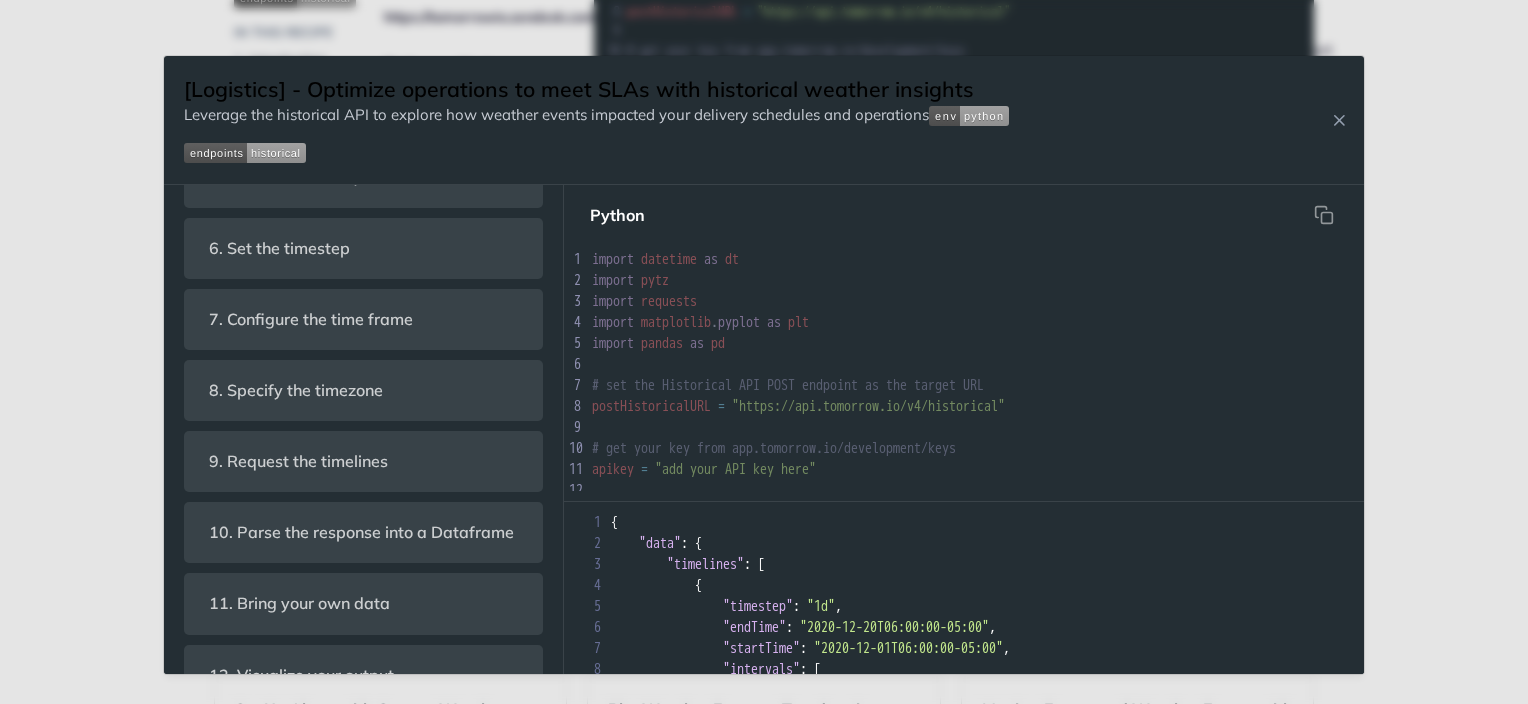 scroll, scrollTop: 134, scrollLeft: 0, axis: vertical 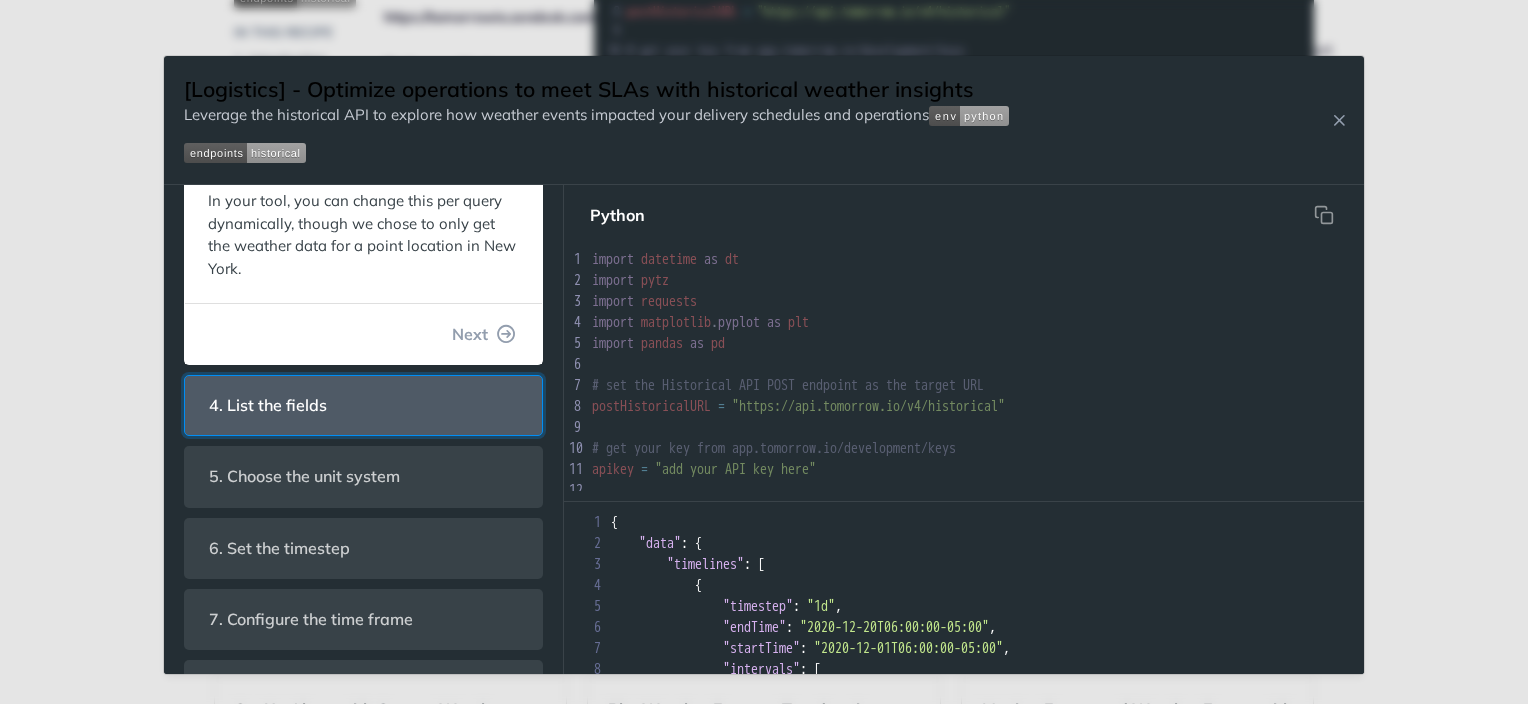 click on "4. List the fields" at bounding box center (363, 405) 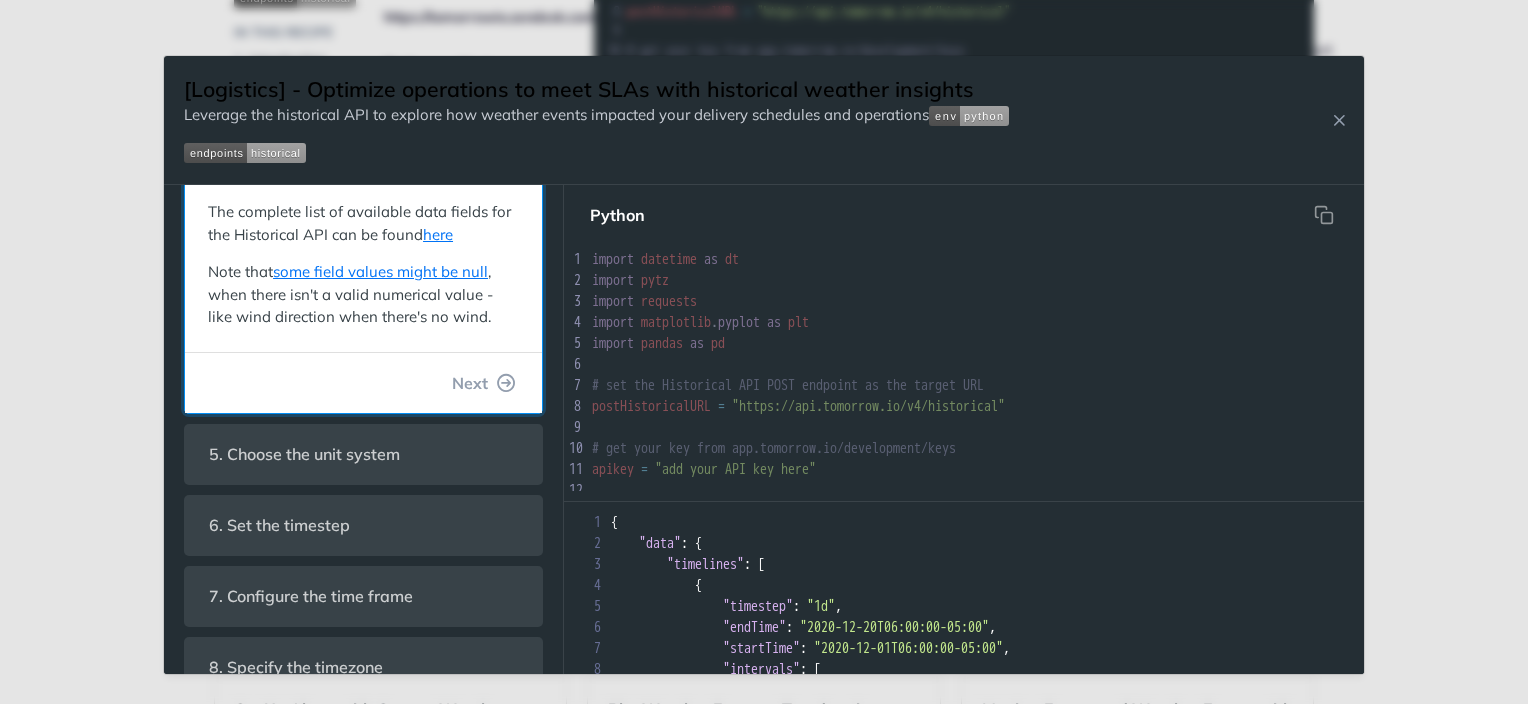 scroll, scrollTop: 260, scrollLeft: 0, axis: vertical 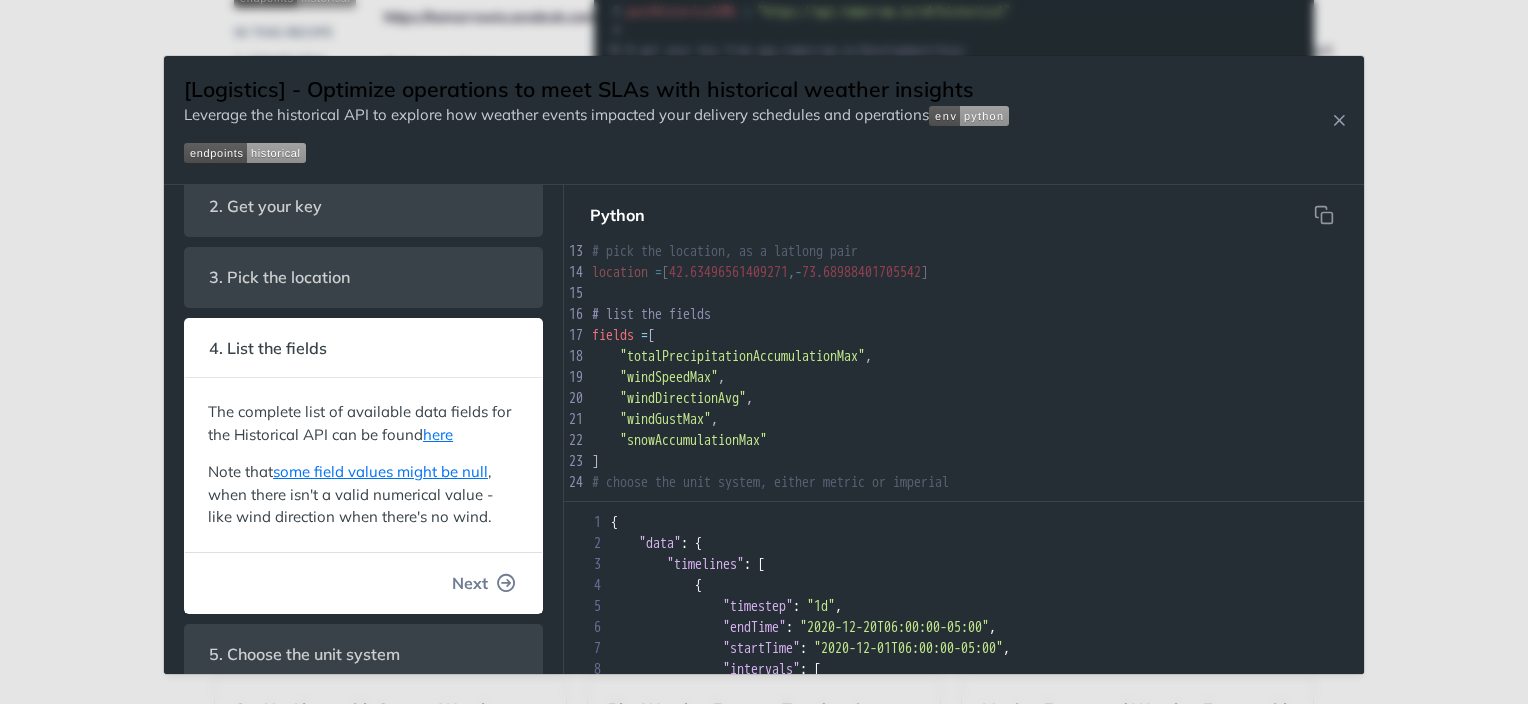 click on "Next" at bounding box center (484, 583) 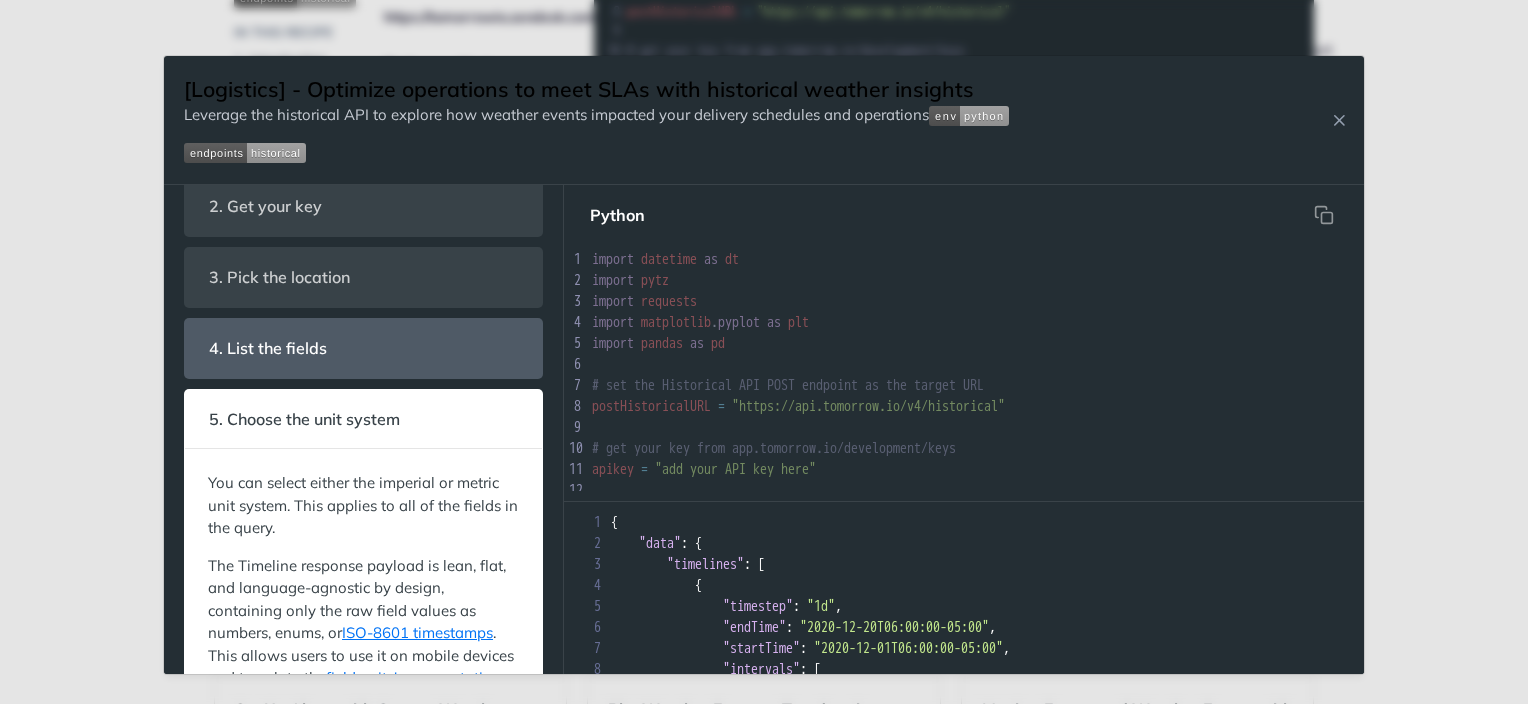 scroll, scrollTop: 46, scrollLeft: 0, axis: vertical 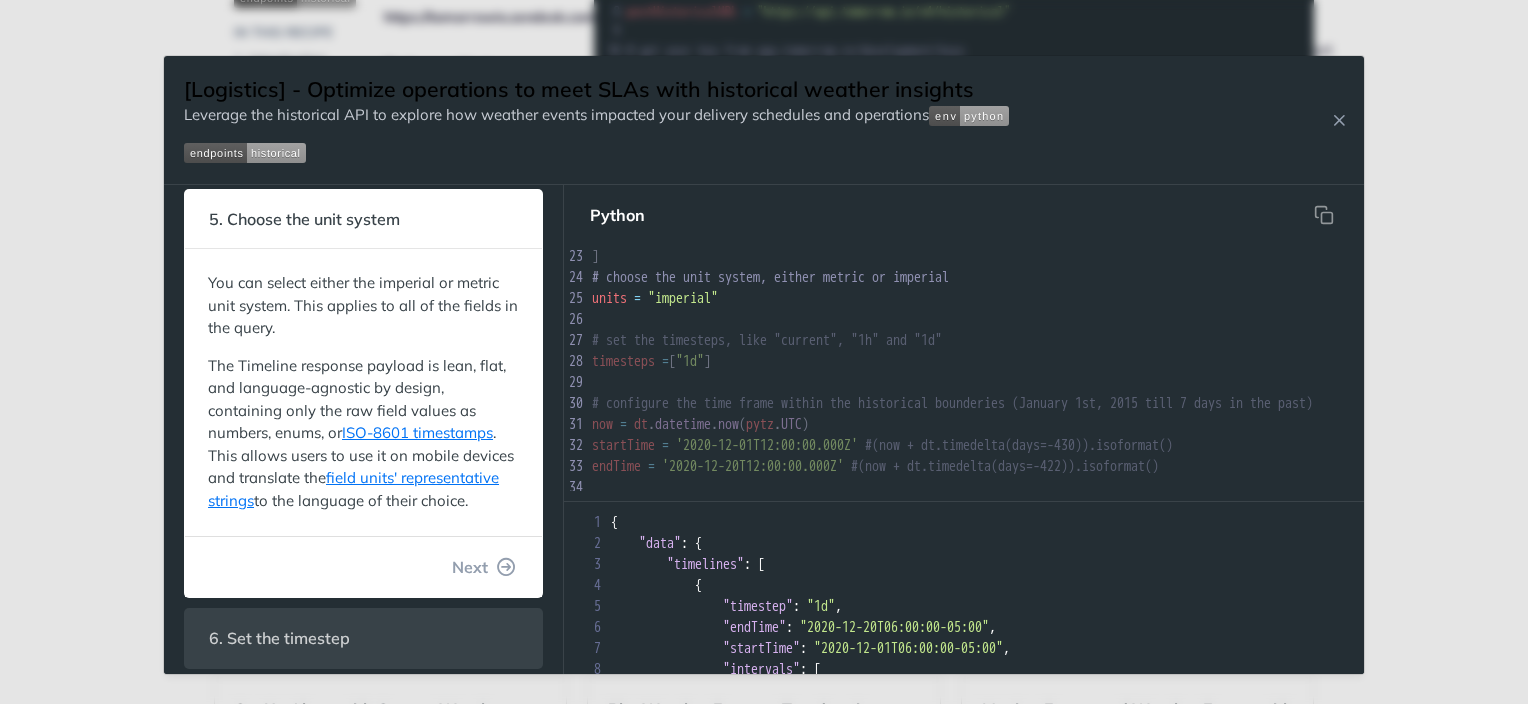 click at bounding box center [969, 116] 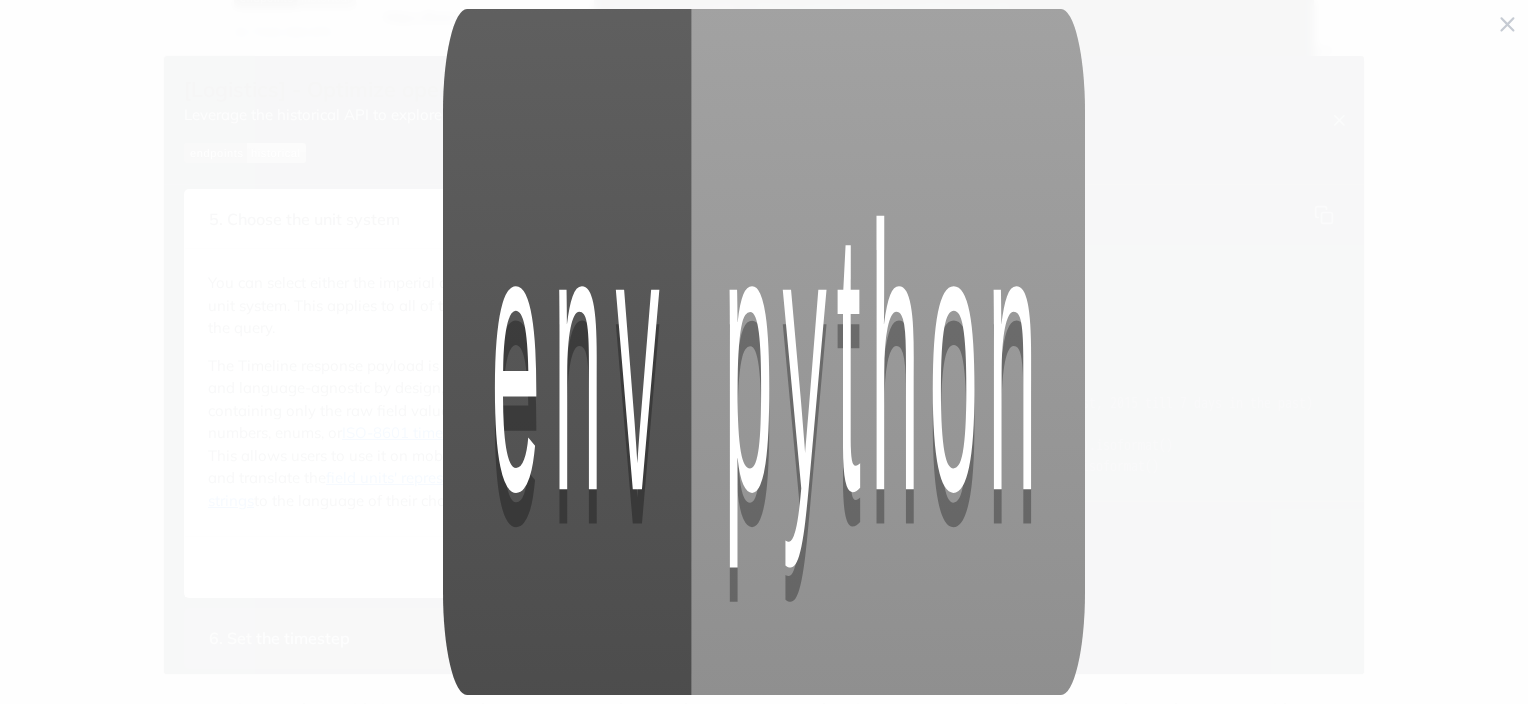 click at bounding box center [764, 352] 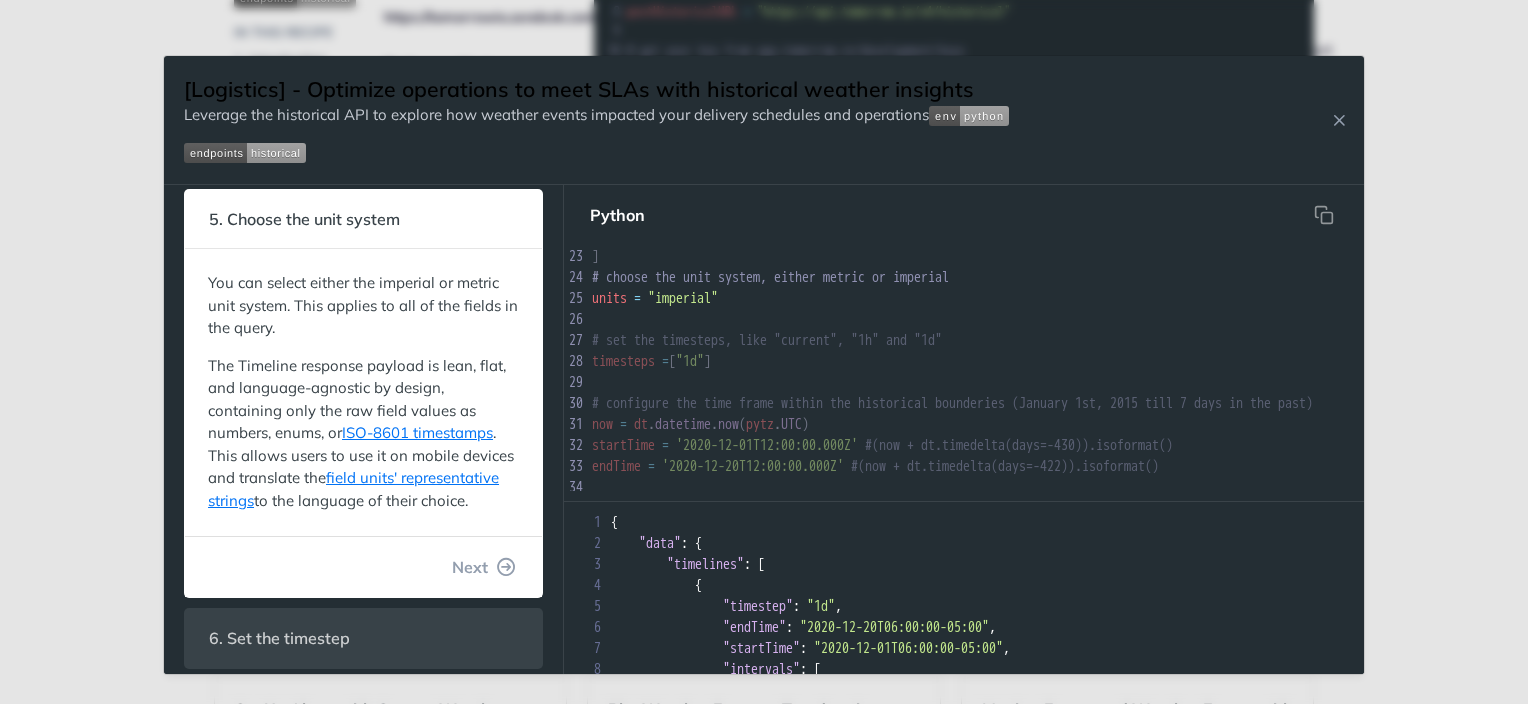 click at bounding box center [969, 116] 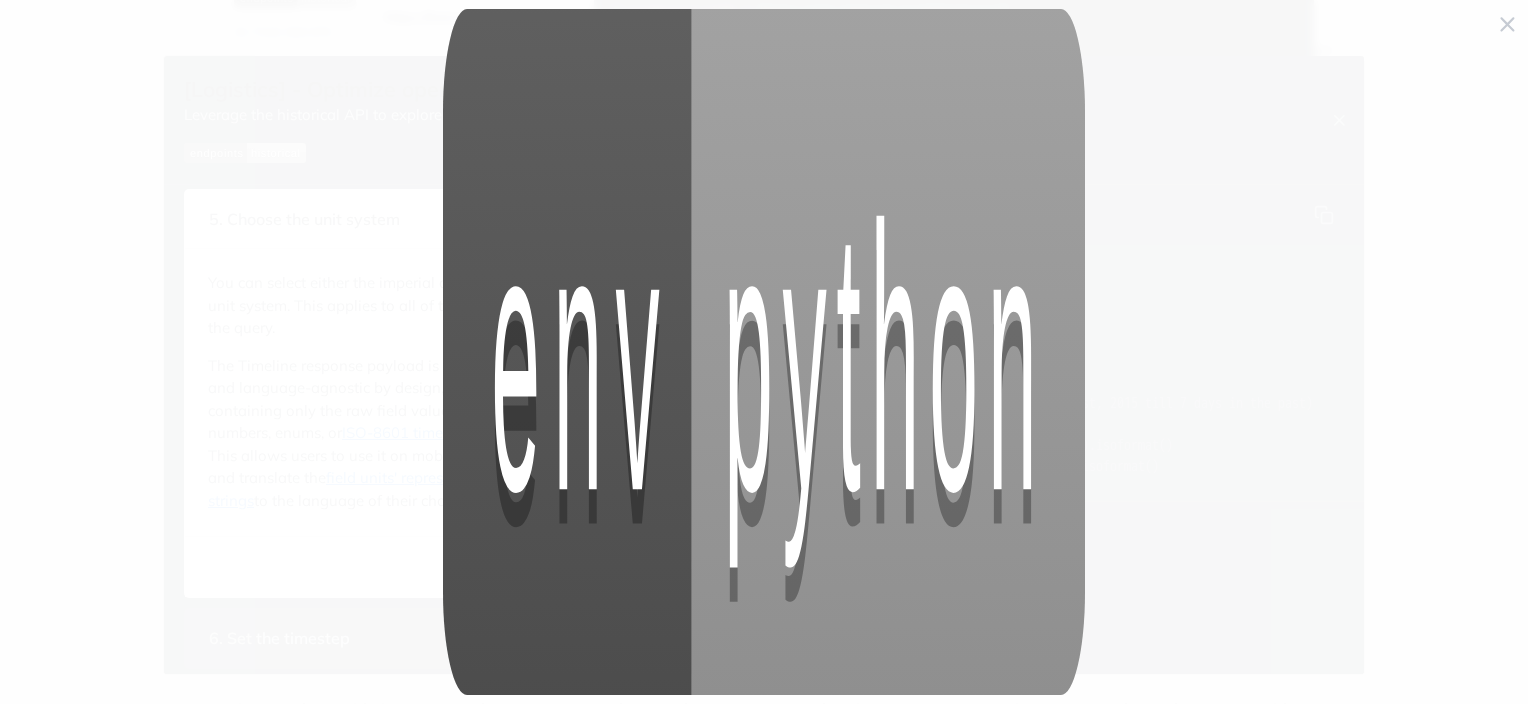 click at bounding box center (764, 352) 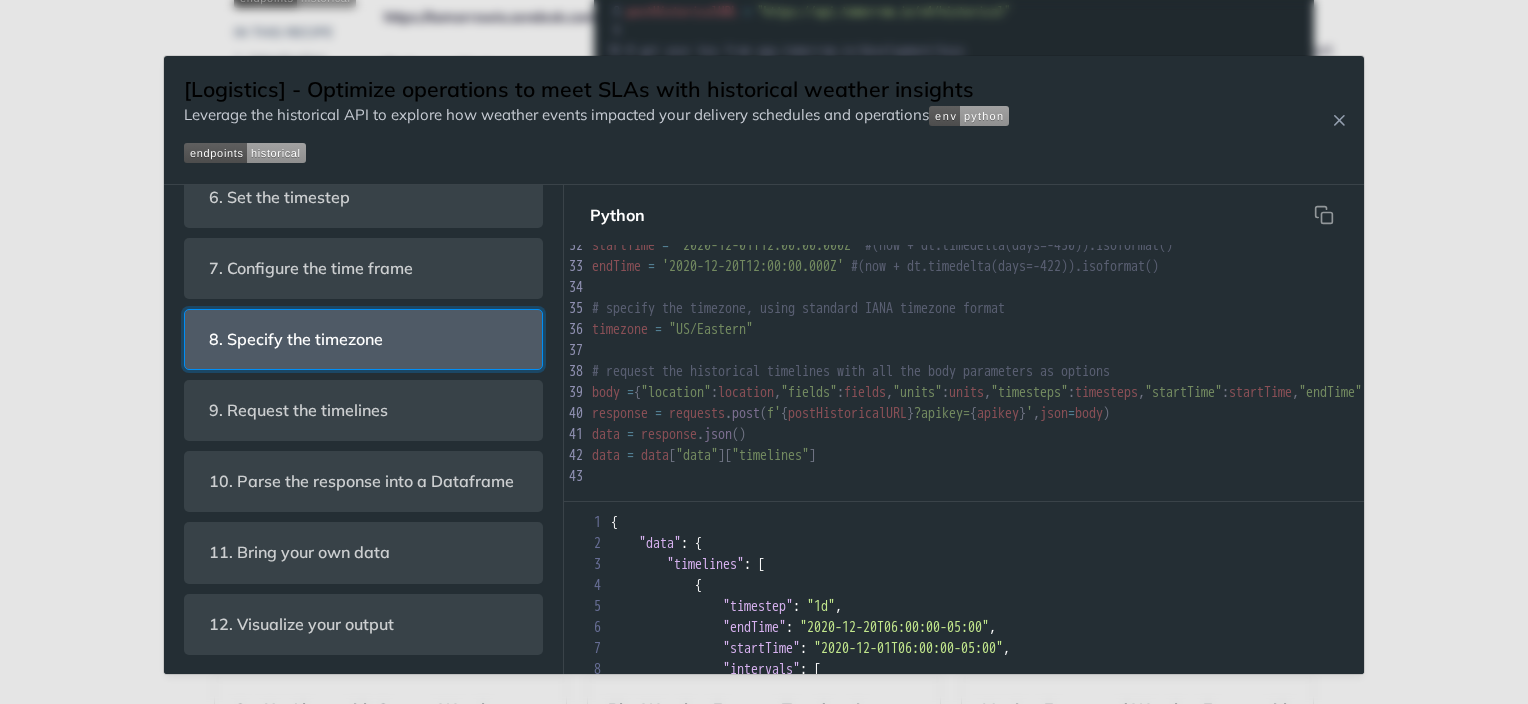 click on "8. Specify the timezone" at bounding box center [363, 339] 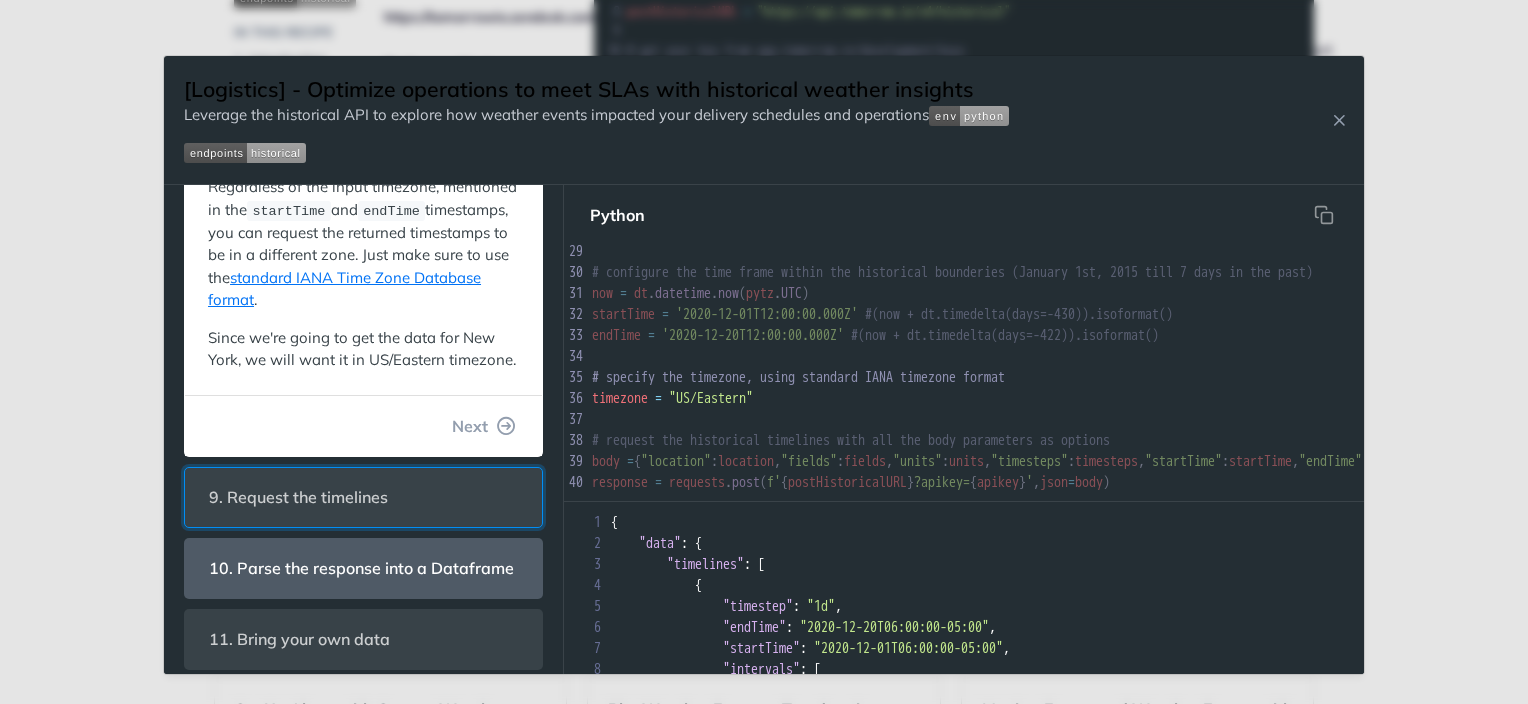 click on "9. Request the timelines" at bounding box center [363, 497] 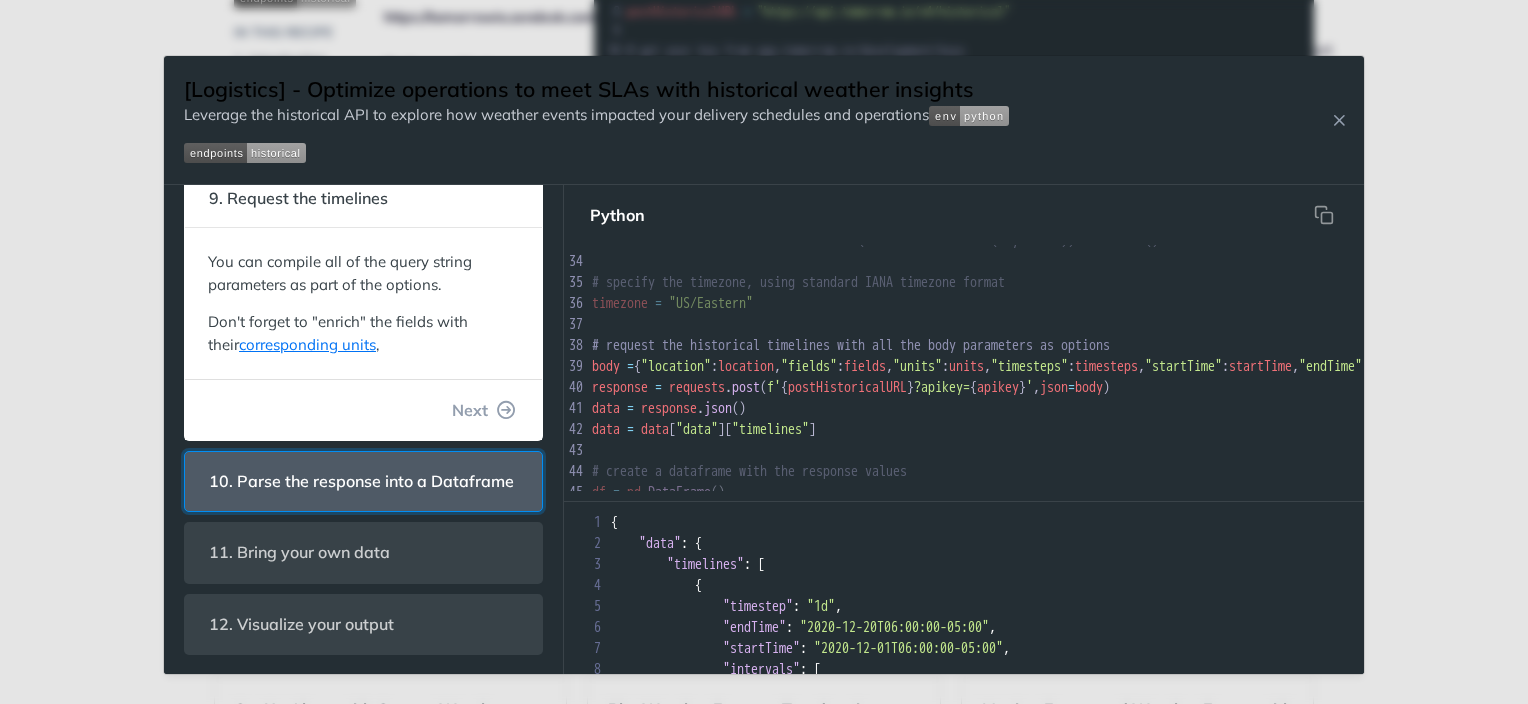 click on "10. Parse the response into a Dataframe" at bounding box center (361, 481) 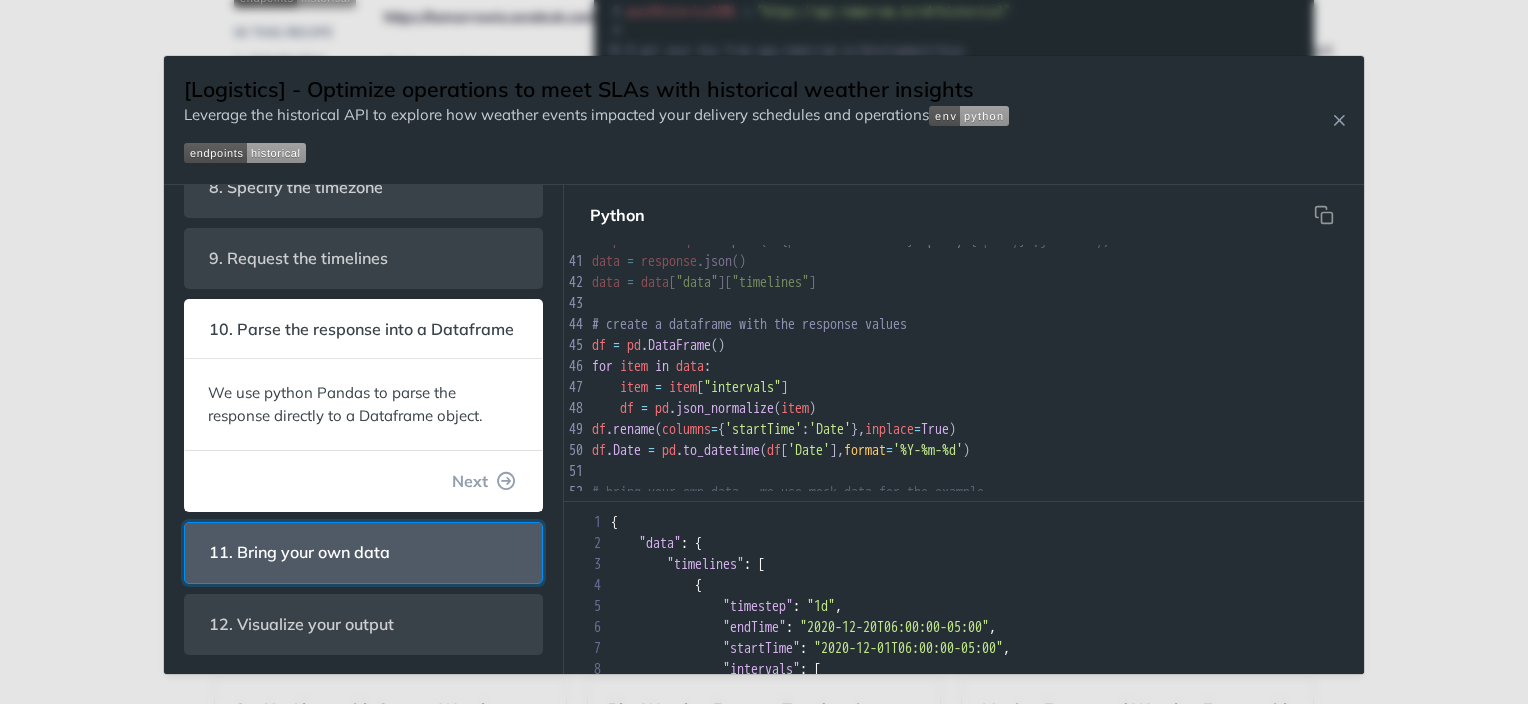 click on "11. Bring your own data" at bounding box center [363, 552] 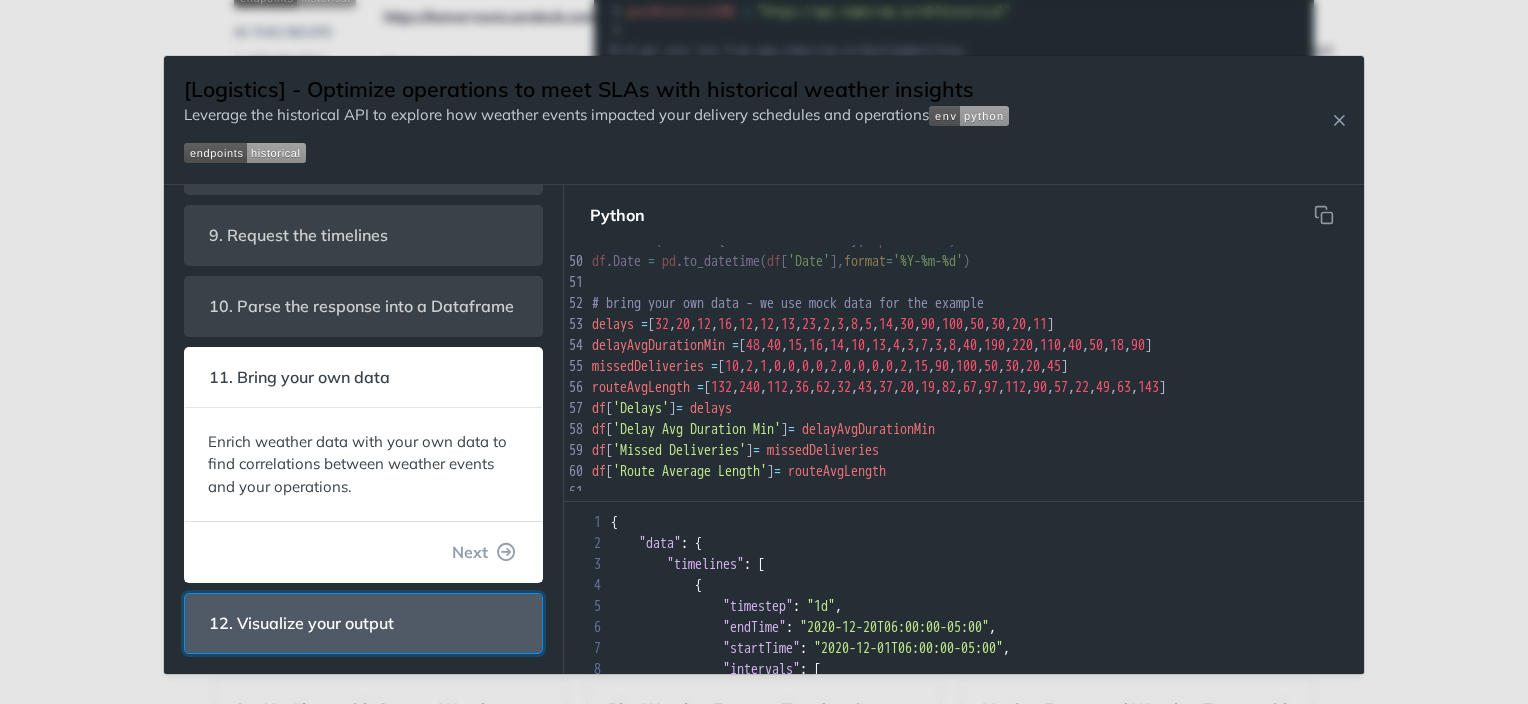 click on "12. Visualize your output" at bounding box center [363, 623] 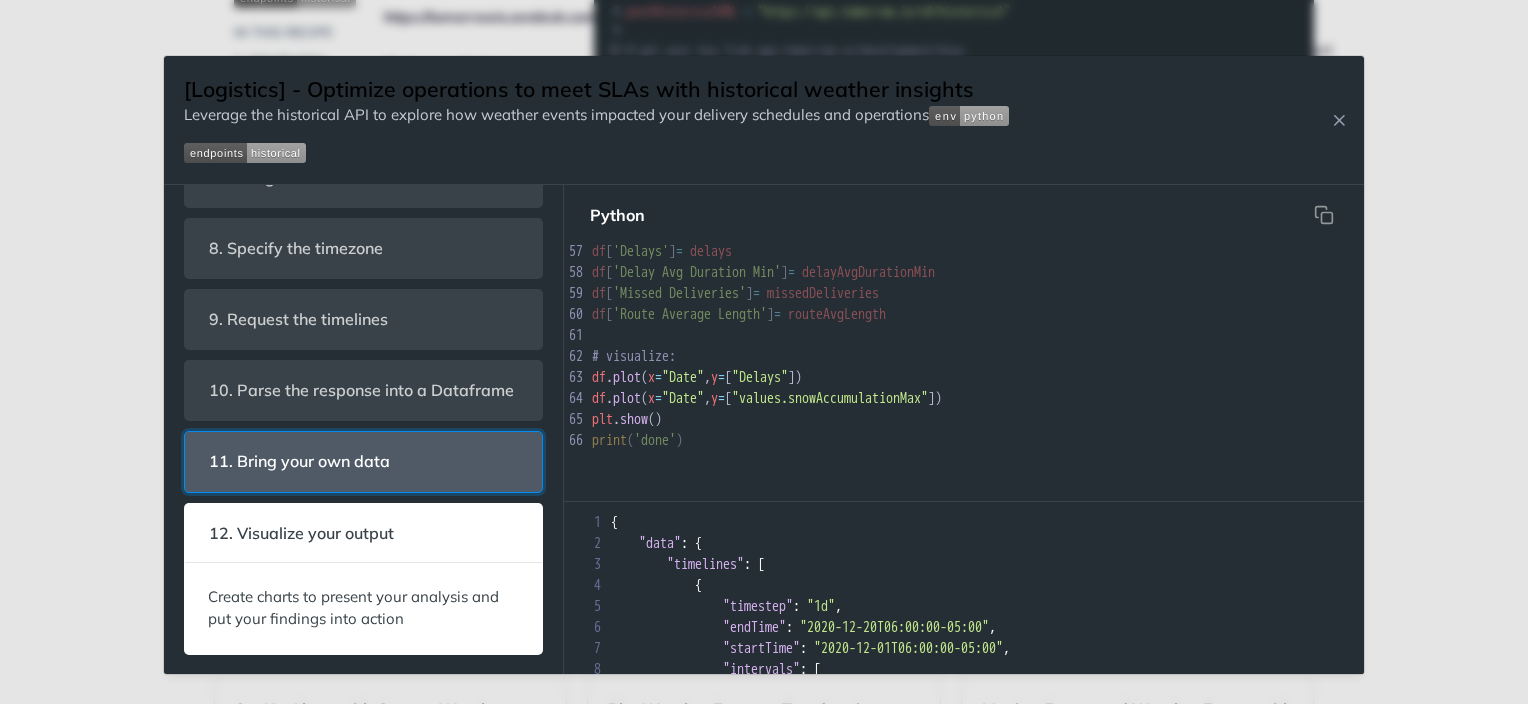 click on "11. Bring your own data" at bounding box center [363, 461] 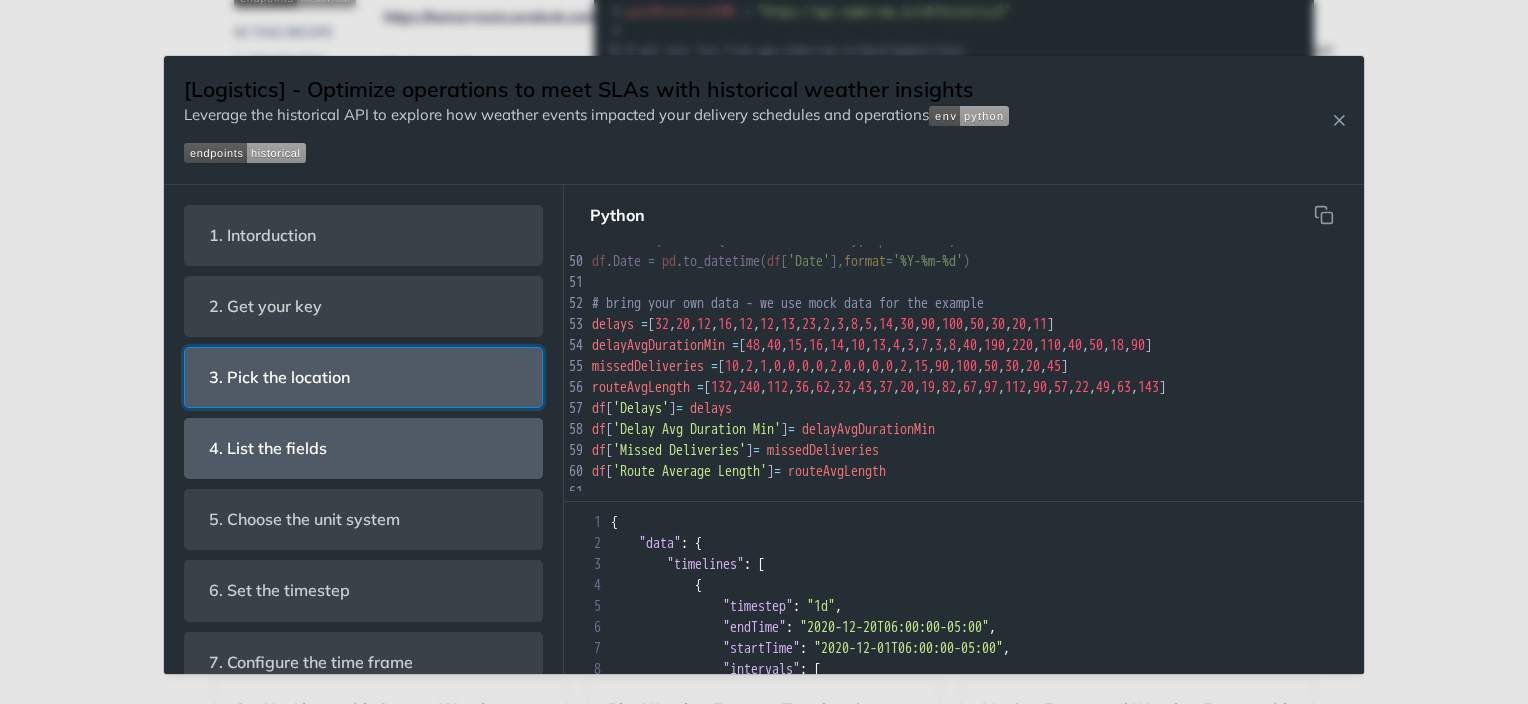 click on "3. Pick the location" at bounding box center [363, 377] 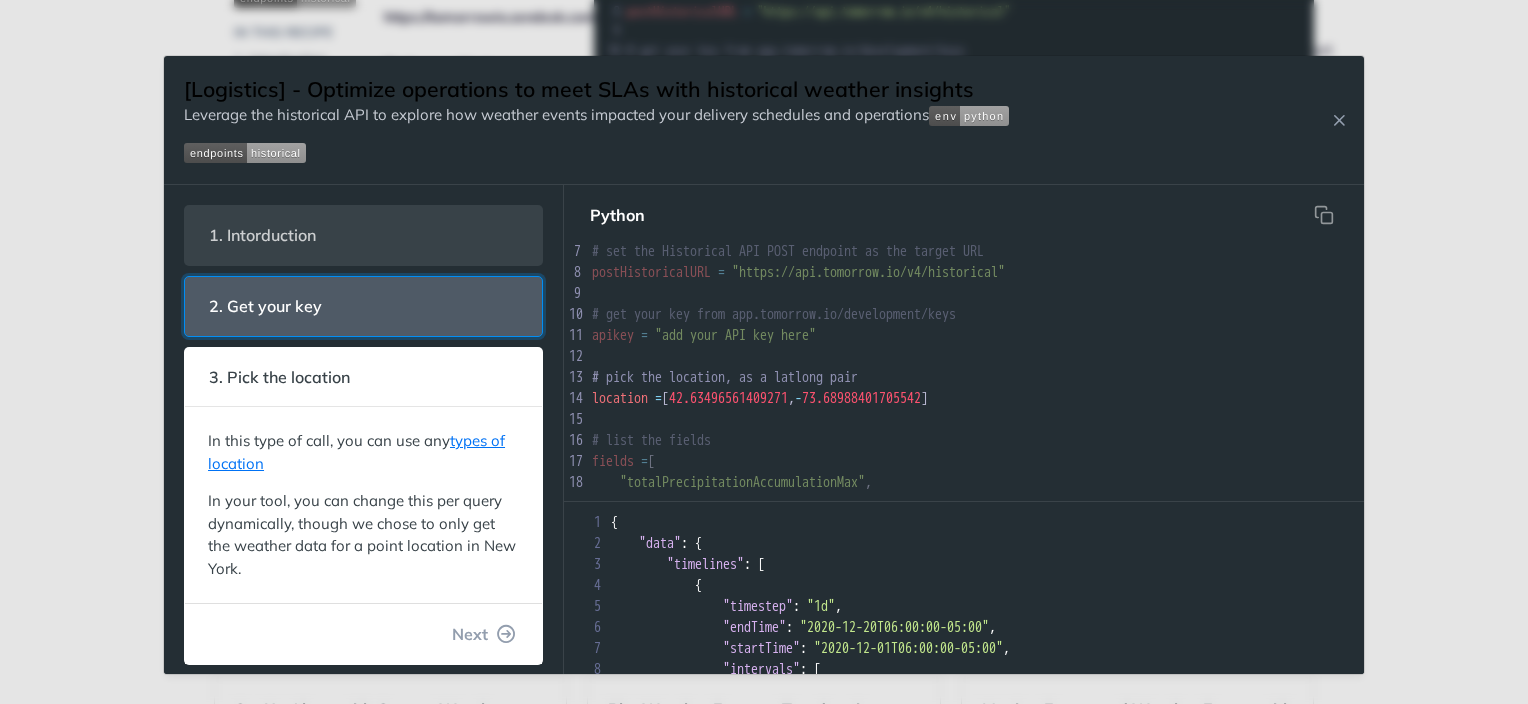 click on "2. Get your key" at bounding box center [363, 306] 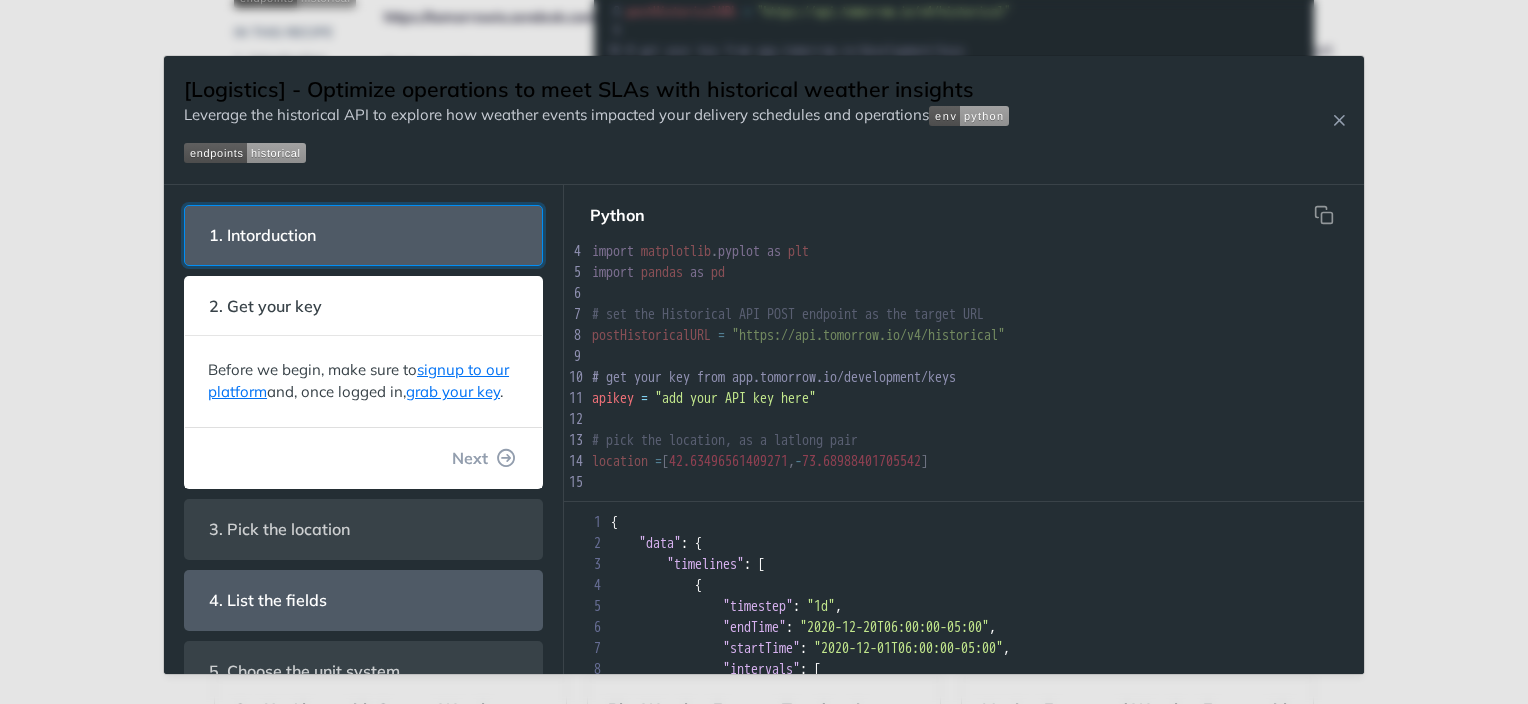 click on "1. Intorduction" at bounding box center [363, 235] 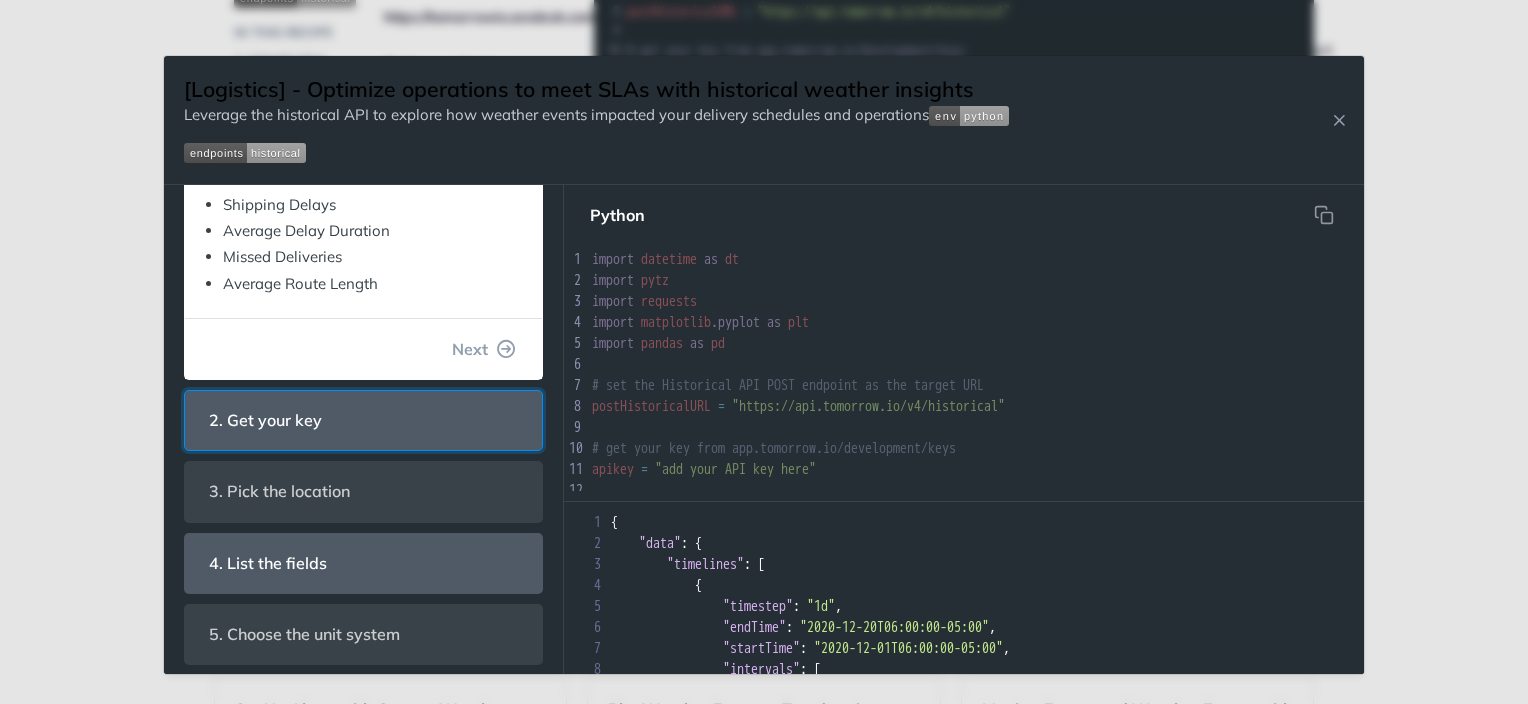 click on "2. Get your key" at bounding box center [363, 420] 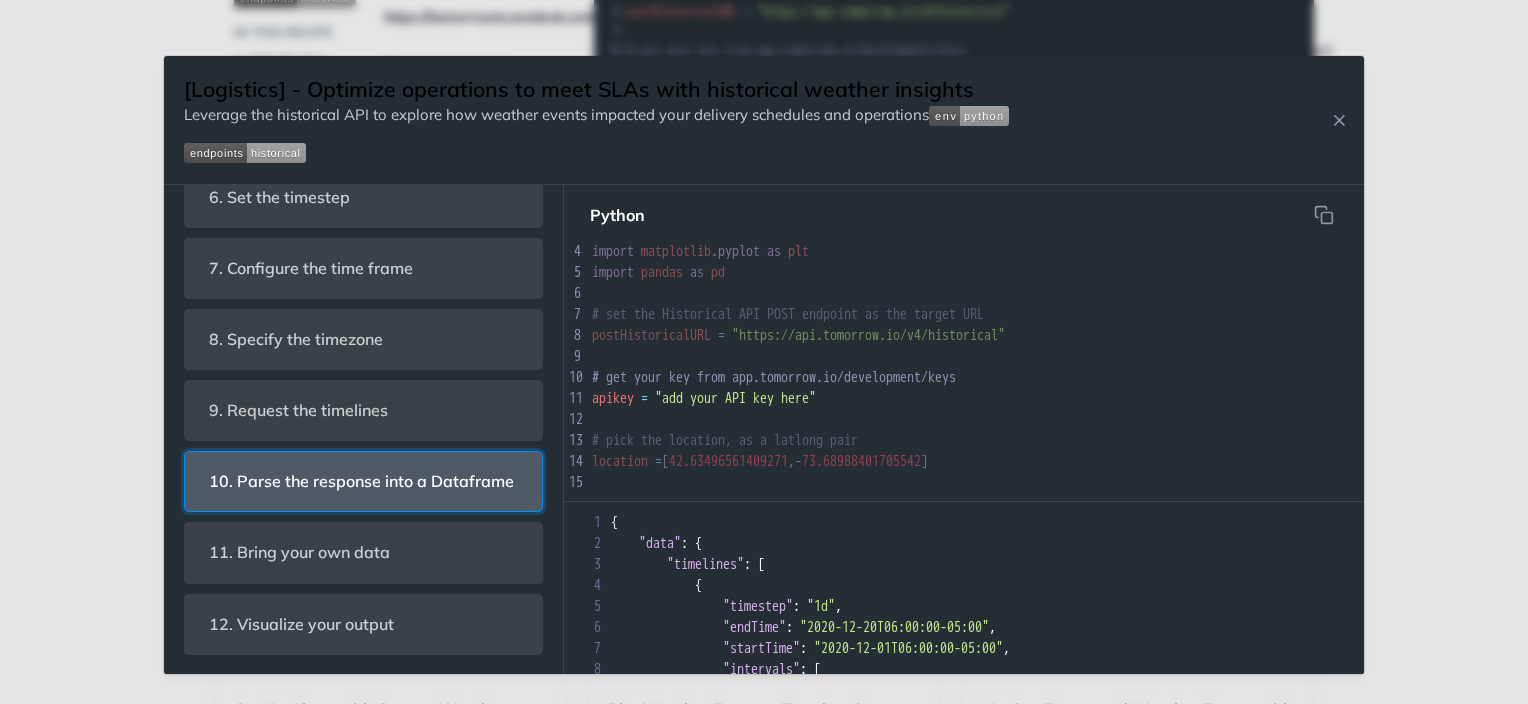 click on "10. Parse the response into a Dataframe" at bounding box center (361, 481) 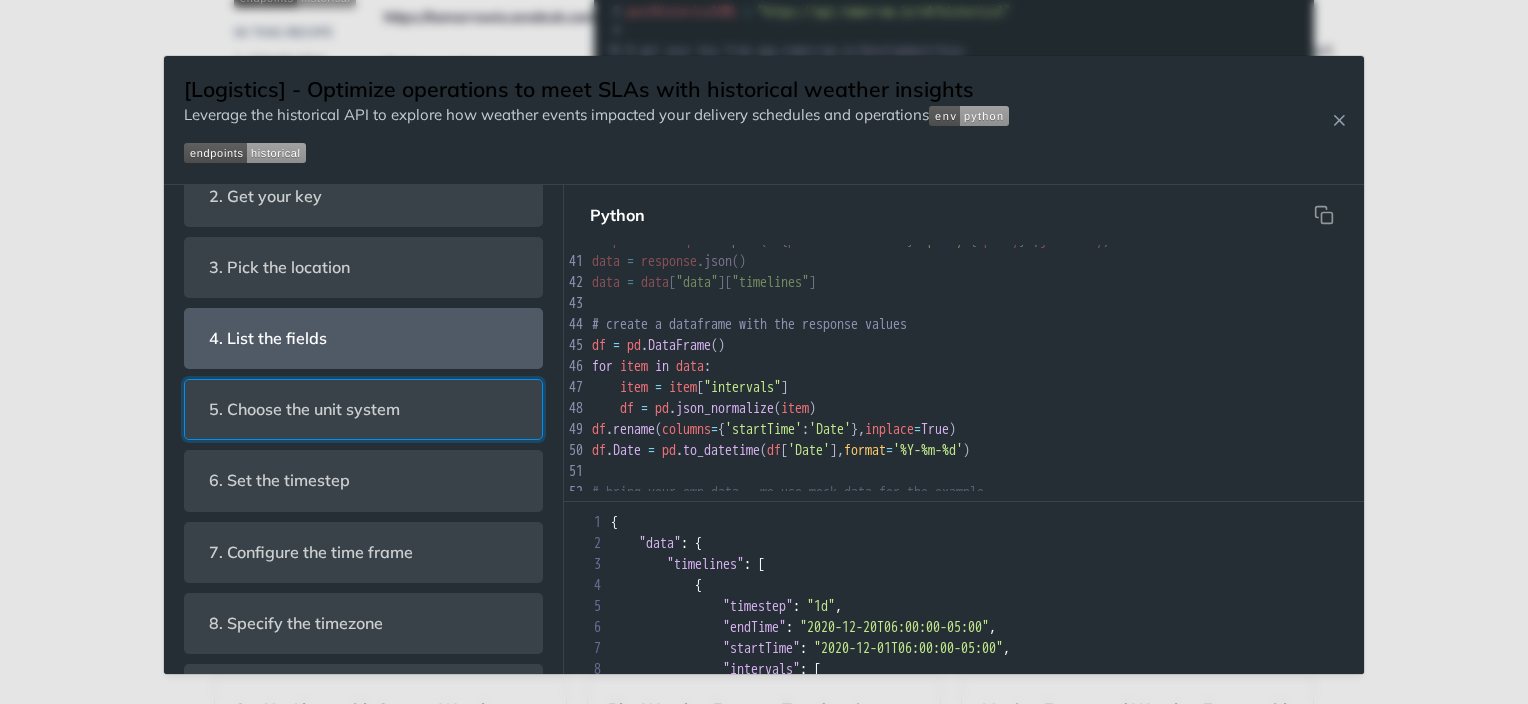 click on "5. Choose the unit system" at bounding box center [304, 409] 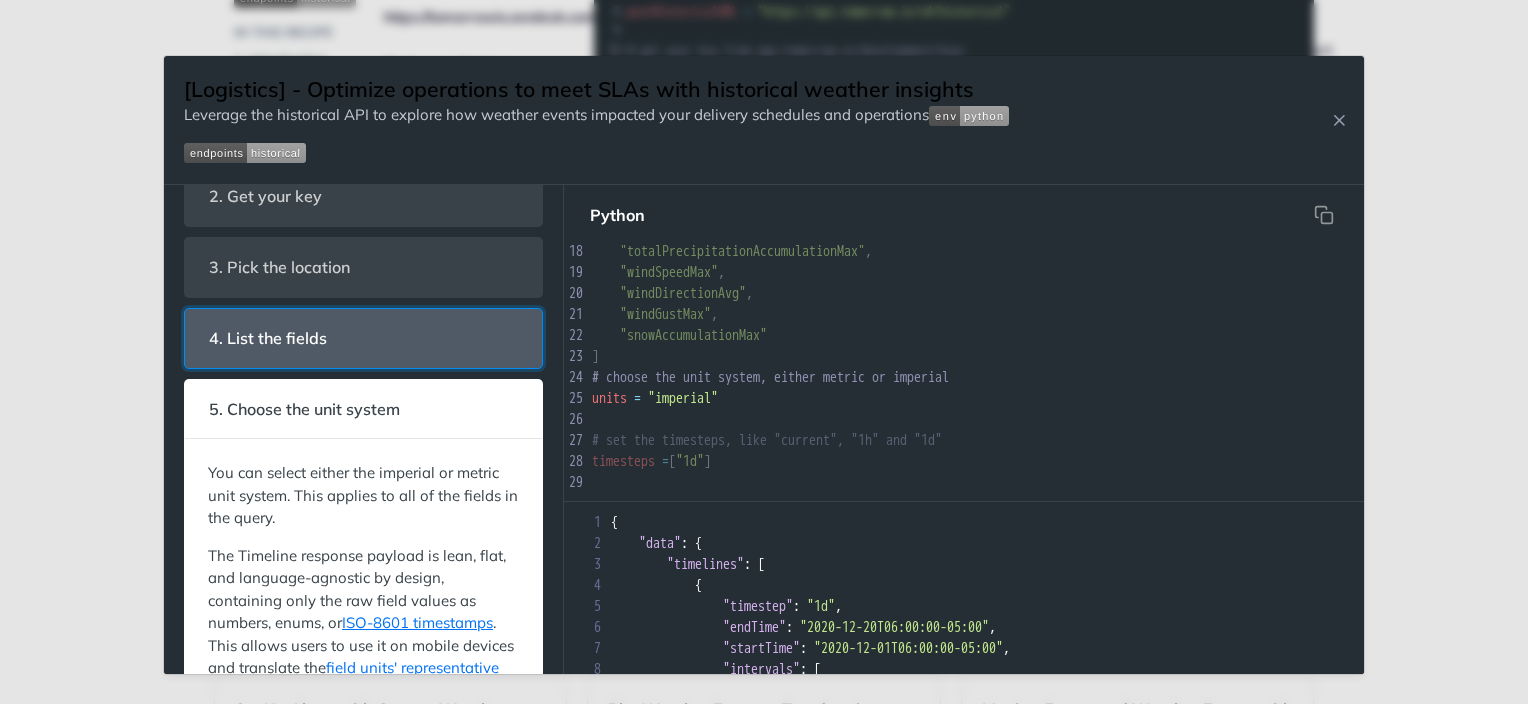 click on "4. List the fields" at bounding box center (363, 338) 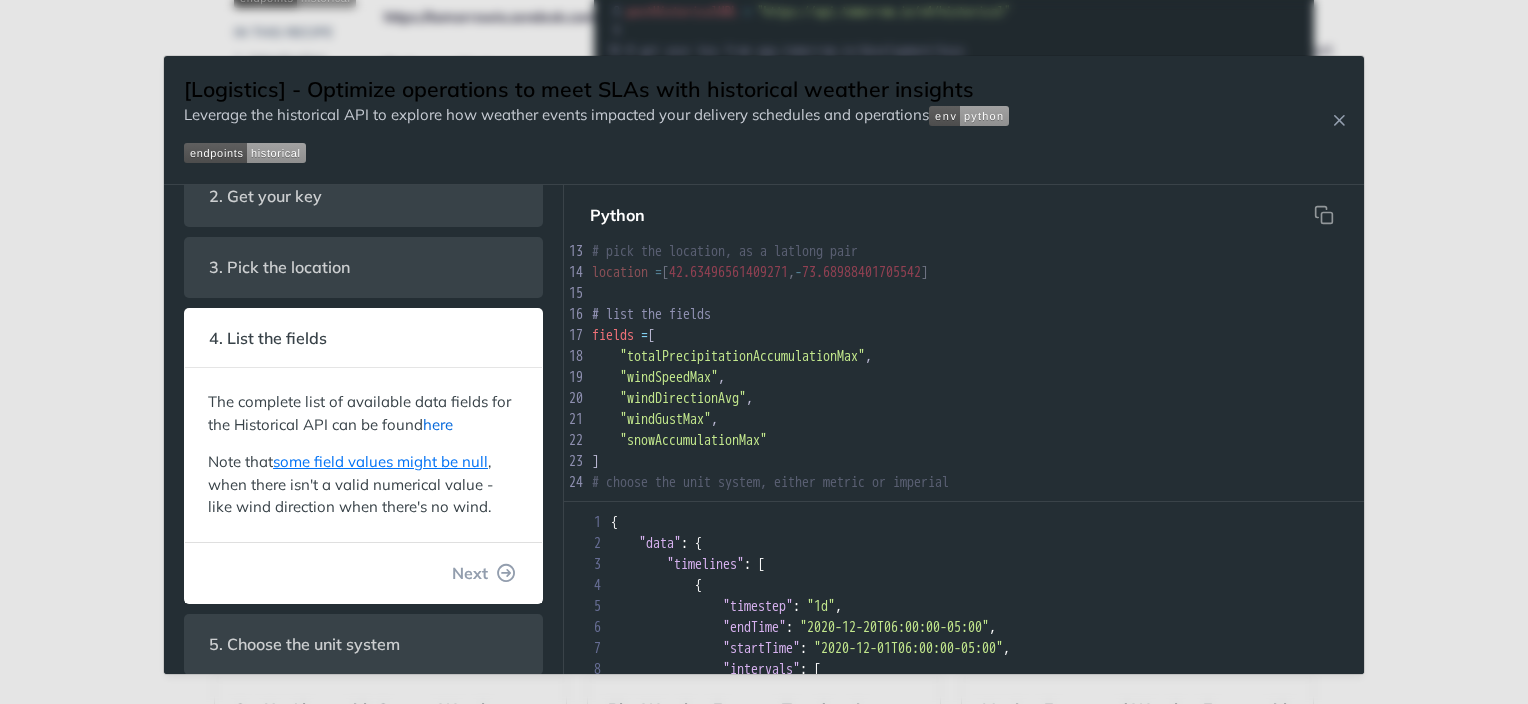 click on "here" at bounding box center (438, 424) 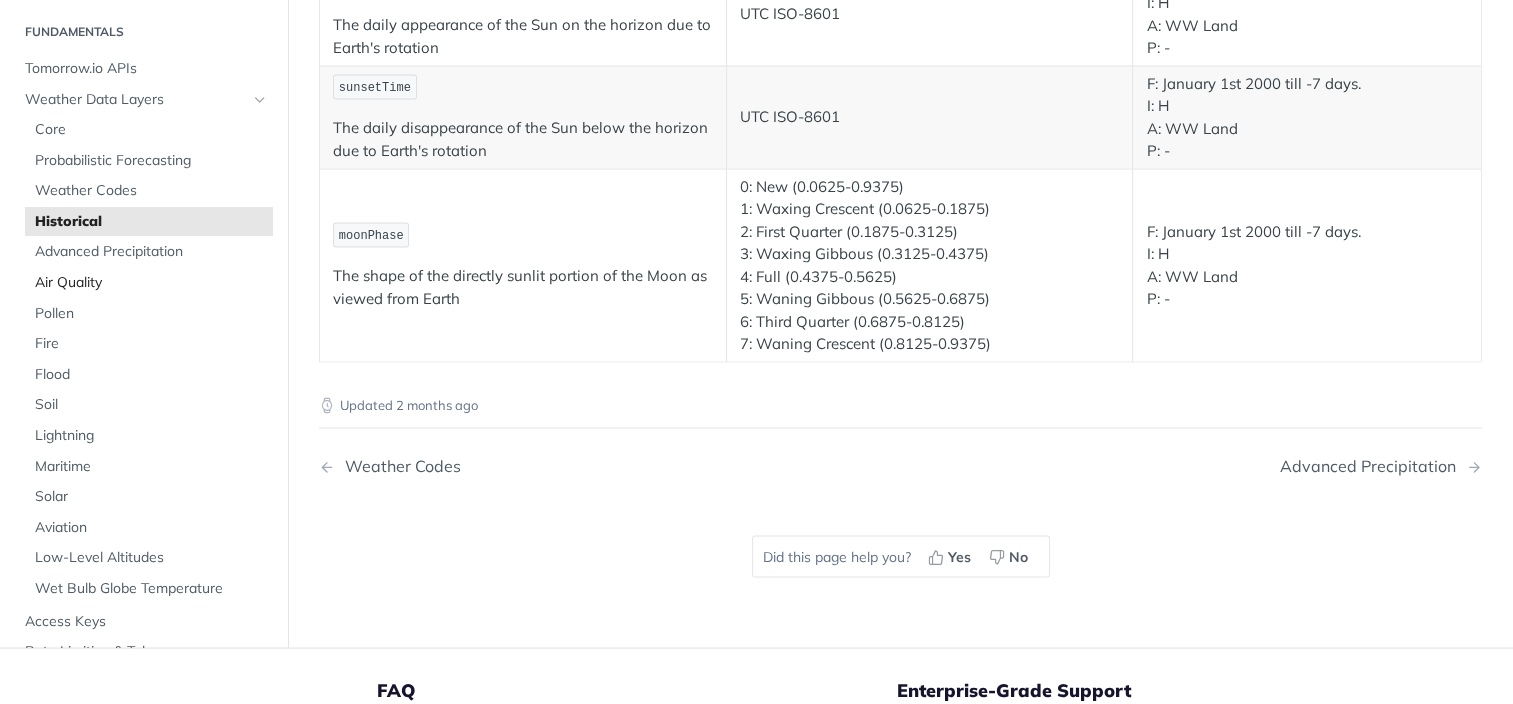 click on "Air Quality" at bounding box center [151, 284] 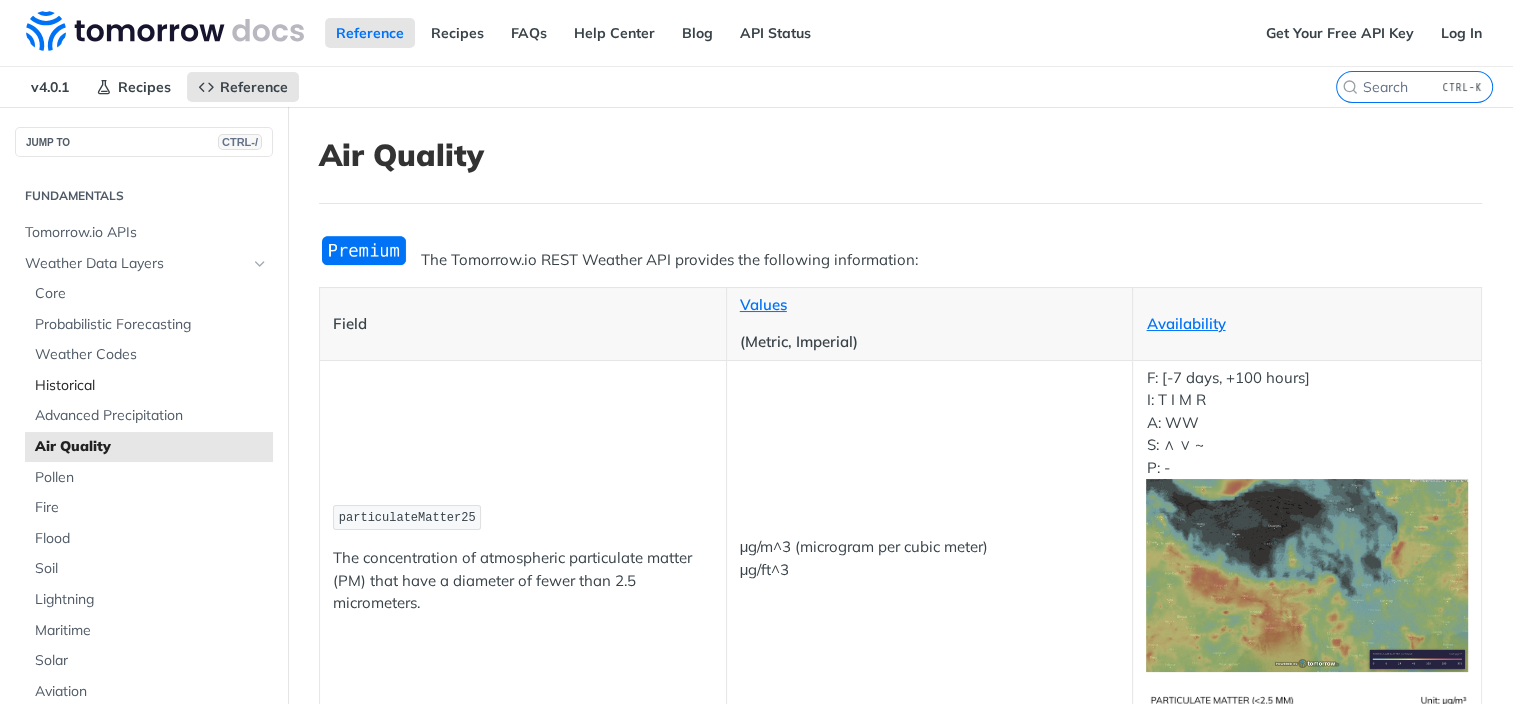 click on "Historical" at bounding box center (151, 386) 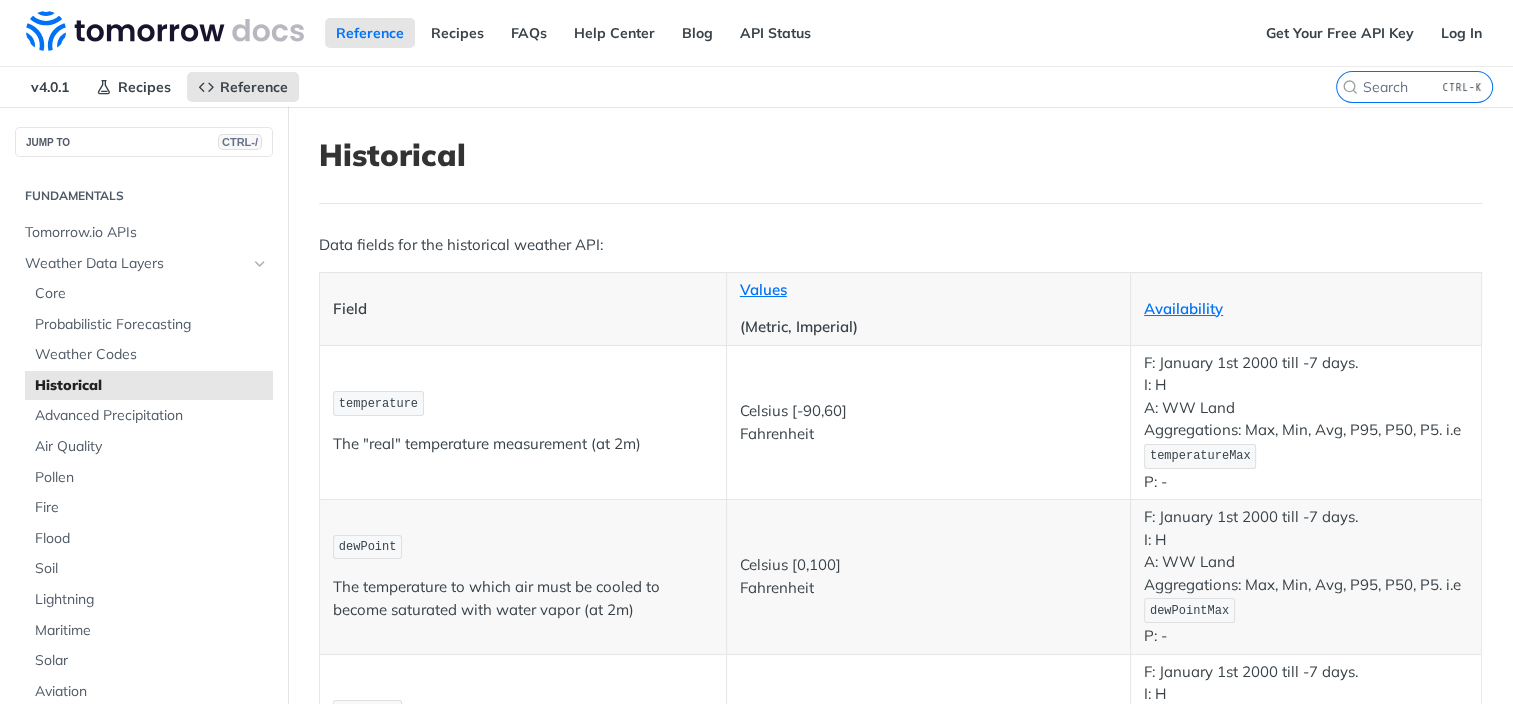 scroll, scrollTop: 466, scrollLeft: 0, axis: vertical 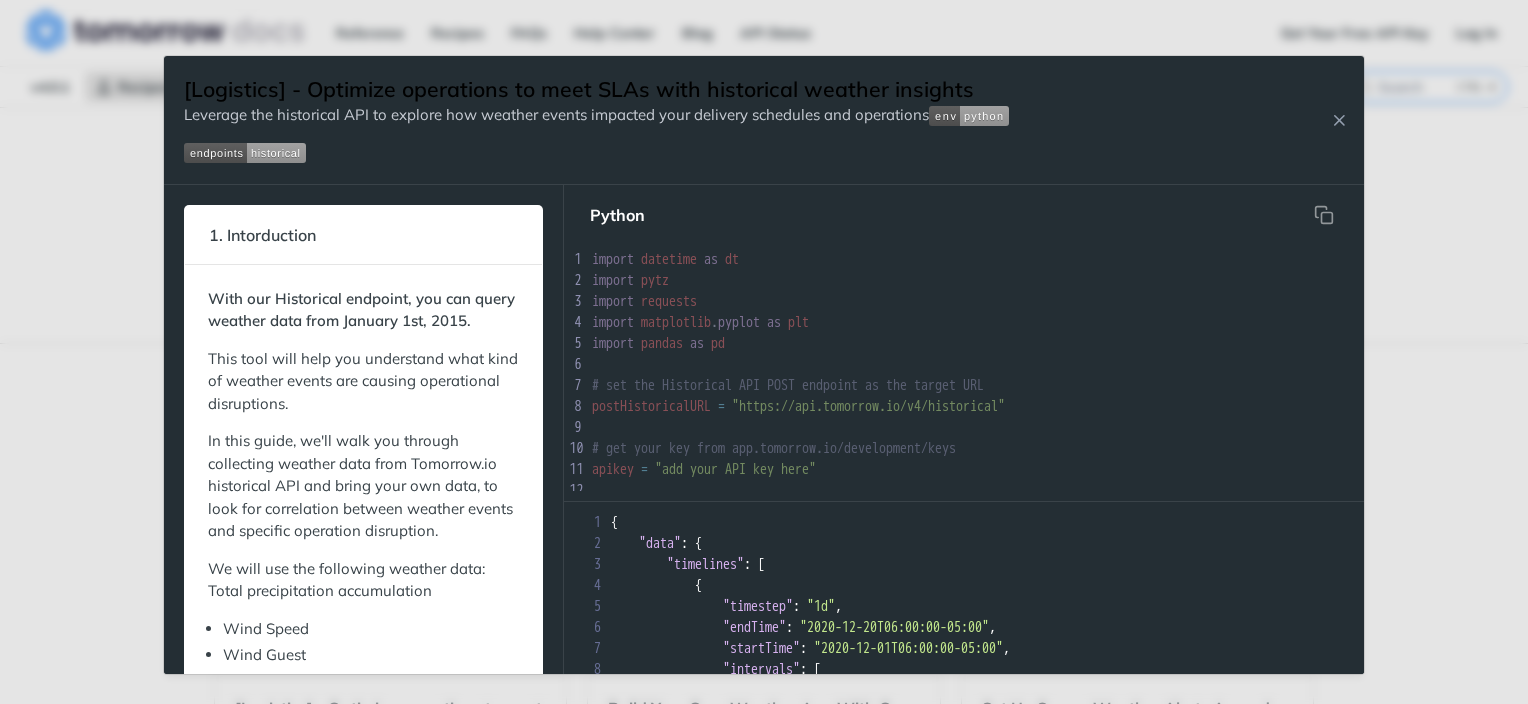 click on "[Logistics] - Optimize operations to meet SLAs with historical weather insights Leverage the historical API to explore how weather events impacted your delivery schedules and operations" at bounding box center (596, 120) 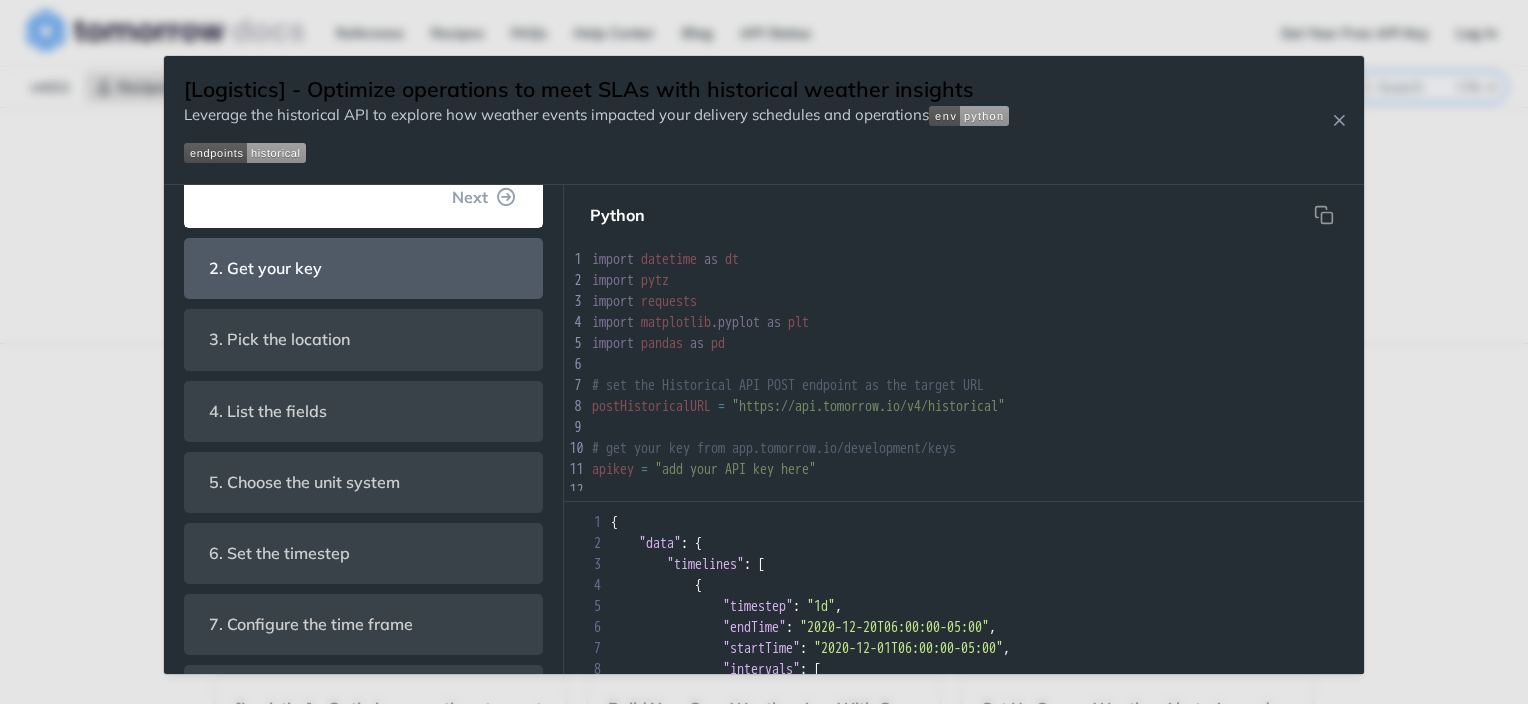 scroll, scrollTop: 800, scrollLeft: 0, axis: vertical 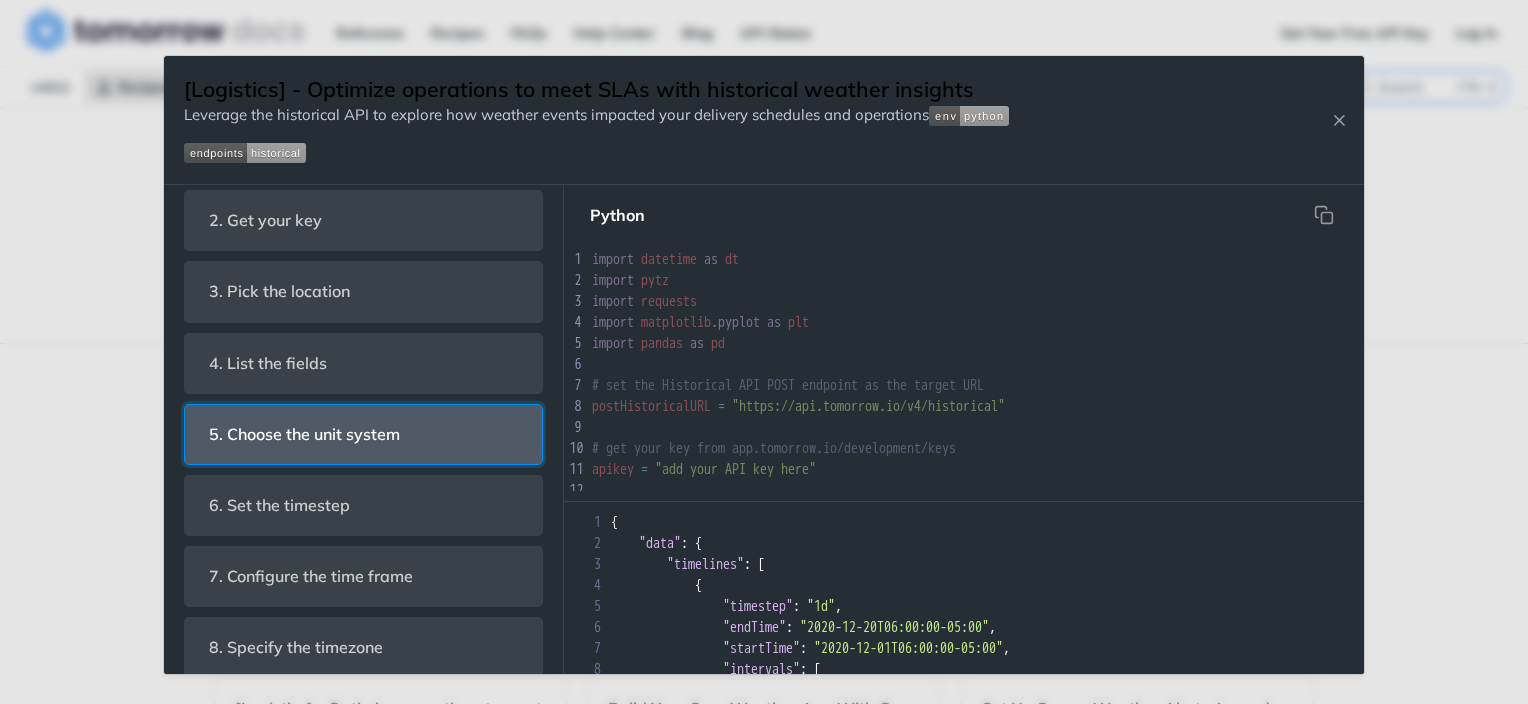 click on "5. Choose the unit system" at bounding box center (304, 434) 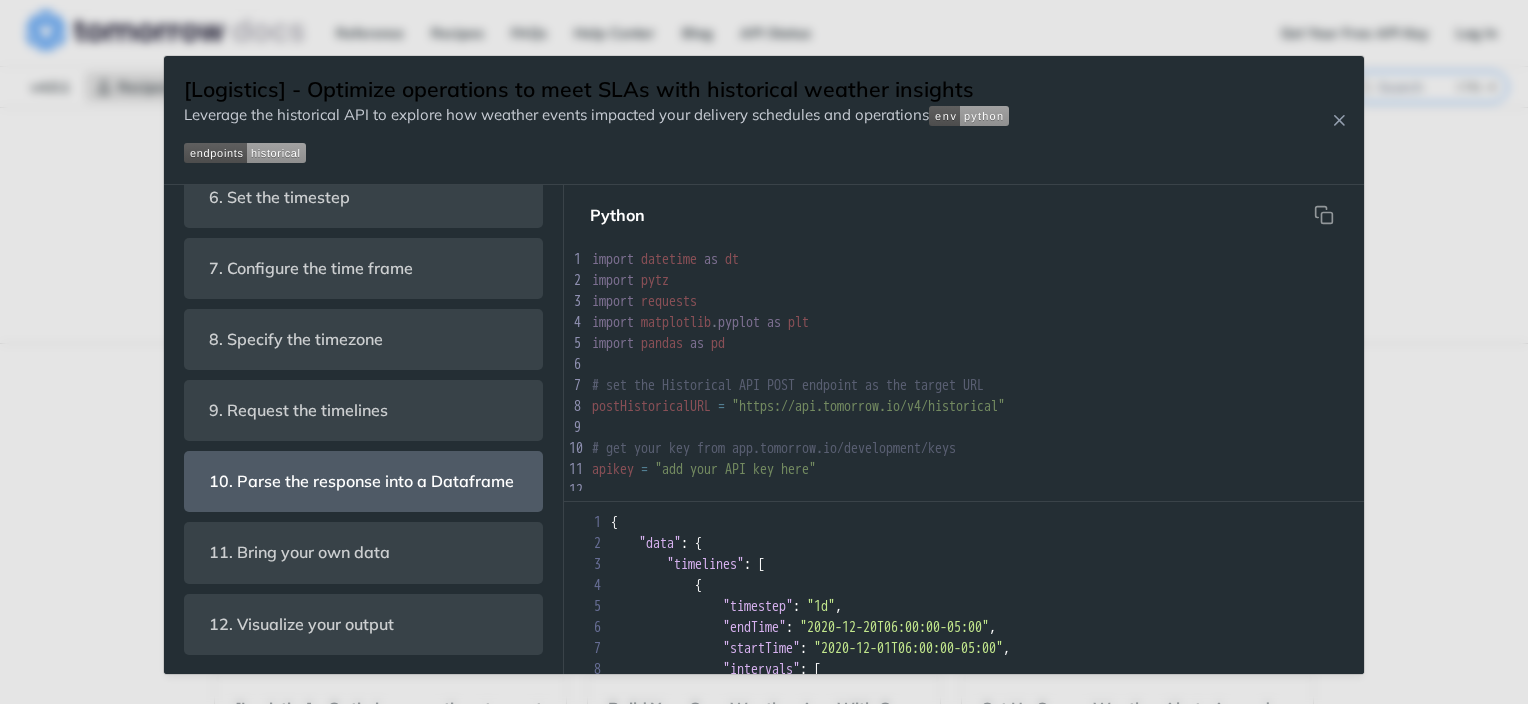 scroll, scrollTop: 779, scrollLeft: 0, axis: vertical 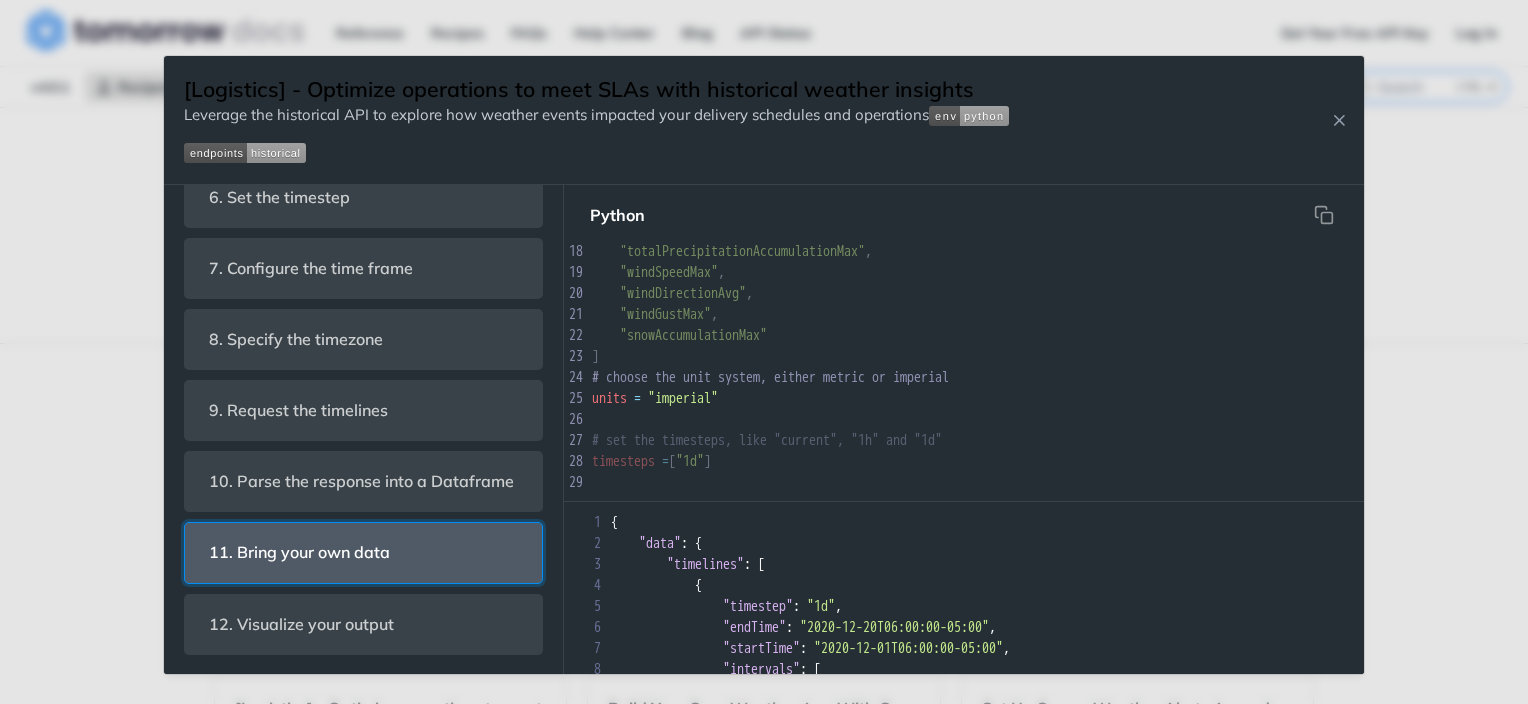 click on "11. Bring your own data" at bounding box center (299, 552) 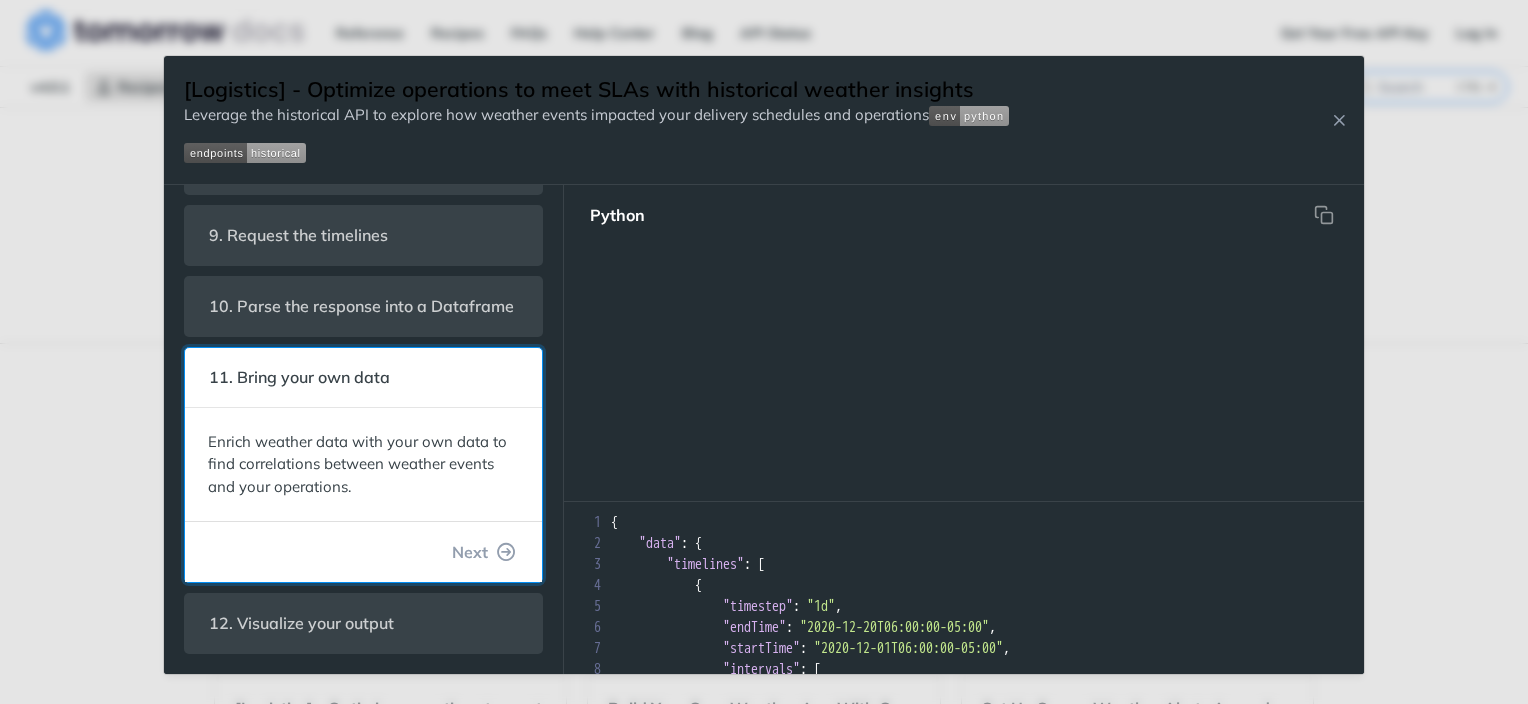 scroll, scrollTop: 410, scrollLeft: 0, axis: vertical 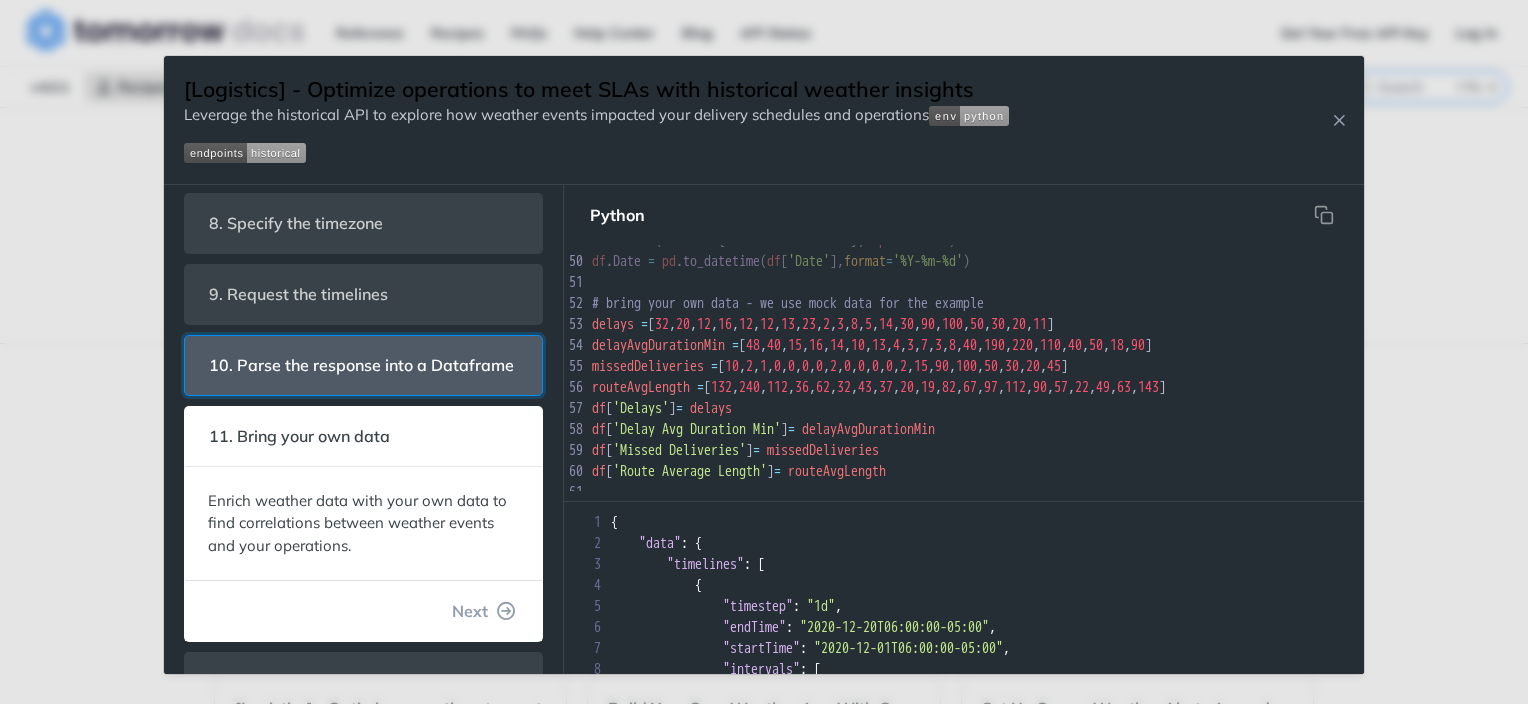 click on "10. Parse the response into a Dataframe" at bounding box center [361, 365] 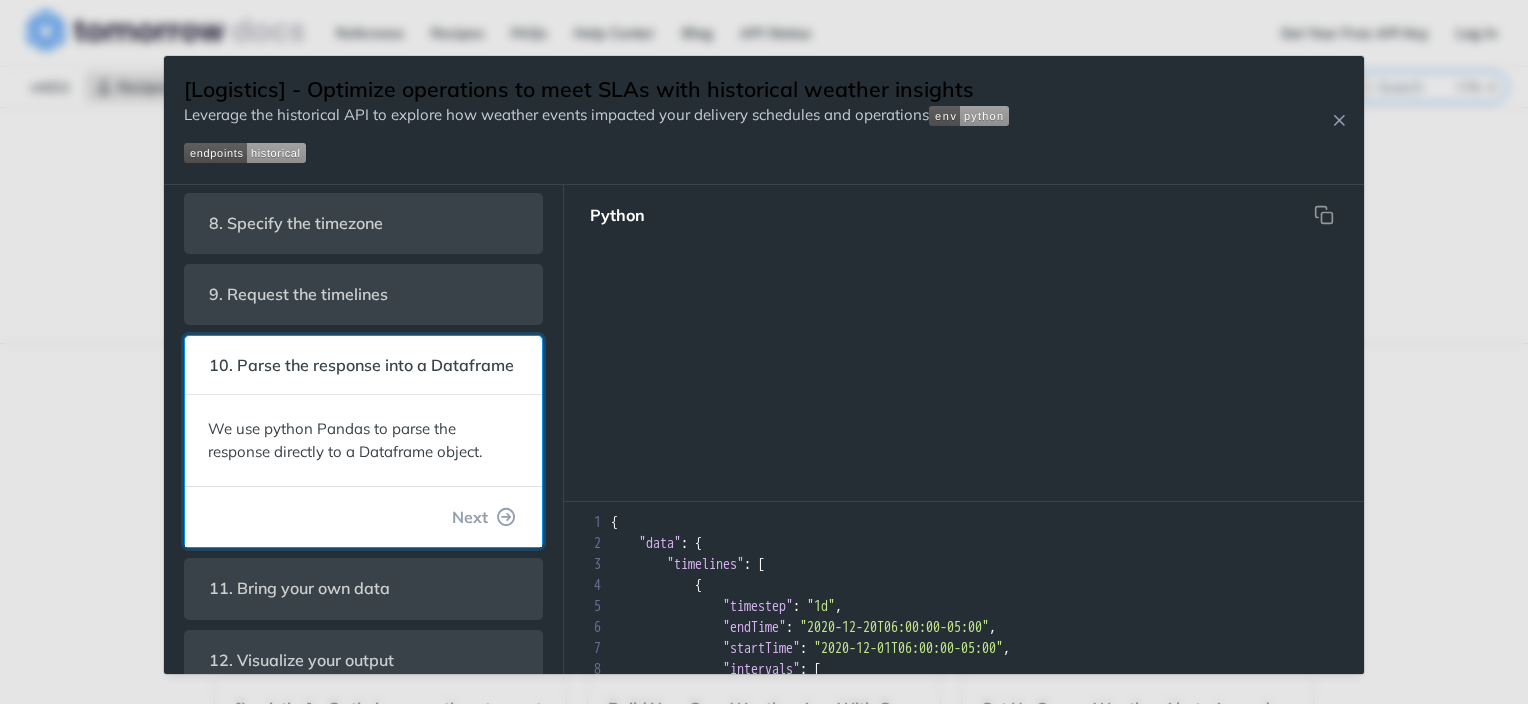 scroll, scrollTop: 838, scrollLeft: 0, axis: vertical 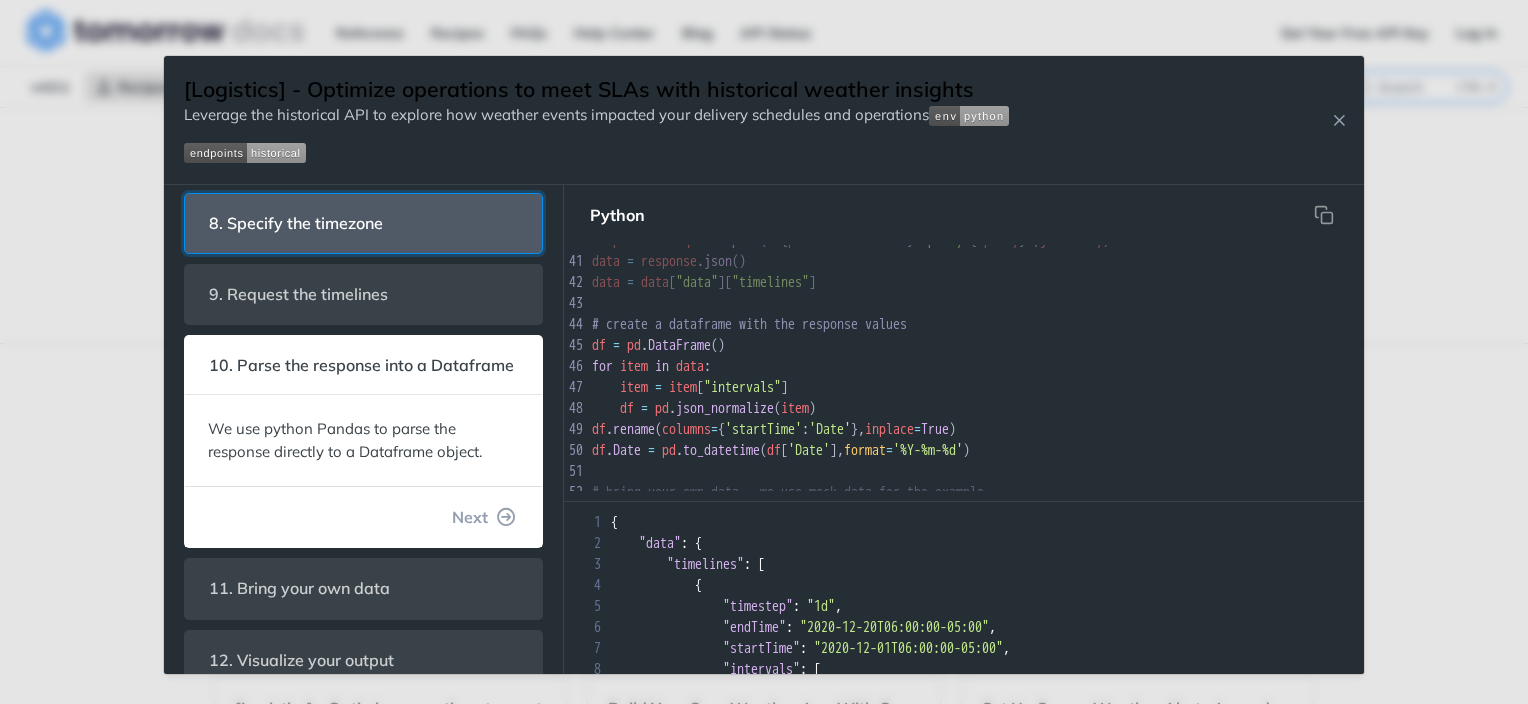click on "8. Specify the timezone" at bounding box center (363, 223) 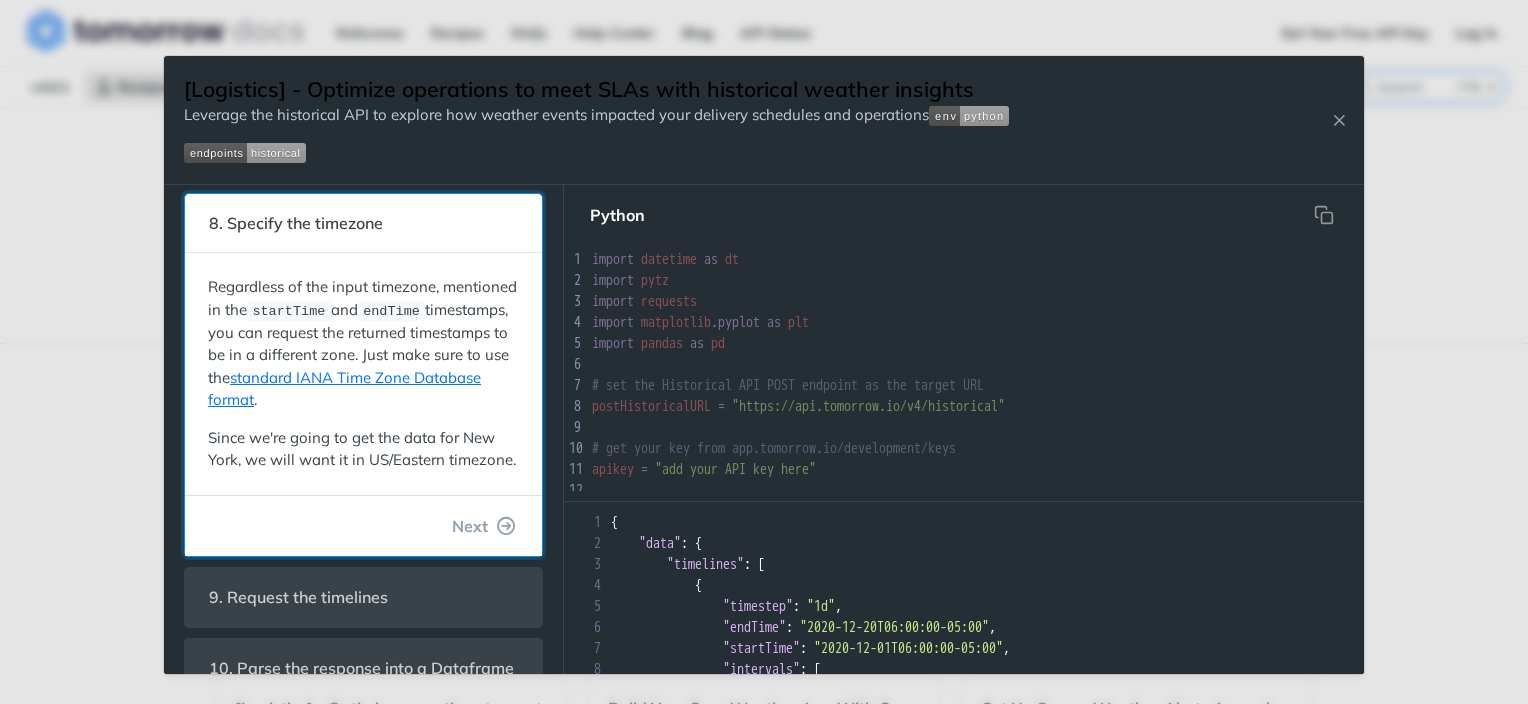 scroll, scrollTop: 596, scrollLeft: 0, axis: vertical 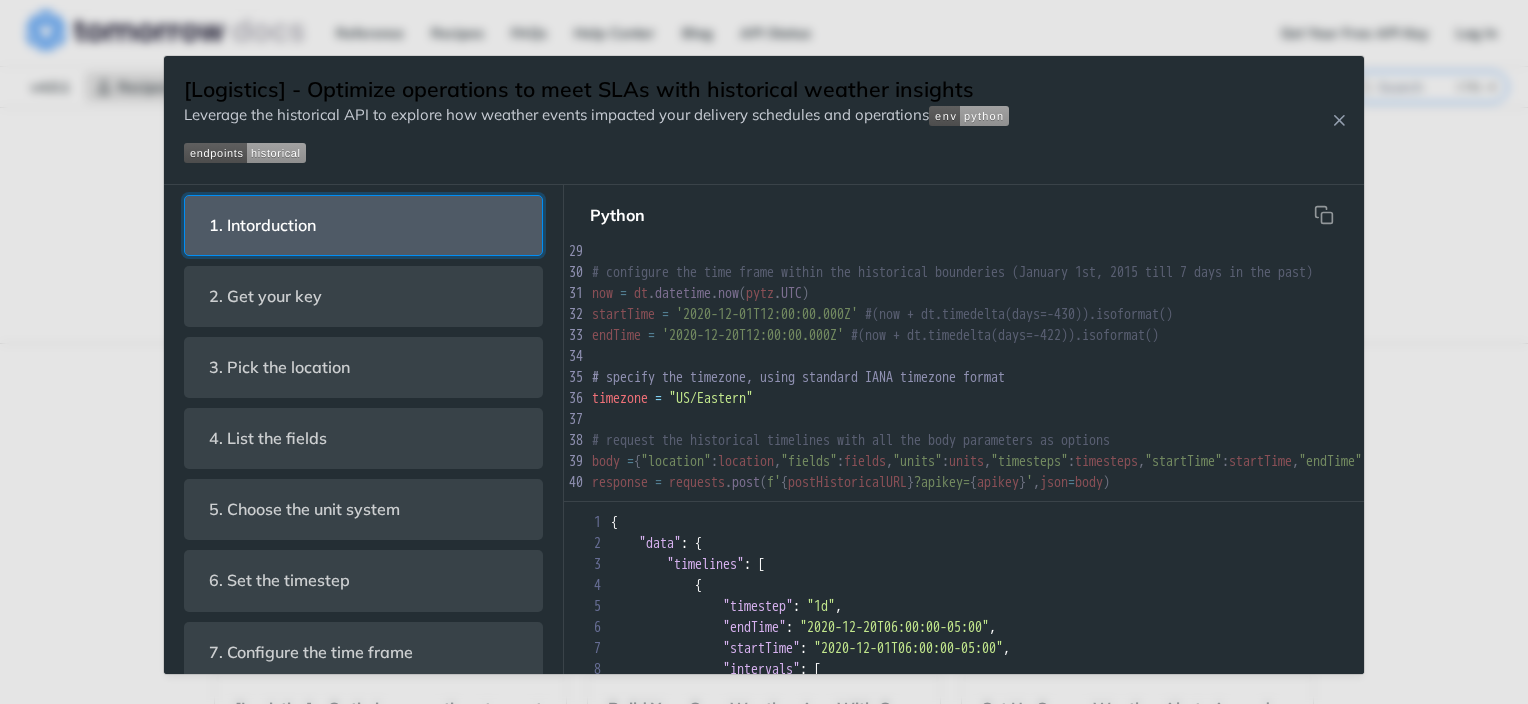 click on "1. Intorduction" at bounding box center (363, 225) 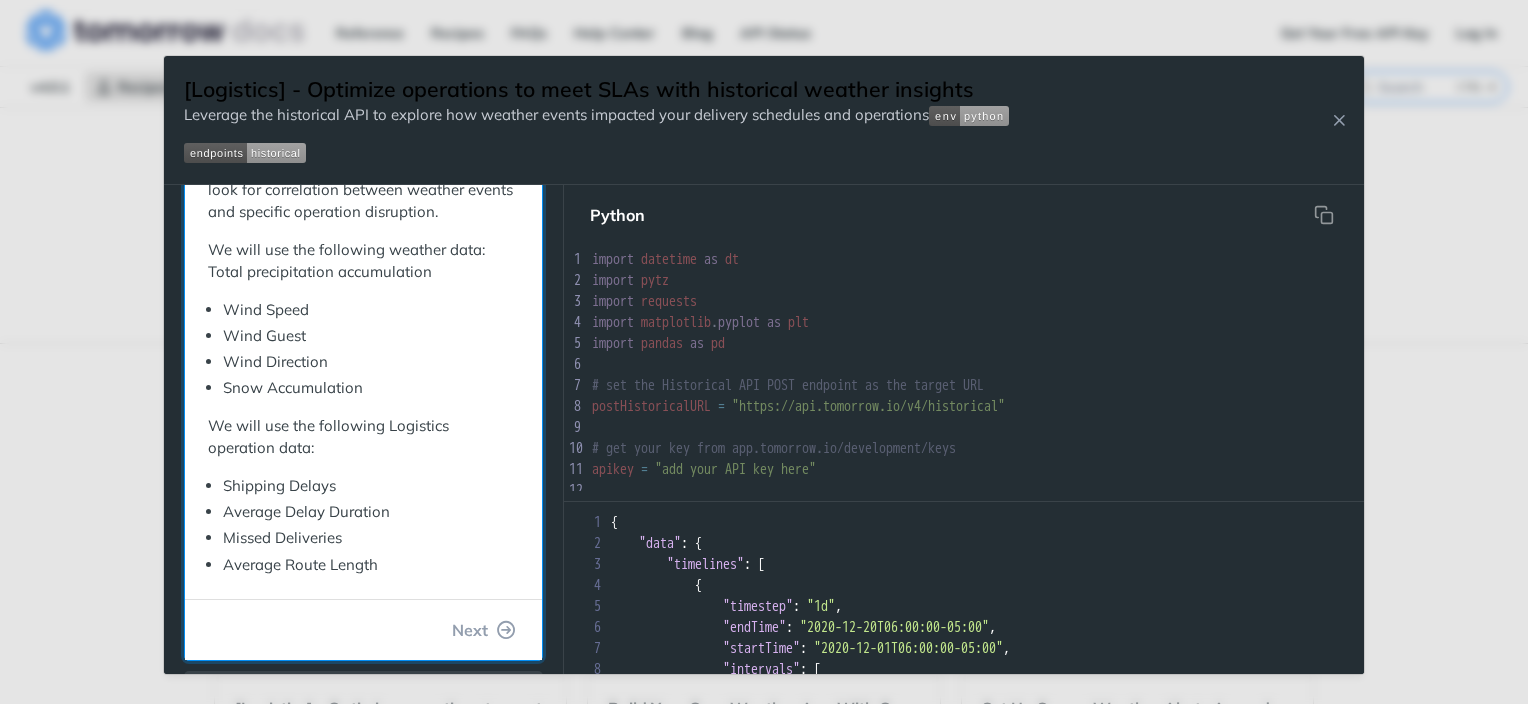 scroll, scrollTop: 500, scrollLeft: 0, axis: vertical 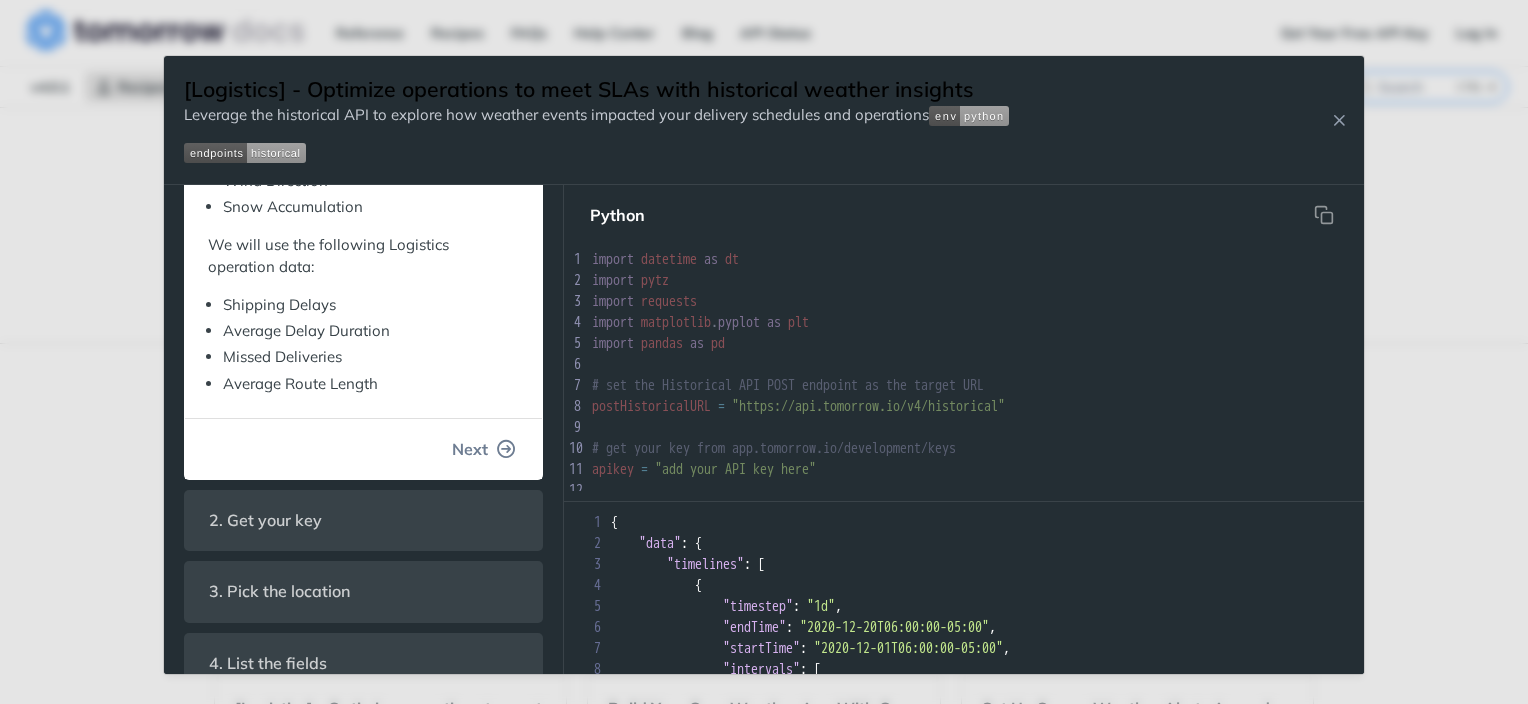 click on "Next" at bounding box center [484, 449] 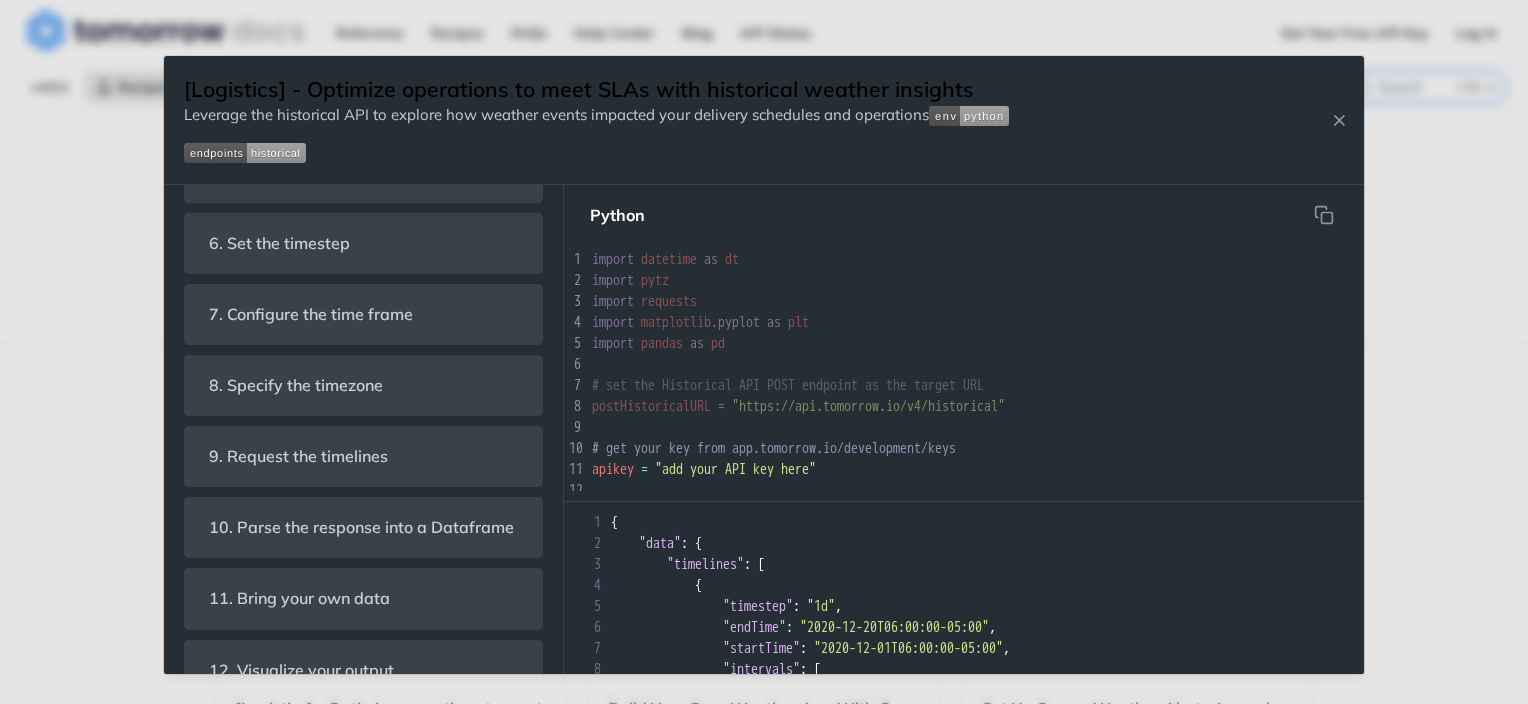 scroll, scrollTop: 0, scrollLeft: 0, axis: both 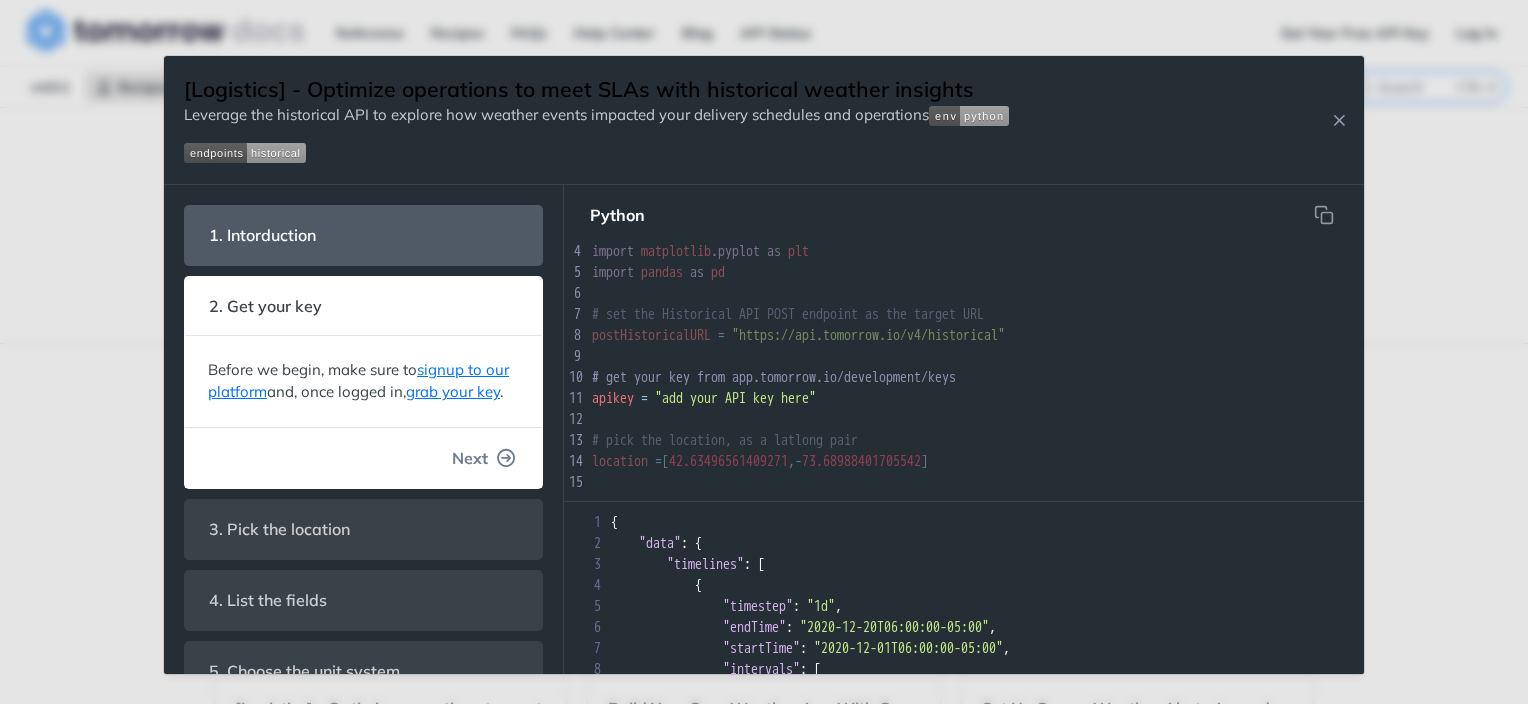 click on "Next" at bounding box center [484, 458] 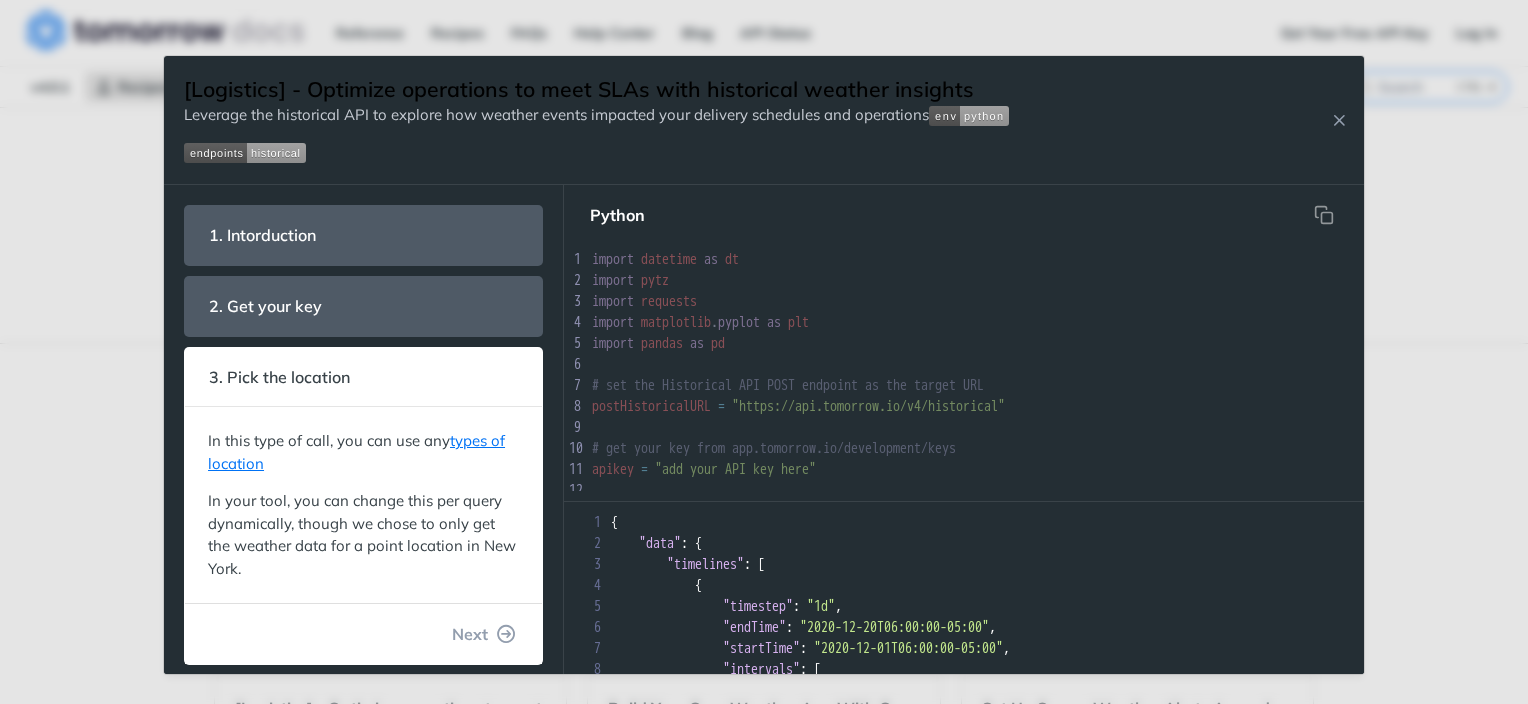scroll, scrollTop: 35, scrollLeft: 0, axis: vertical 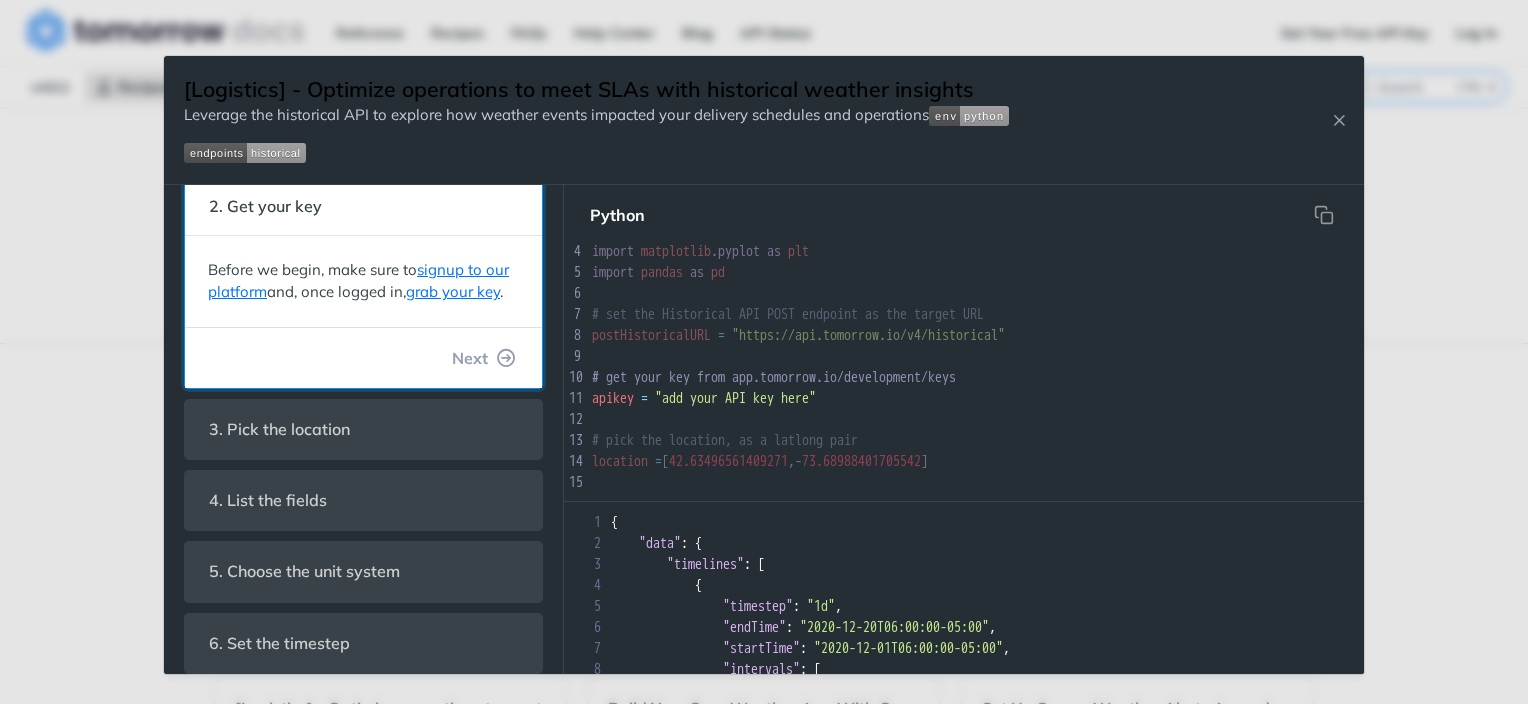 click on "Before we begin, make sure to  signup to our platform  and, once logged in,  grab your key ." at bounding box center [363, 281] 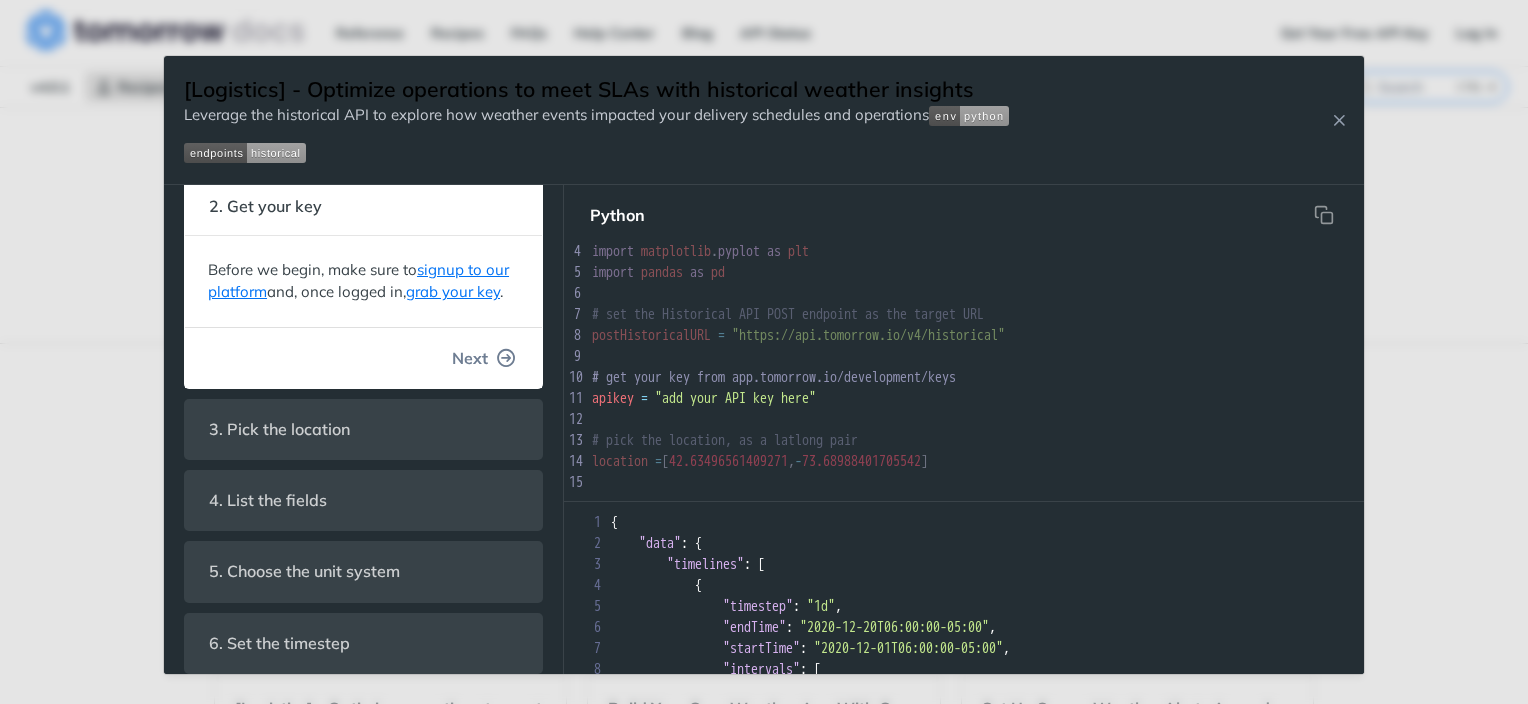 click on "Next" at bounding box center (484, 358) 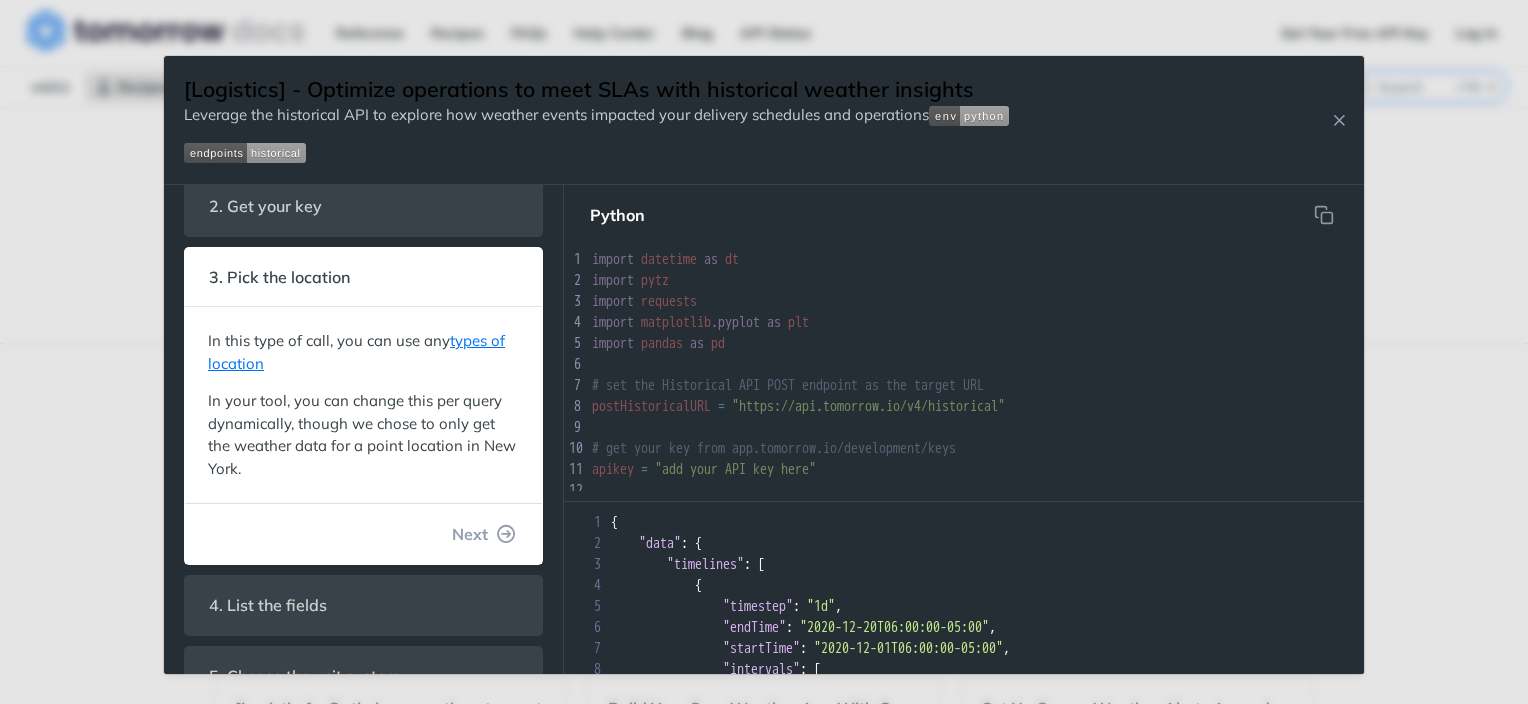 scroll, scrollTop: 134, scrollLeft: 0, axis: vertical 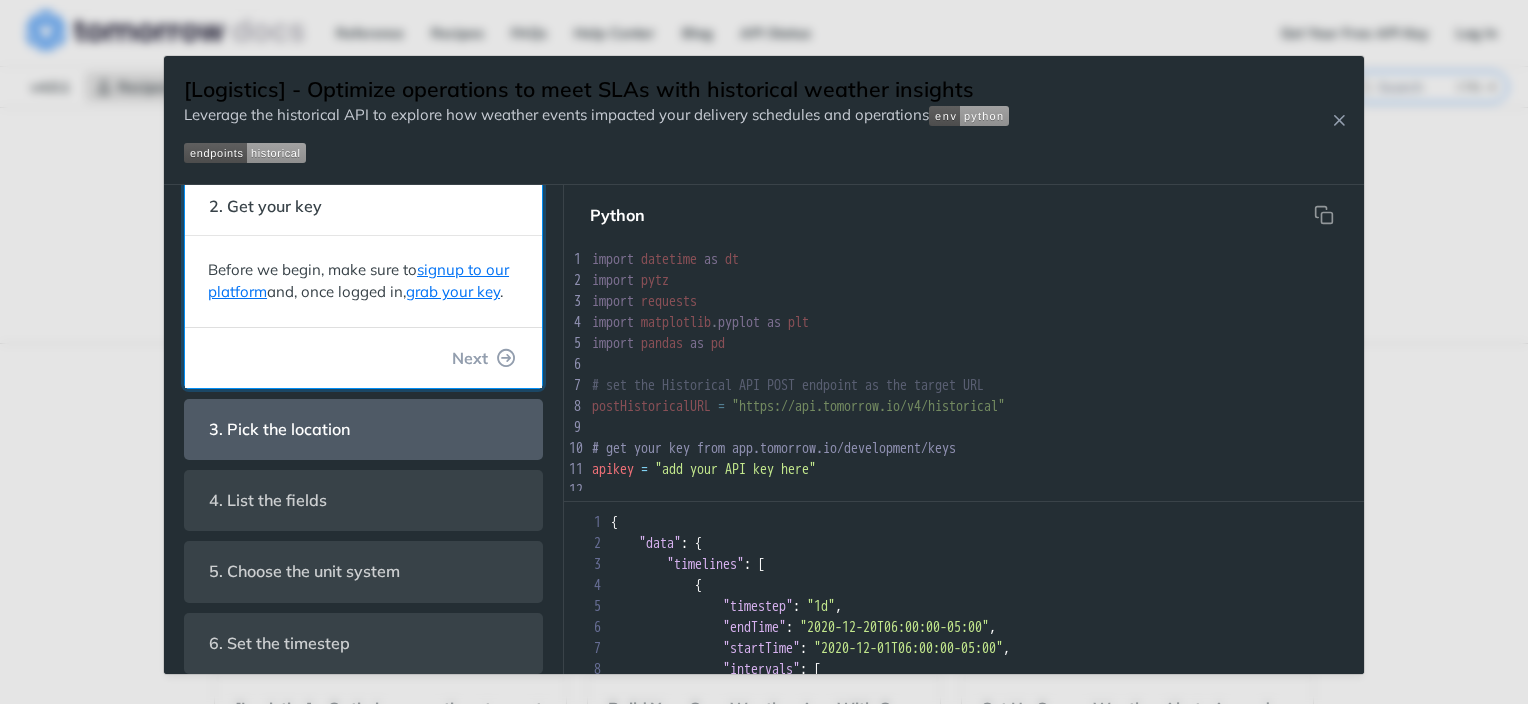 click on "Before we begin, make sure to  signup to our platform  and, once logged in,  grab your key ." at bounding box center (363, 281) 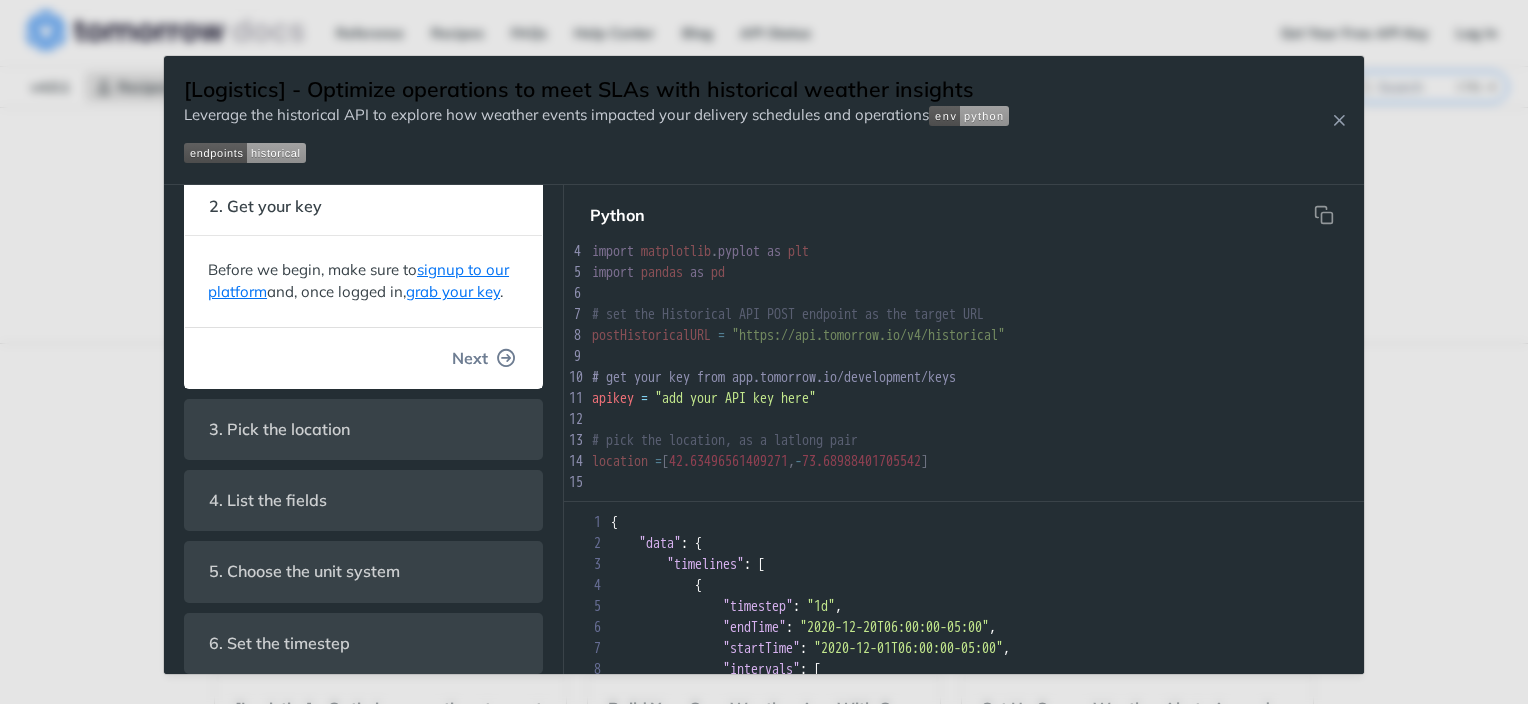 click at bounding box center [507, 358] 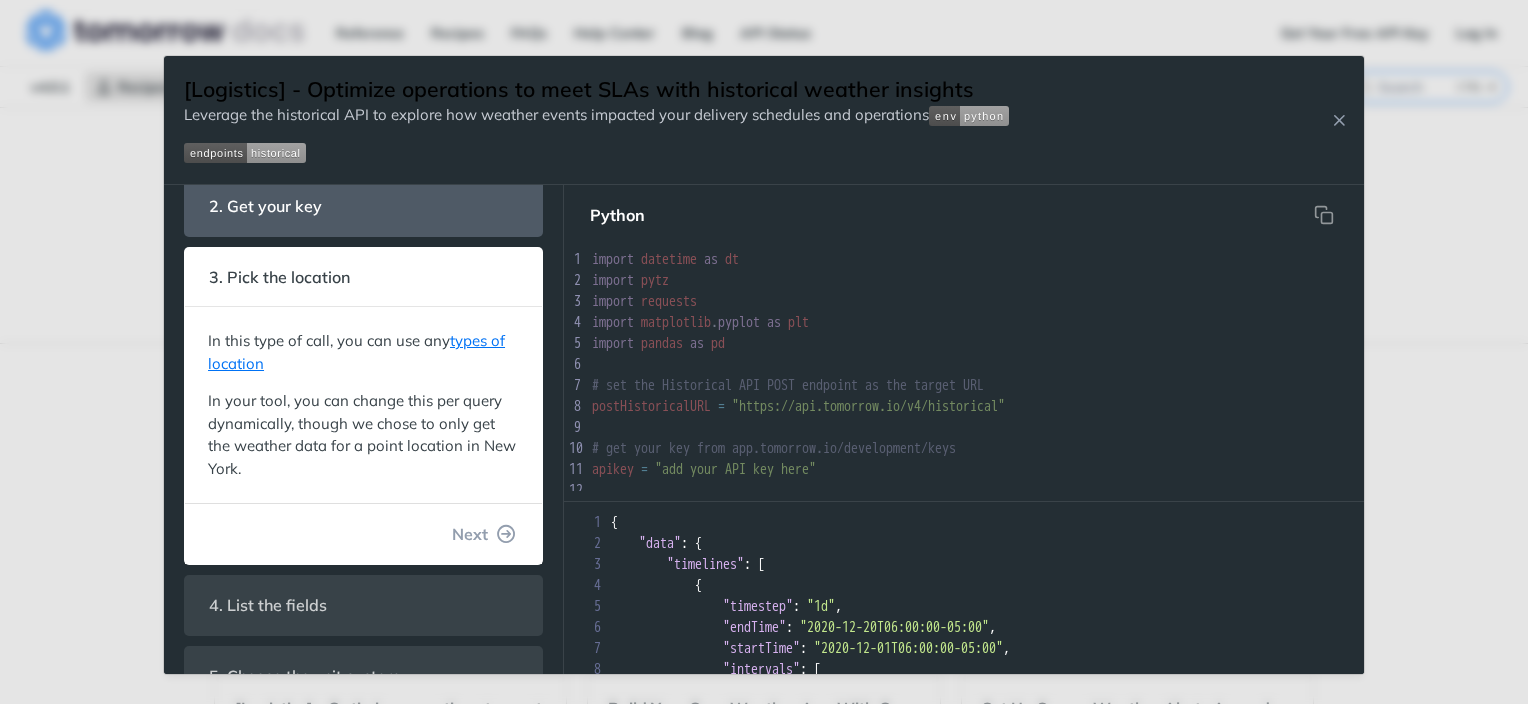 scroll, scrollTop: 134, scrollLeft: 0, axis: vertical 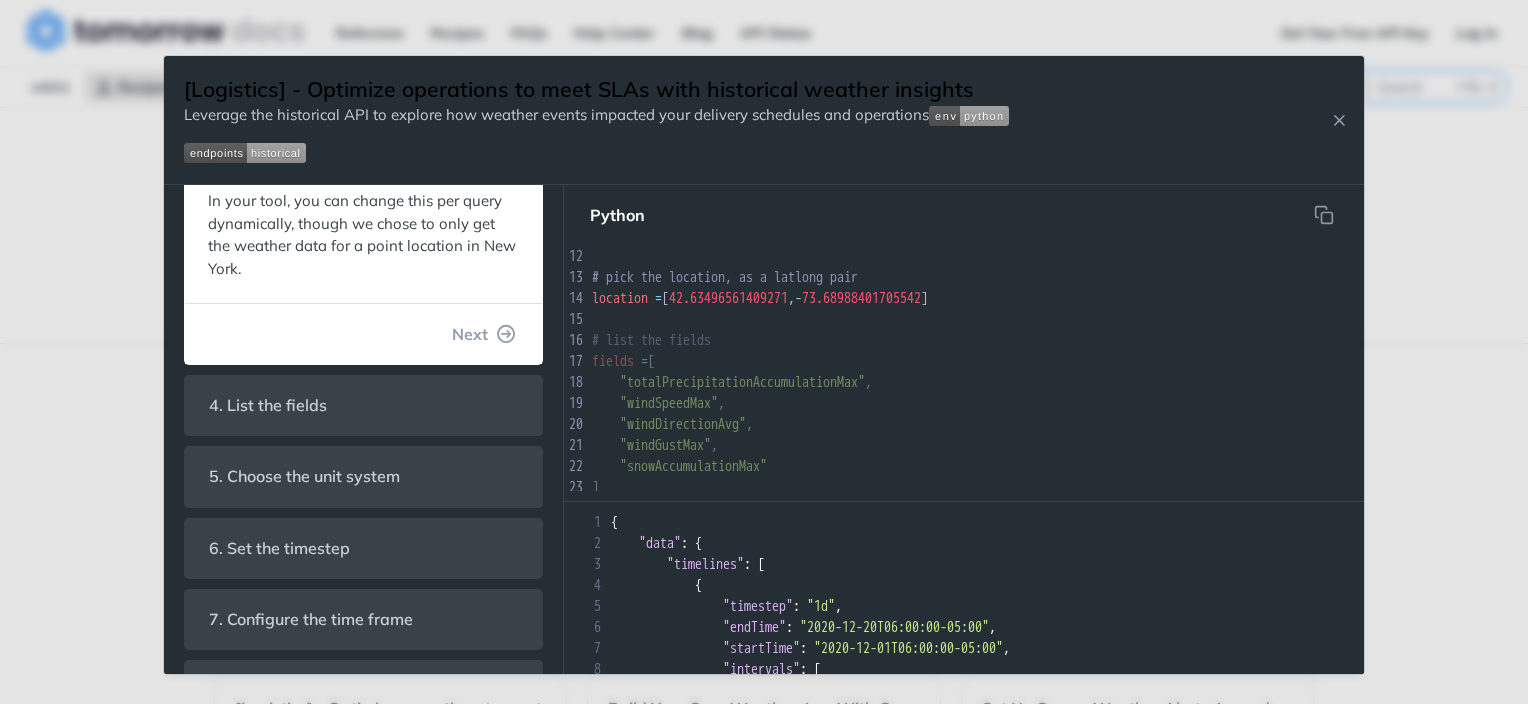 click on "1. Intorduction With our Historical endpoint, you can query weather data from January 1st, 2015.
This tool will help you understand what kind of weather events are causing operational disruptions.
In this guide, we'll walk you through collecting weather data from Tomorrow.io historical API and bring your own data, to look for correlation between weather events and specific operation disruption.
We will use the following weather data:
Total precipitation accumulation
Wind Speed
Wind Guest
Wind Direction
Snow Accumulation
We will use the following Logistics operation data:
Shipping Delays
Average Delay Duration
Missed Deliveries
Average Route Length
2. Get your key Before we begin, make sure to  signup to our platform  and, once logged in,  grab your key . 3. Pick the location In this type of call, you can use any  types of location
In your tool, you can change this per query dynamically, though we chose to only get the weather data for a point location in New York. Next  here" at bounding box center (363, 455) 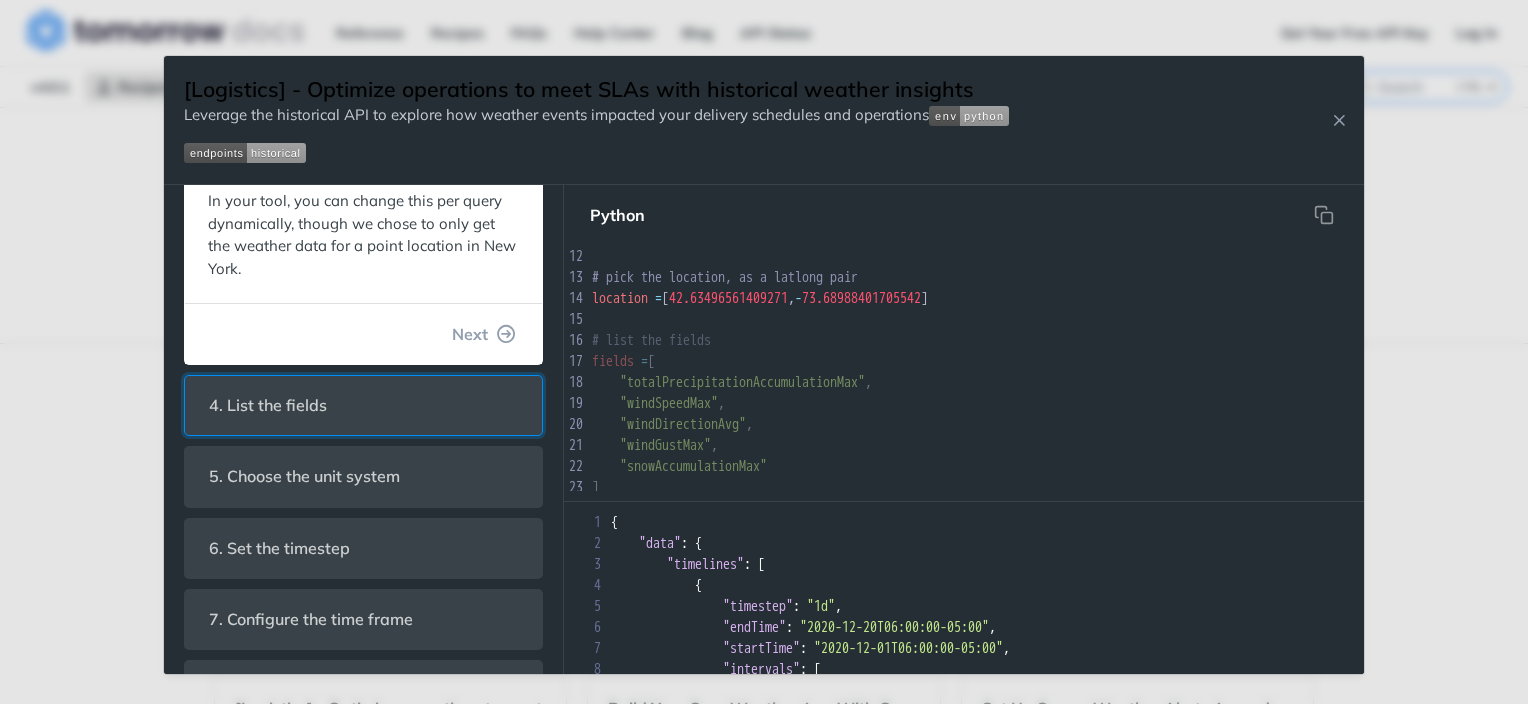 click on "4. List the fields" at bounding box center (363, 405) 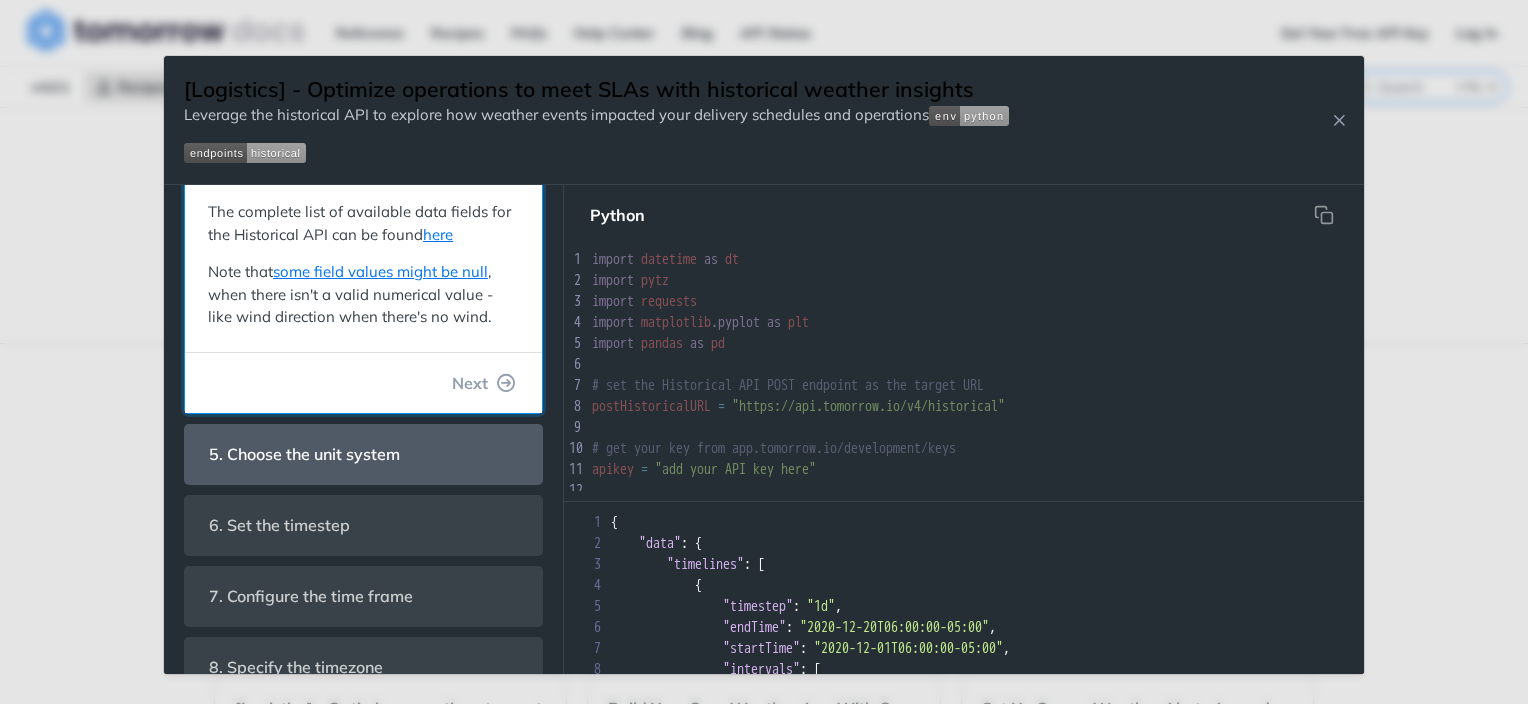 scroll, scrollTop: 260, scrollLeft: 0, axis: vertical 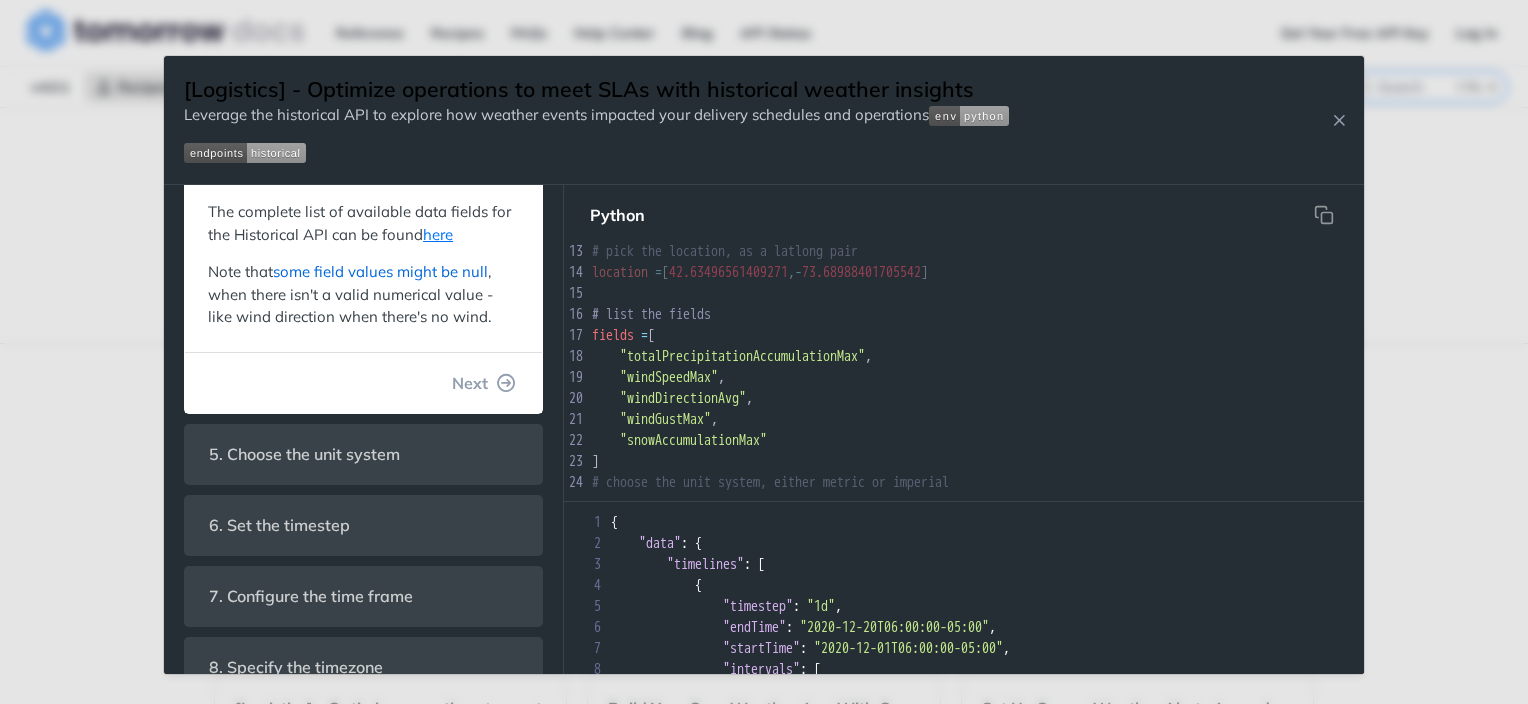 click on "some field values might be null" at bounding box center [380, 271] 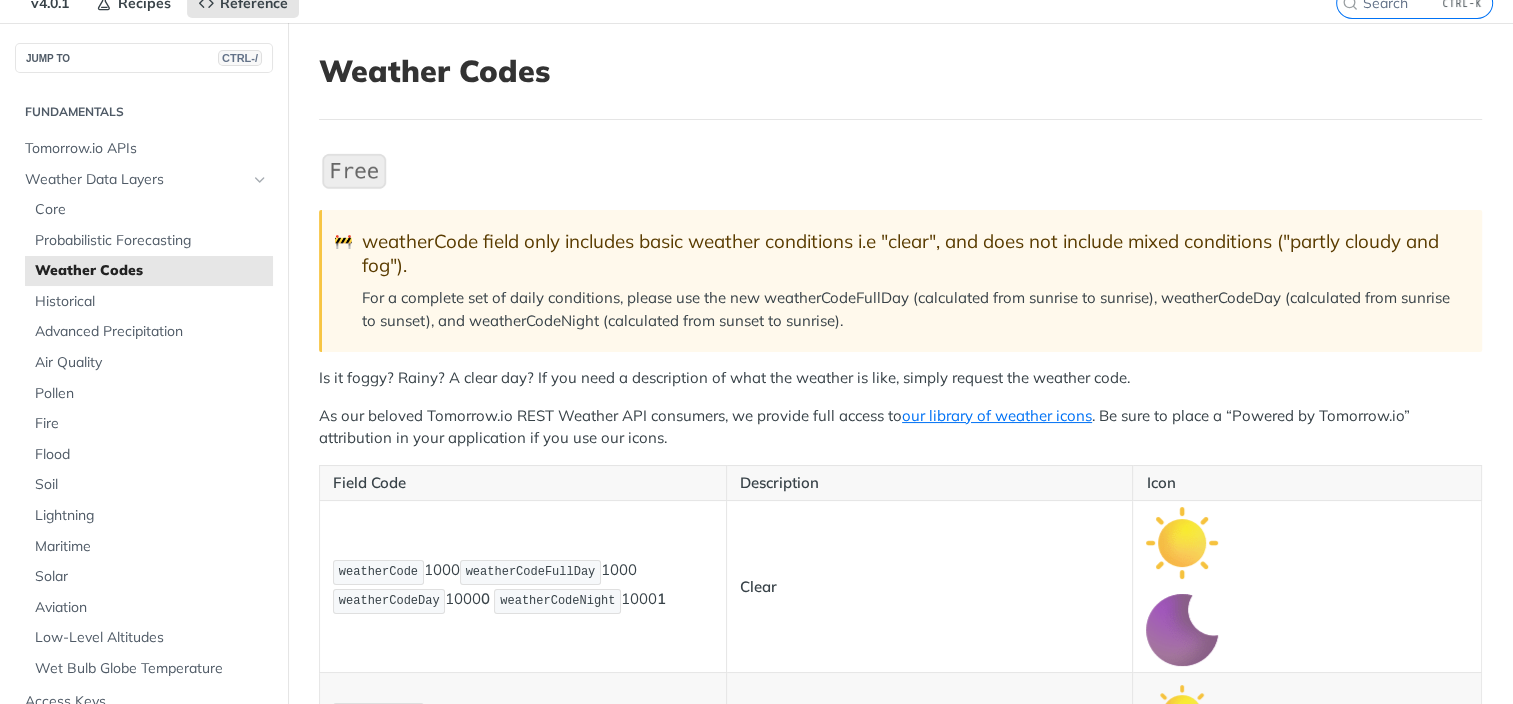 scroll, scrollTop: 200, scrollLeft: 0, axis: vertical 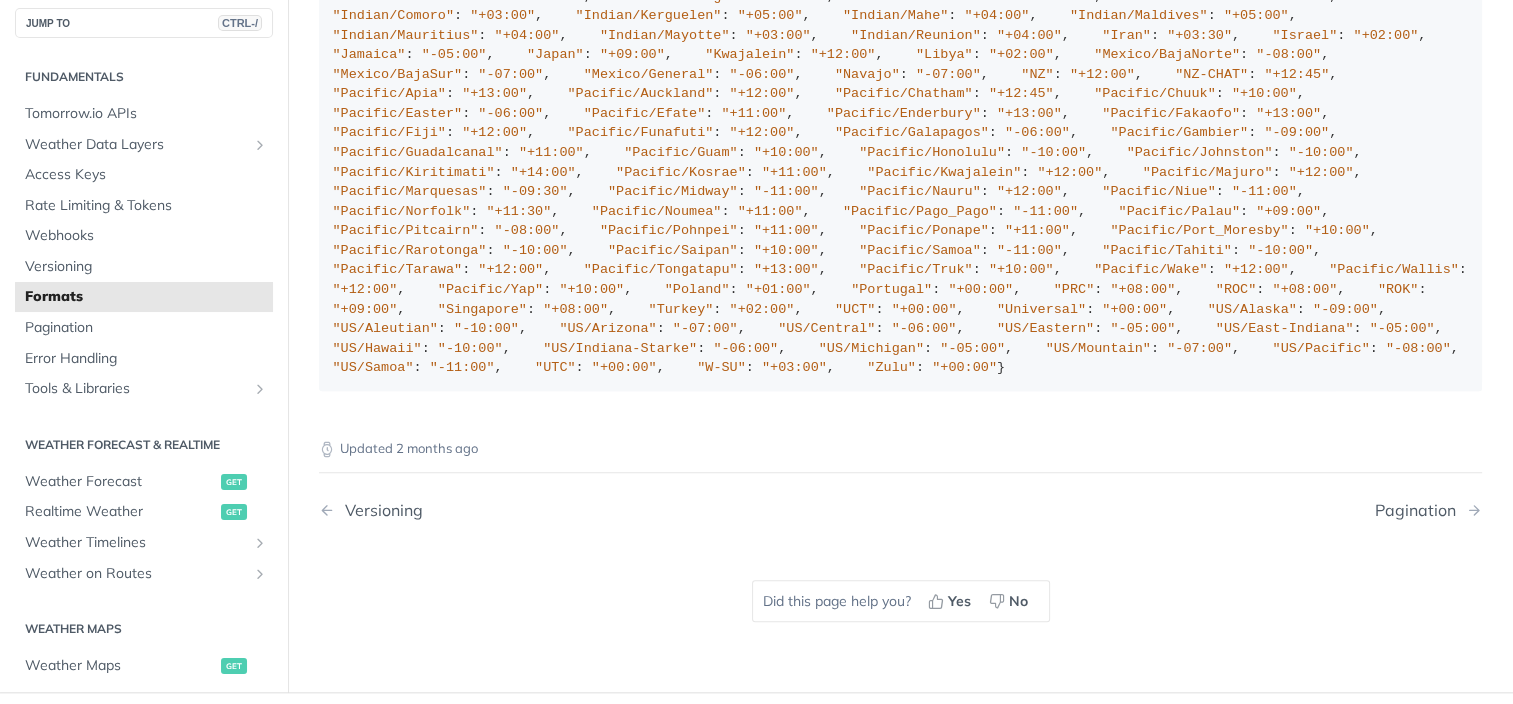 click on ""Asia/Kolkata"" at bounding box center [737, -787] 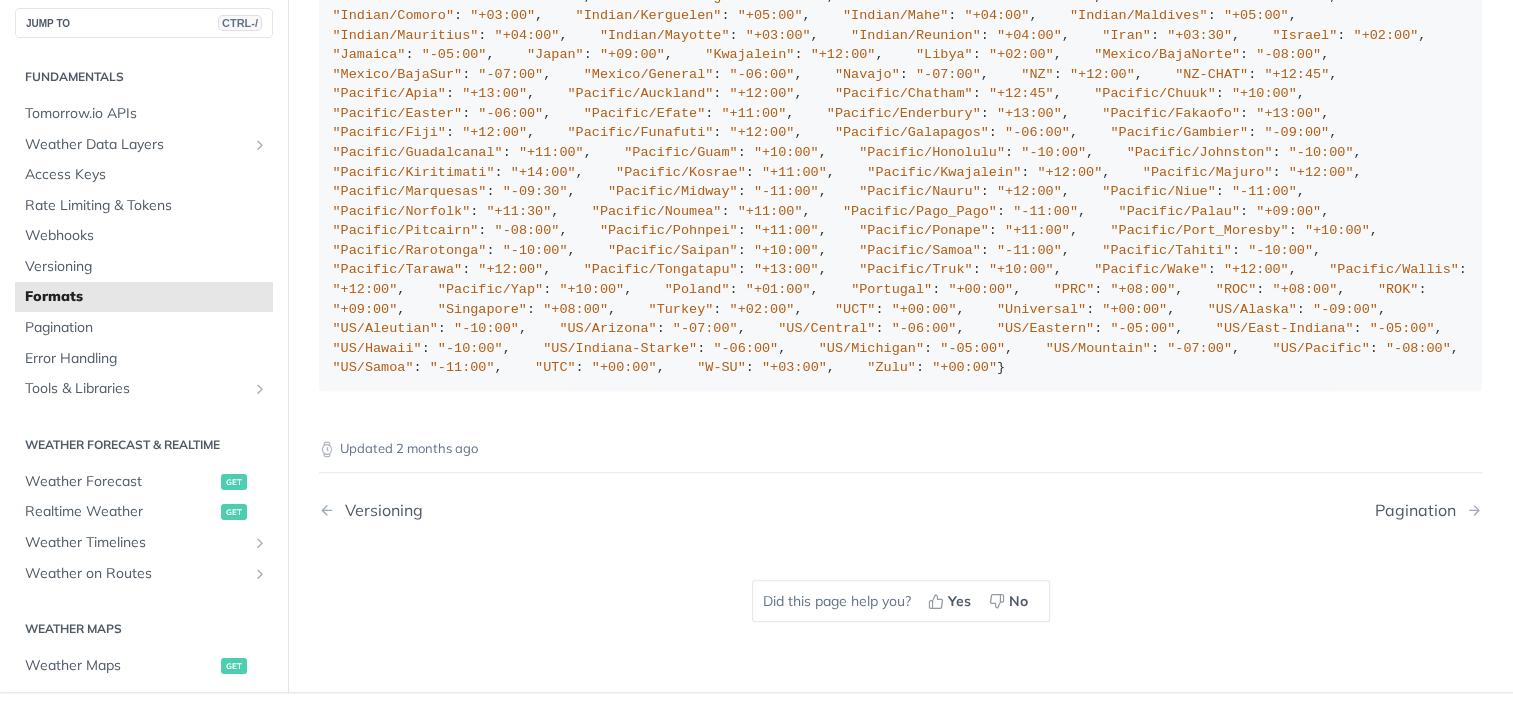 drag, startPoint x: 369, startPoint y: 328, endPoint x: 457, endPoint y: 329, distance: 88.005684 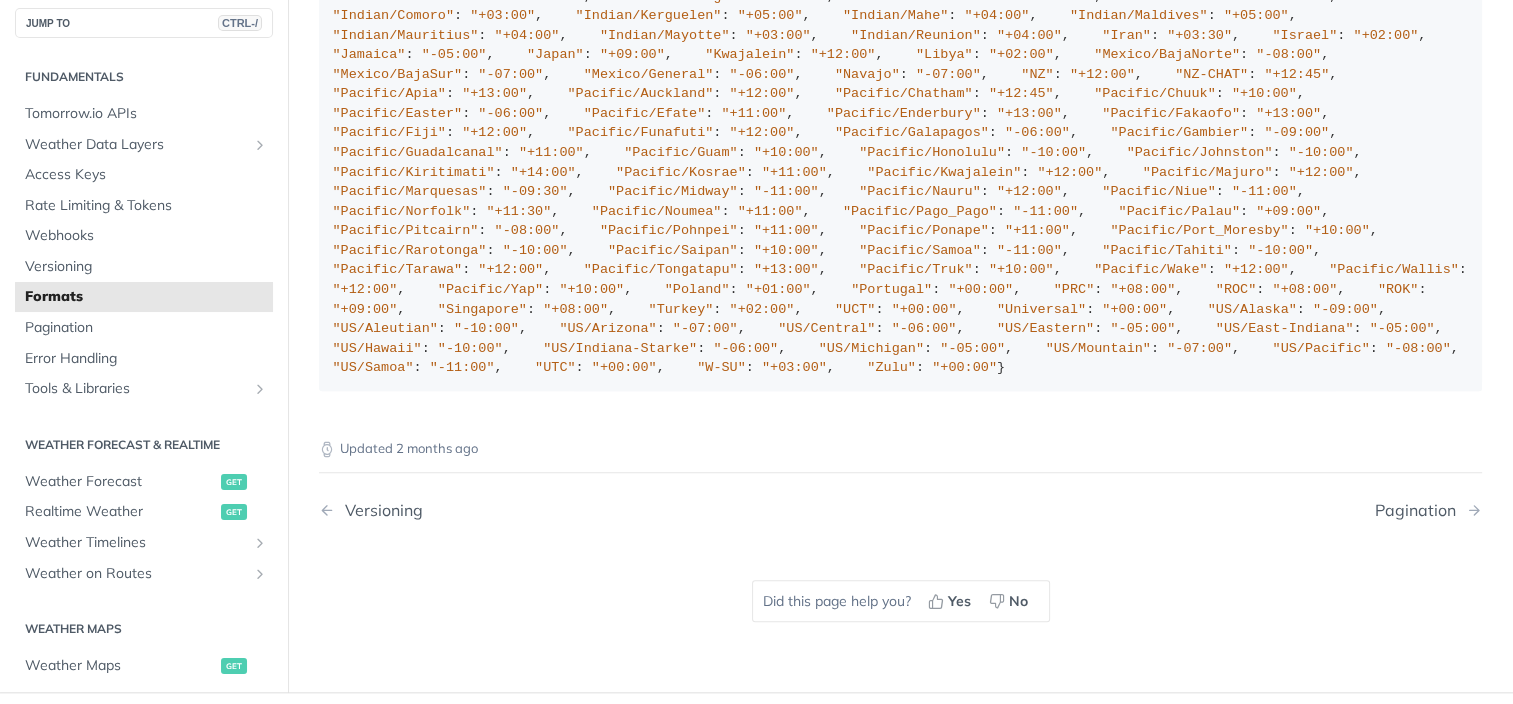 scroll, scrollTop: 3500, scrollLeft: 0, axis: vertical 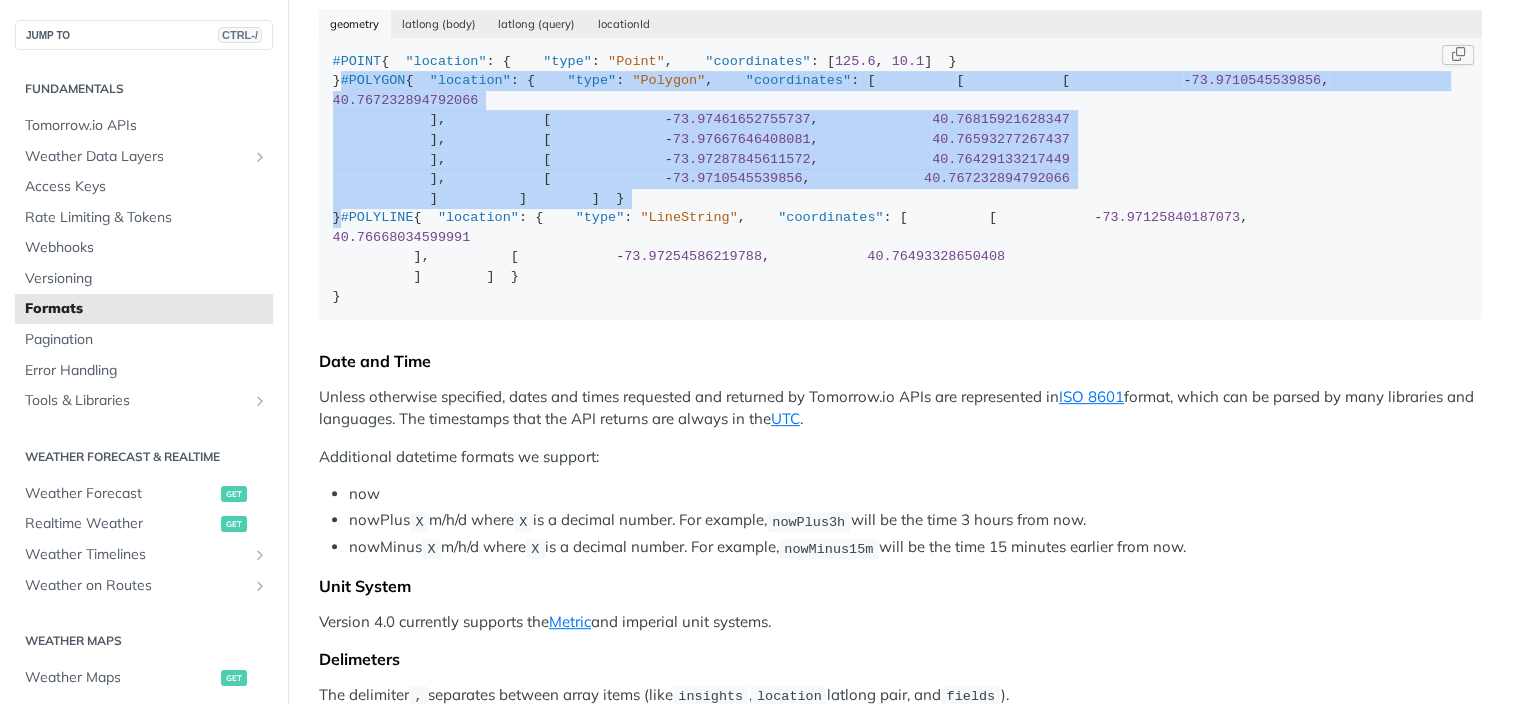 drag, startPoint x: 324, startPoint y: 211, endPoint x: 492, endPoint y: 584, distance: 409.088 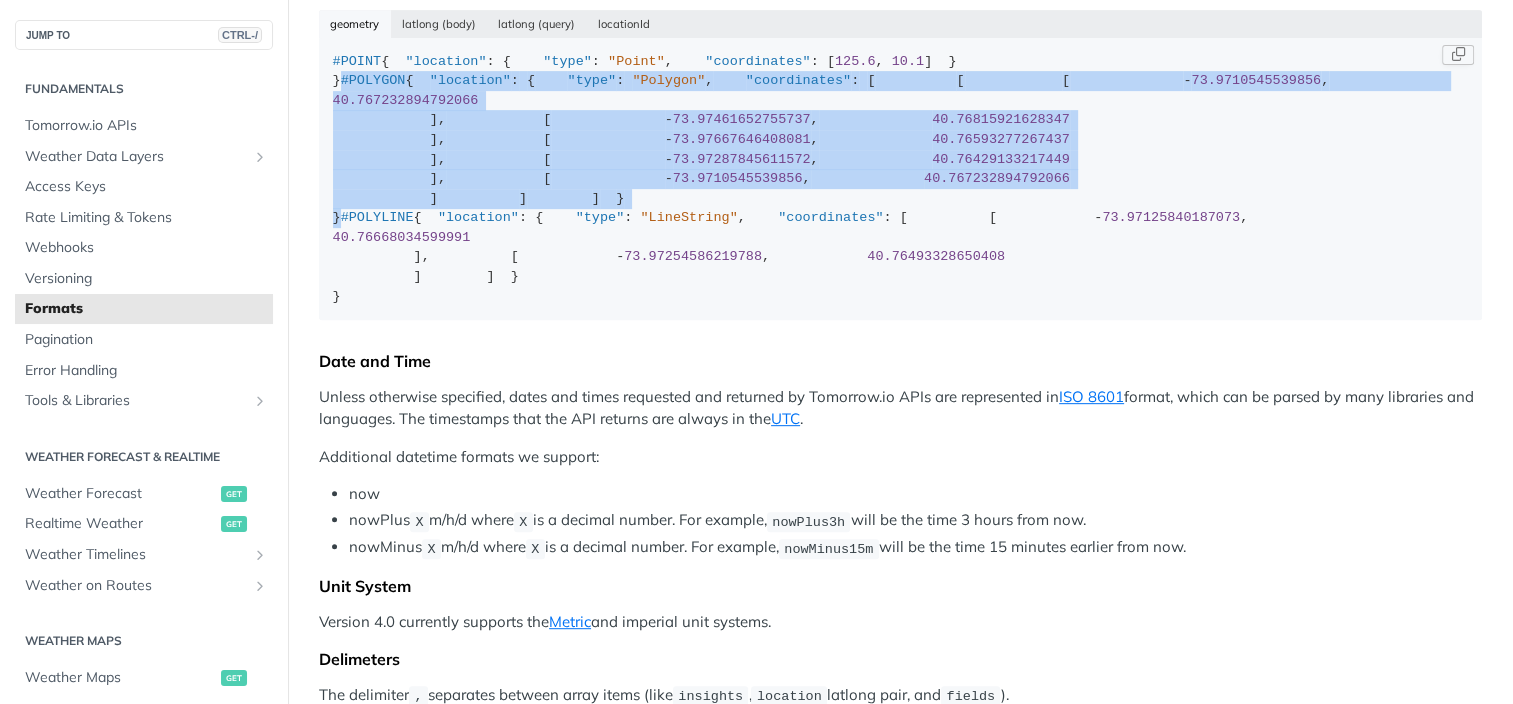 copy on "#POLYGON
{
"location" :   {
"type" :   "Polygon" ,
"coordinates" :   [
[
[
[LONGITUDE] ,
[LATITUDE]
],
[
[LONGITUDE] ,
[LATITUDE]
],
[
[LONGITUDE] ,
[LATITUDE]
],
[
[LONGITUDE] ,
[LATITUDE]
],
[
[LONGITUDE] ,
[LATITUDE]
]
]
]
}
}" 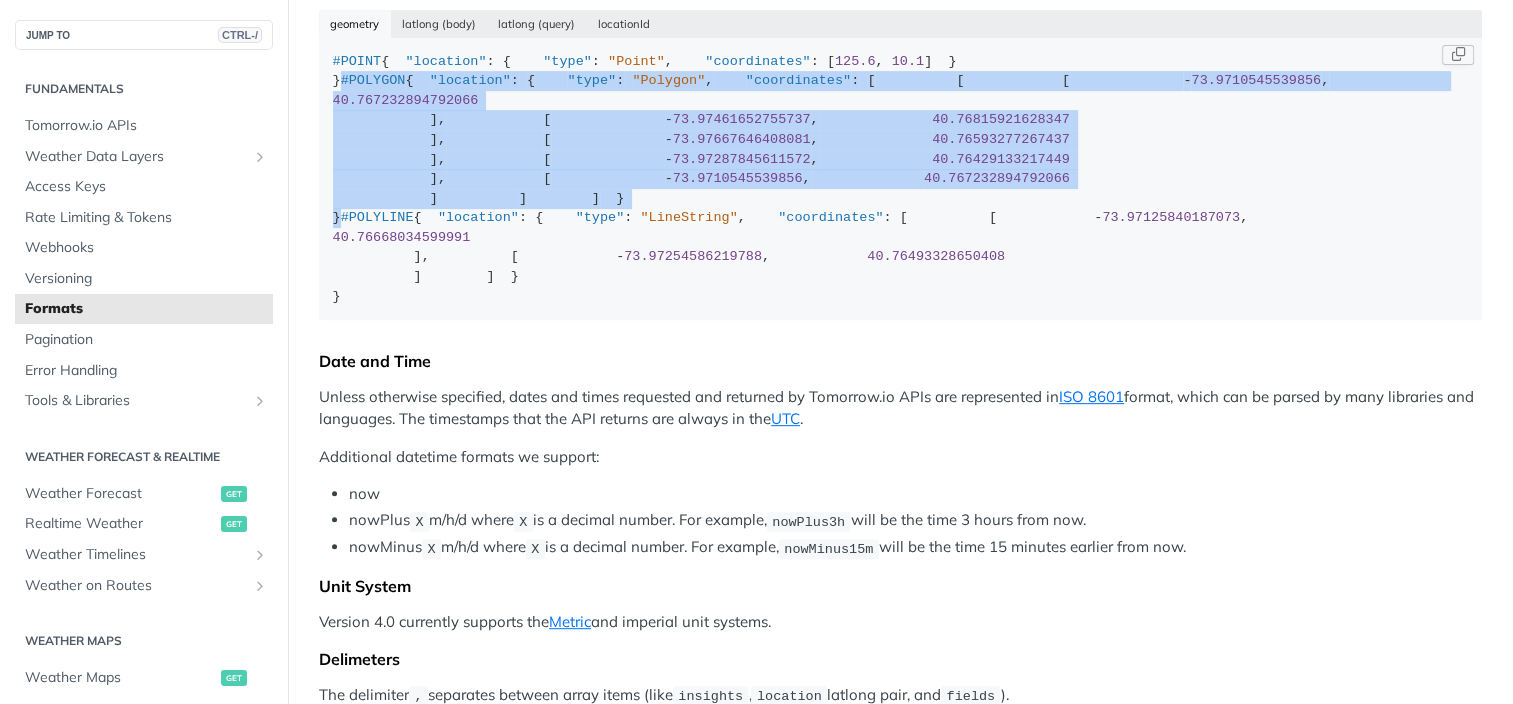scroll, scrollTop: 0, scrollLeft: 0, axis: both 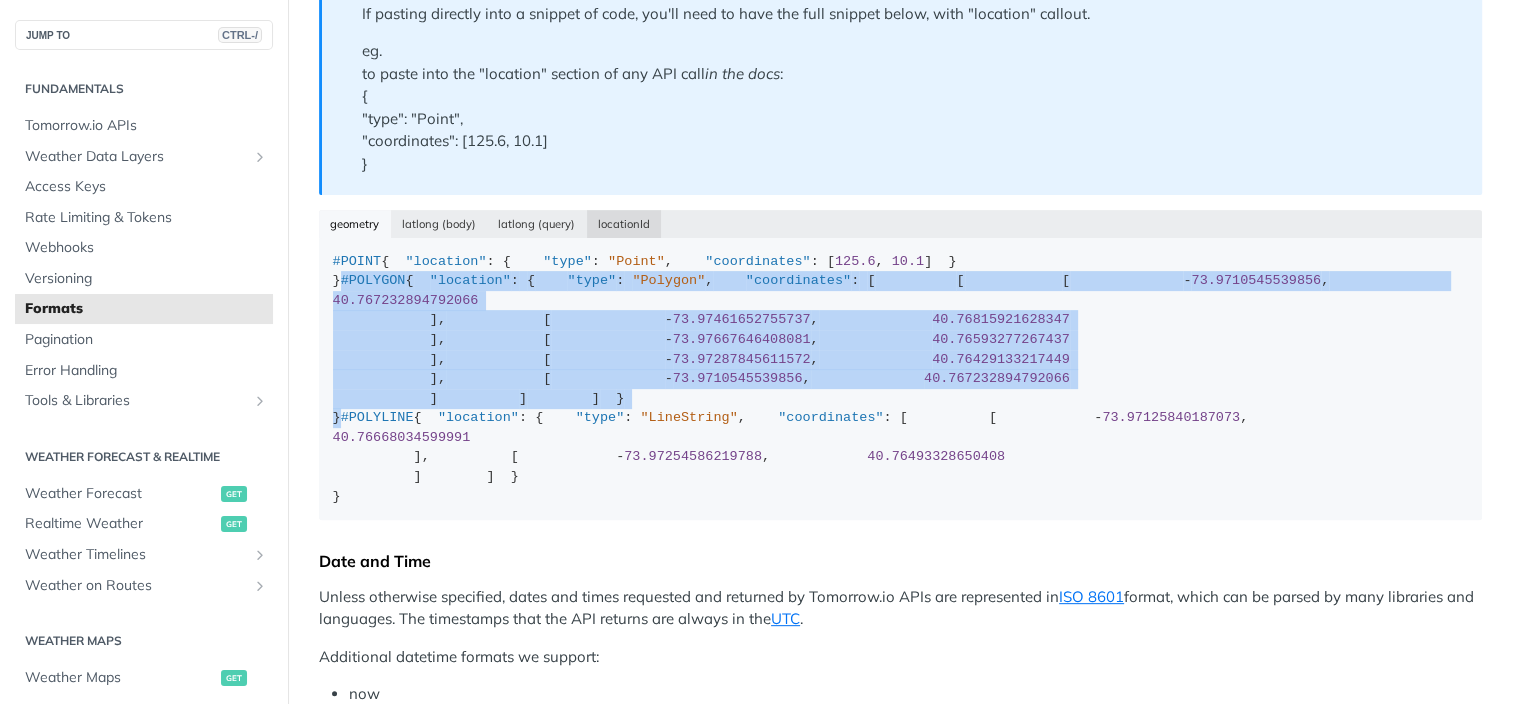 click on "locationId" at bounding box center [624, 224] 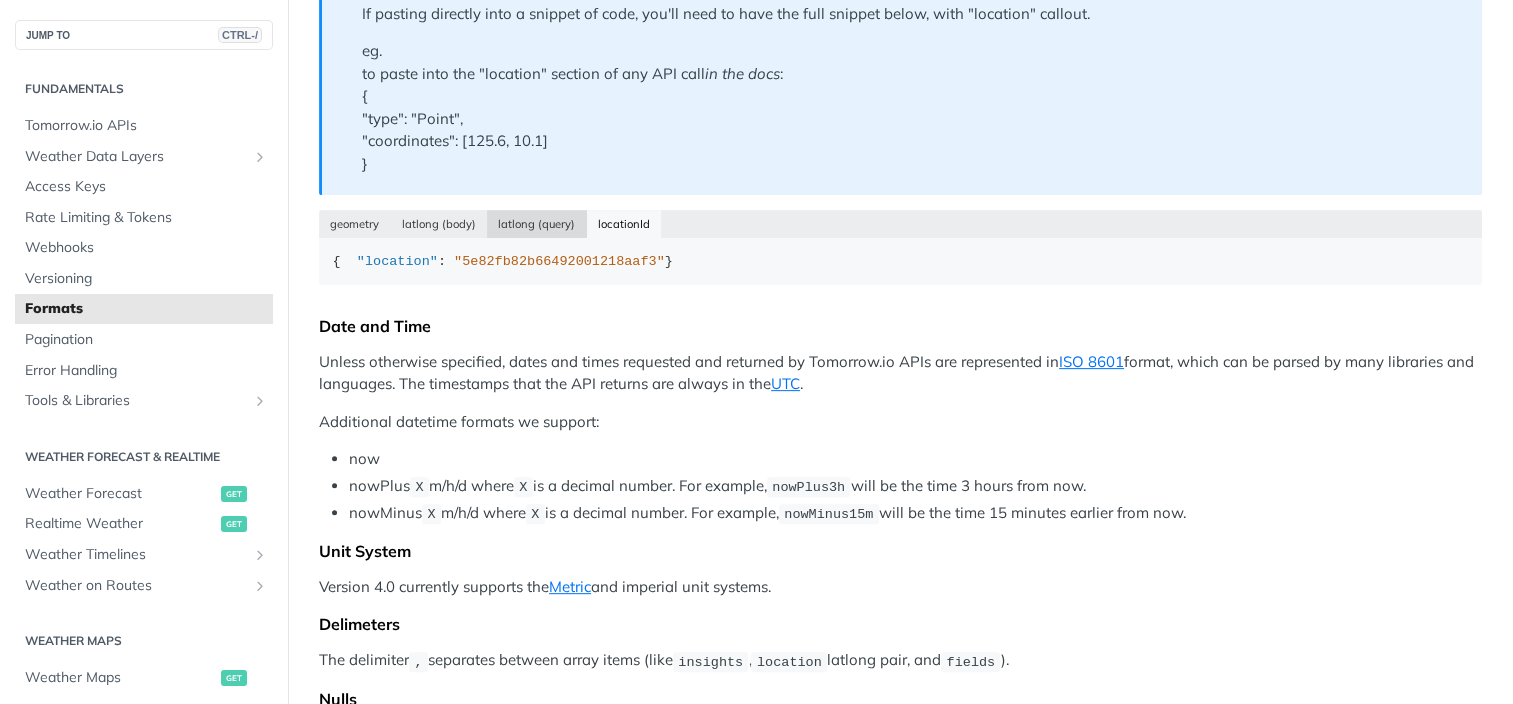 click on "latlong (query)" at bounding box center [537, 224] 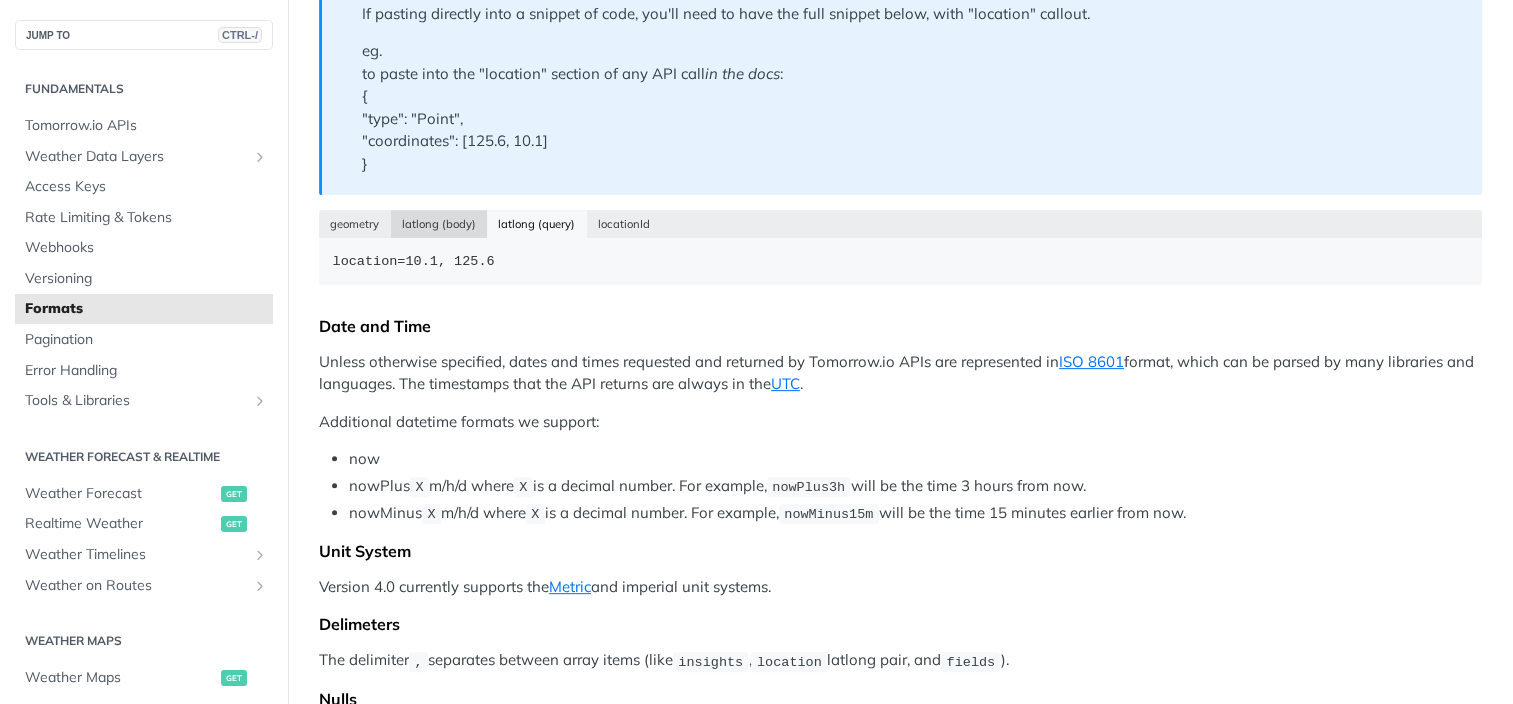 click on "latlong (body)" at bounding box center (439, 224) 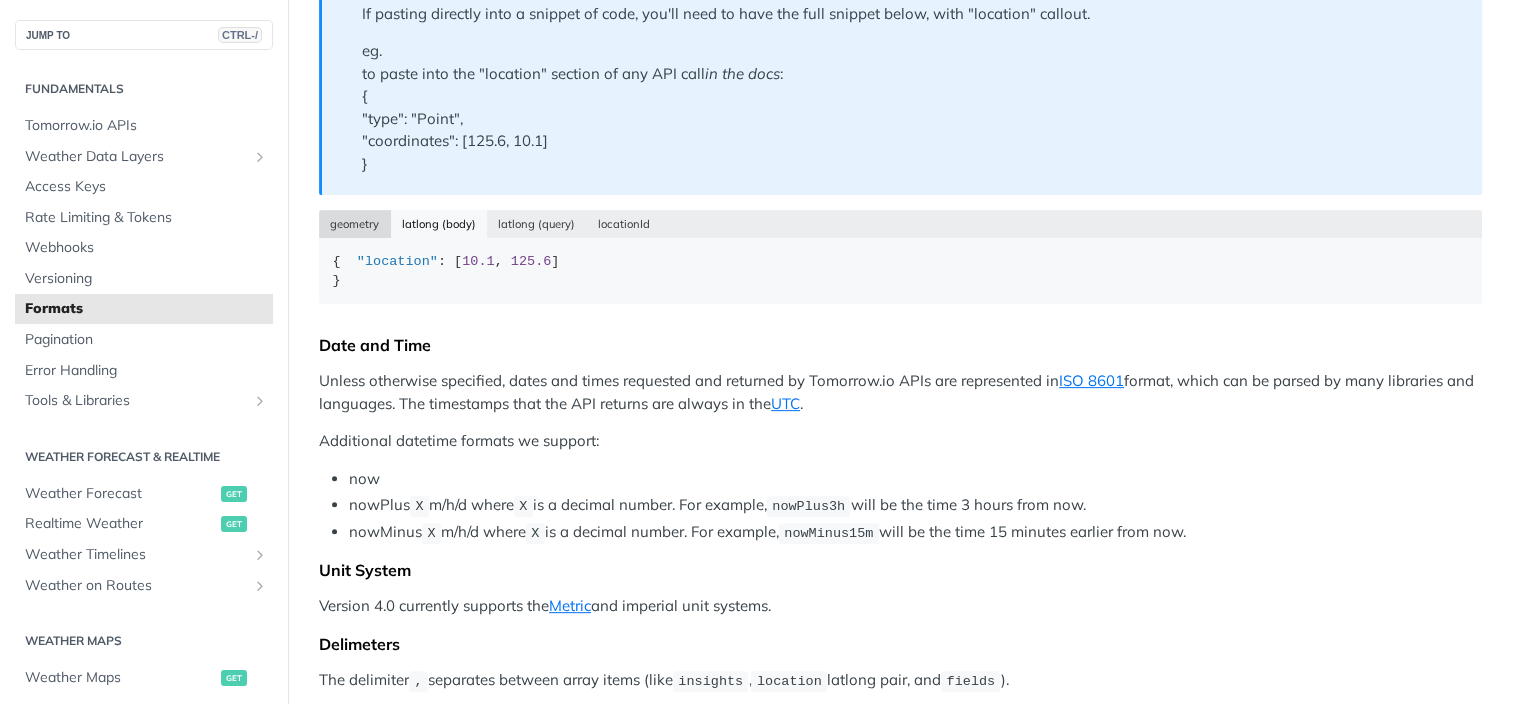 click on "geometry" at bounding box center (355, 224) 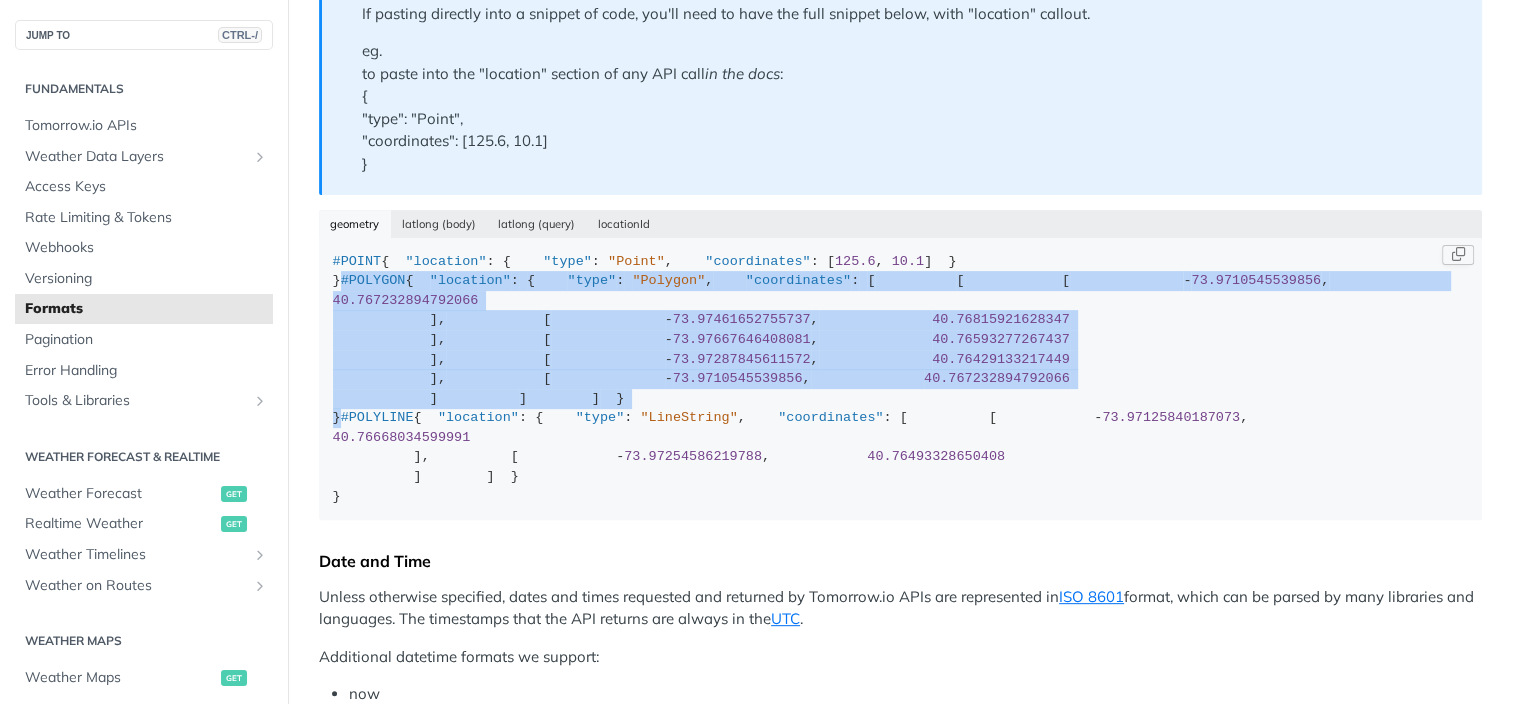 scroll, scrollTop: 470, scrollLeft: 0, axis: vertical 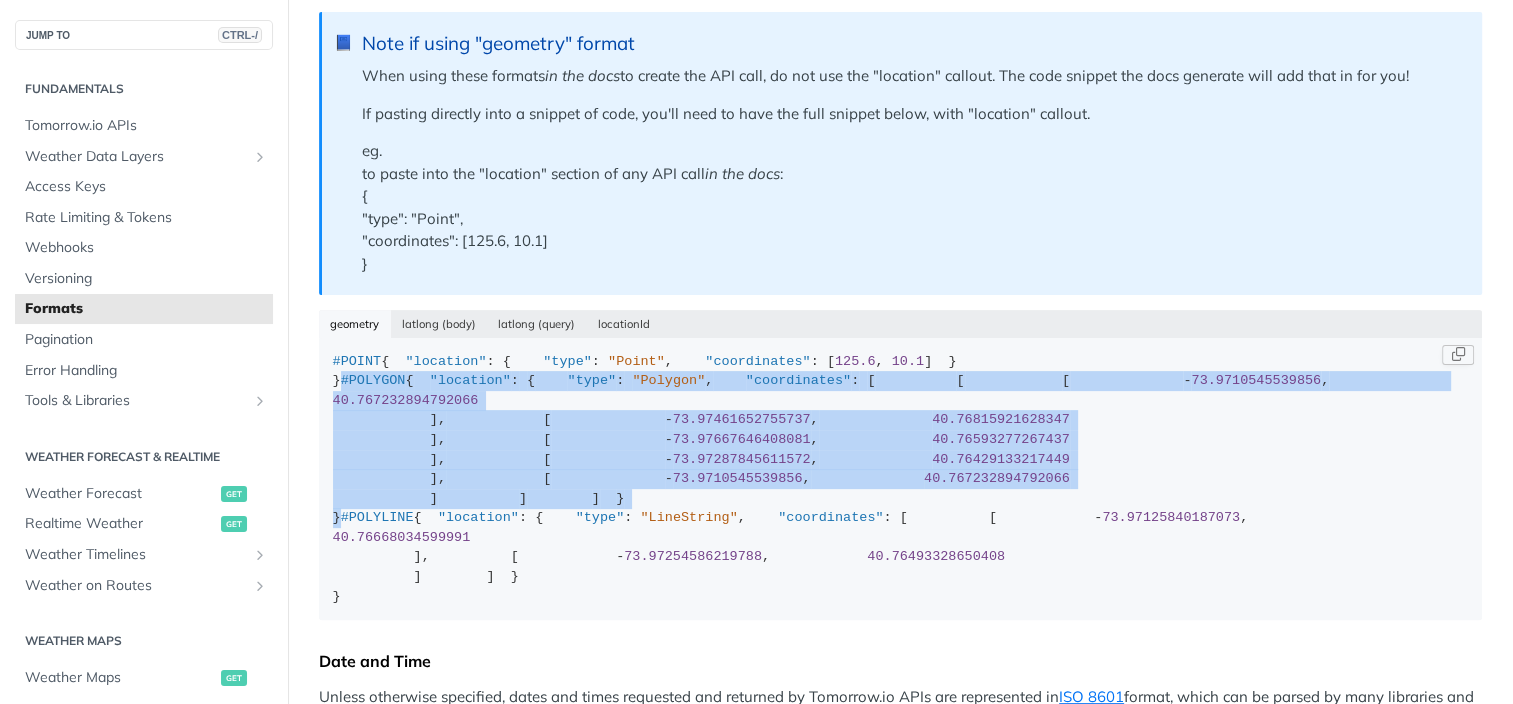 click on "#POLYGON" at bounding box center [373, 380] 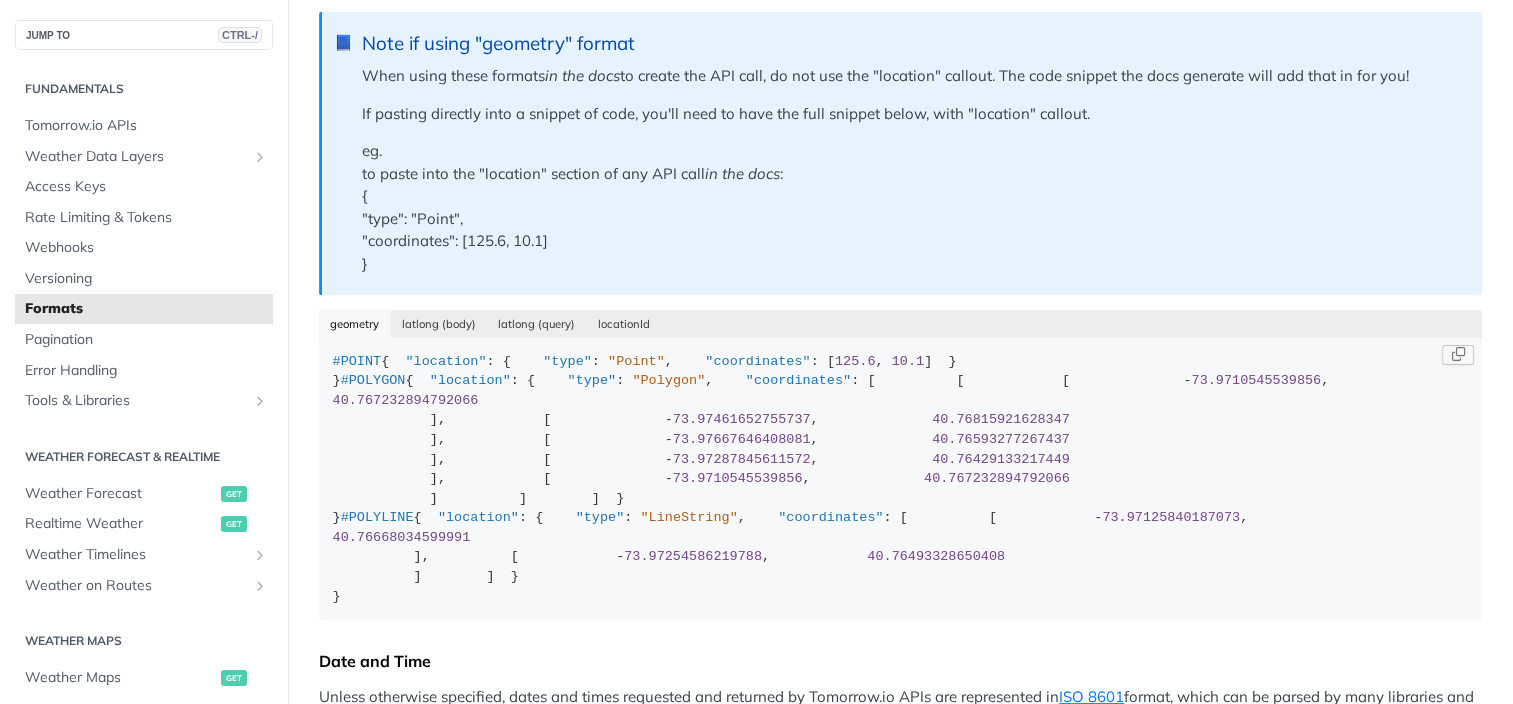 scroll, scrollTop: 470, scrollLeft: 0, axis: vertical 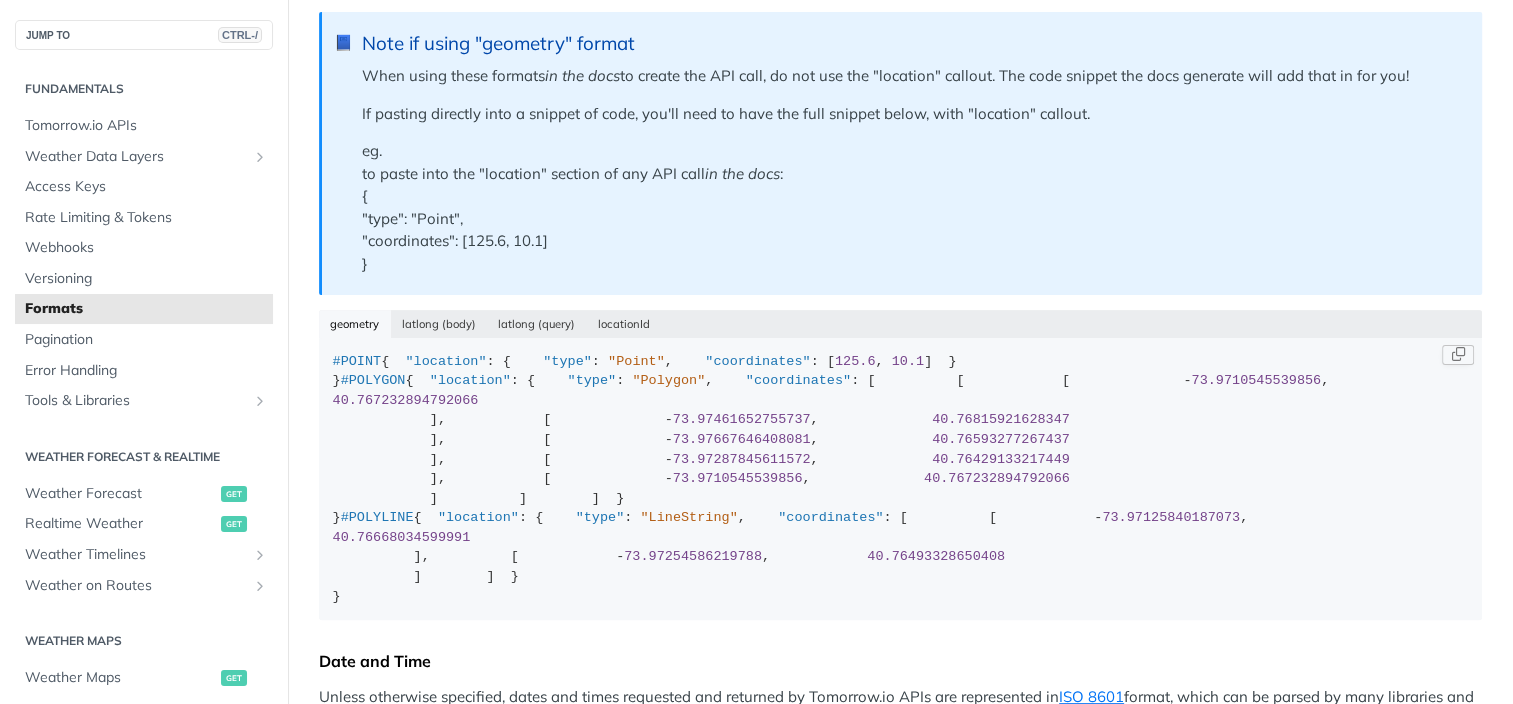 drag, startPoint x: 348, startPoint y: 611, endPoint x: 329, endPoint y: 509, distance: 103.75452 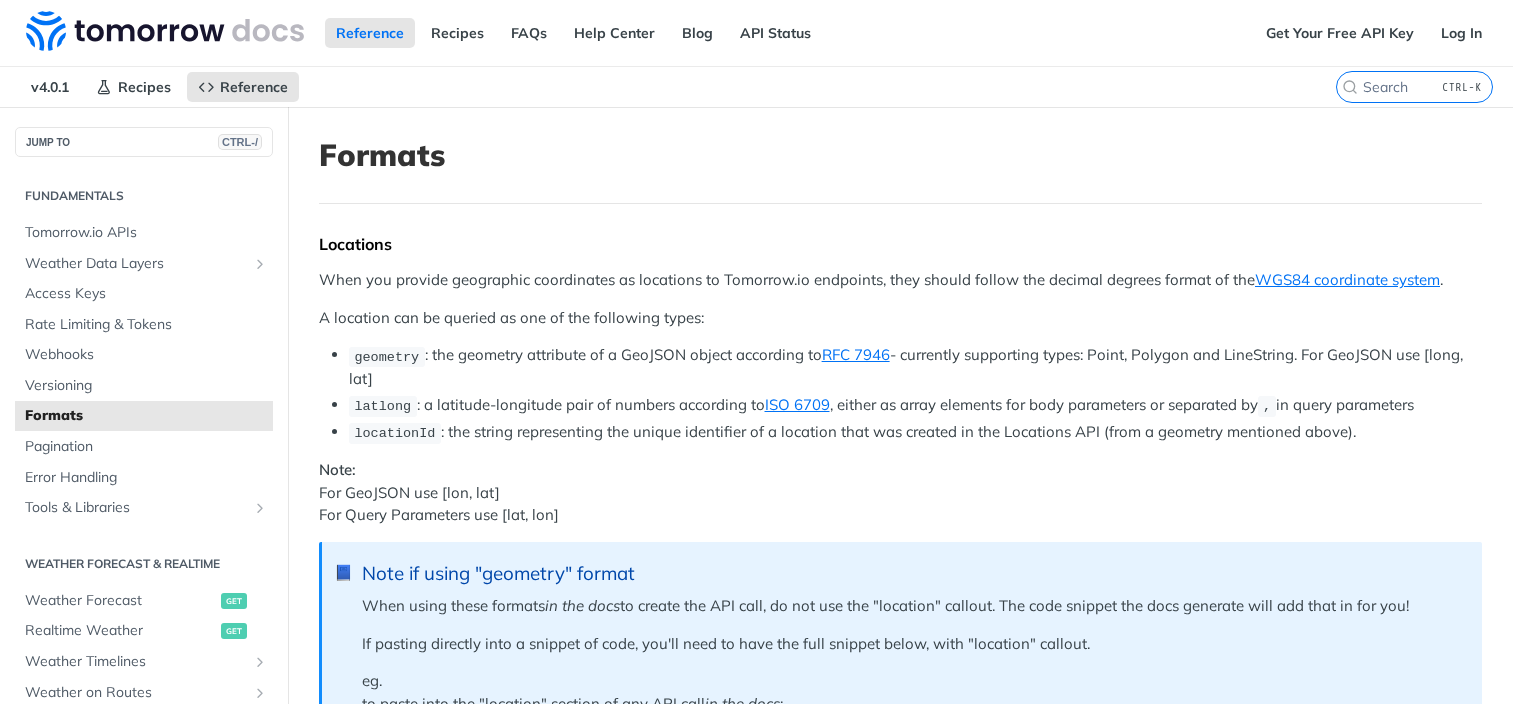 scroll, scrollTop: 1897, scrollLeft: 0, axis: vertical 